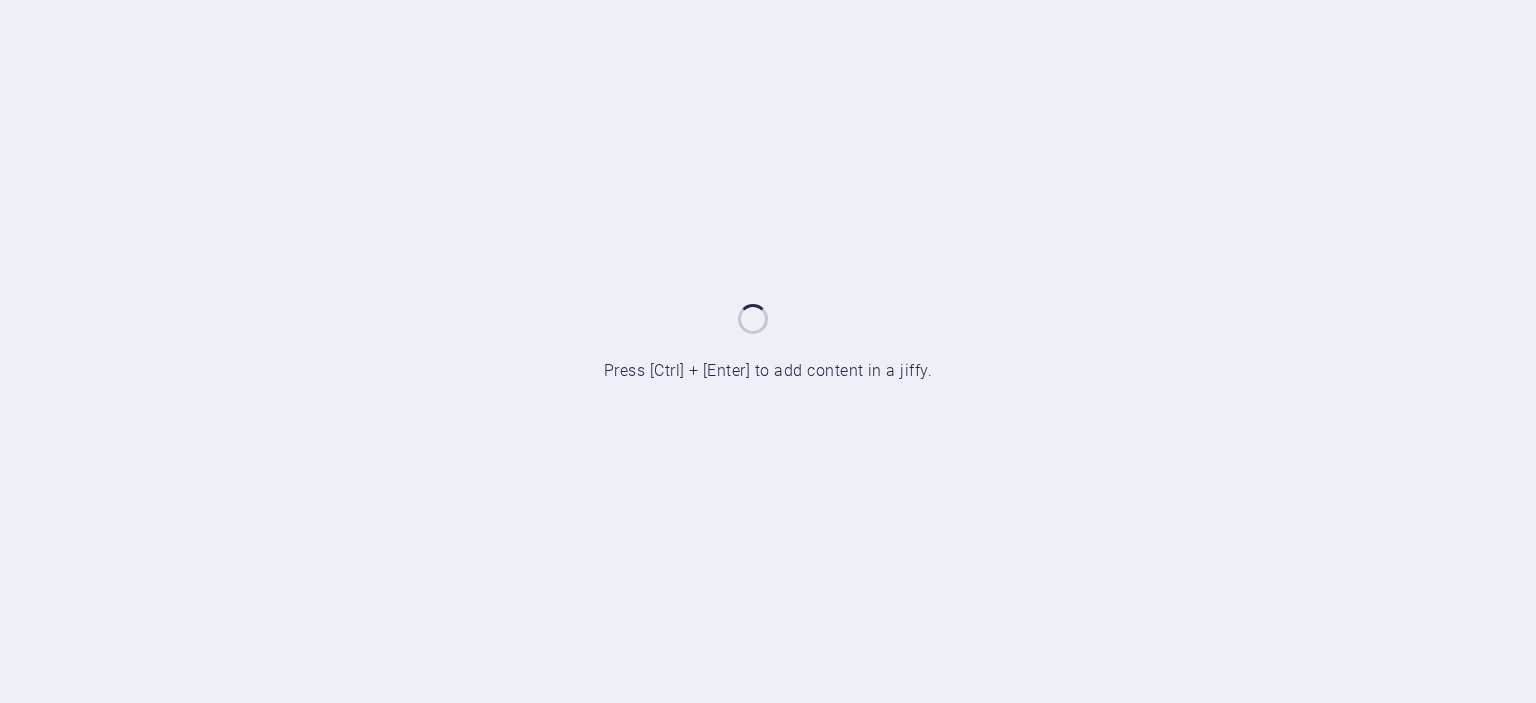 scroll, scrollTop: 0, scrollLeft: 0, axis: both 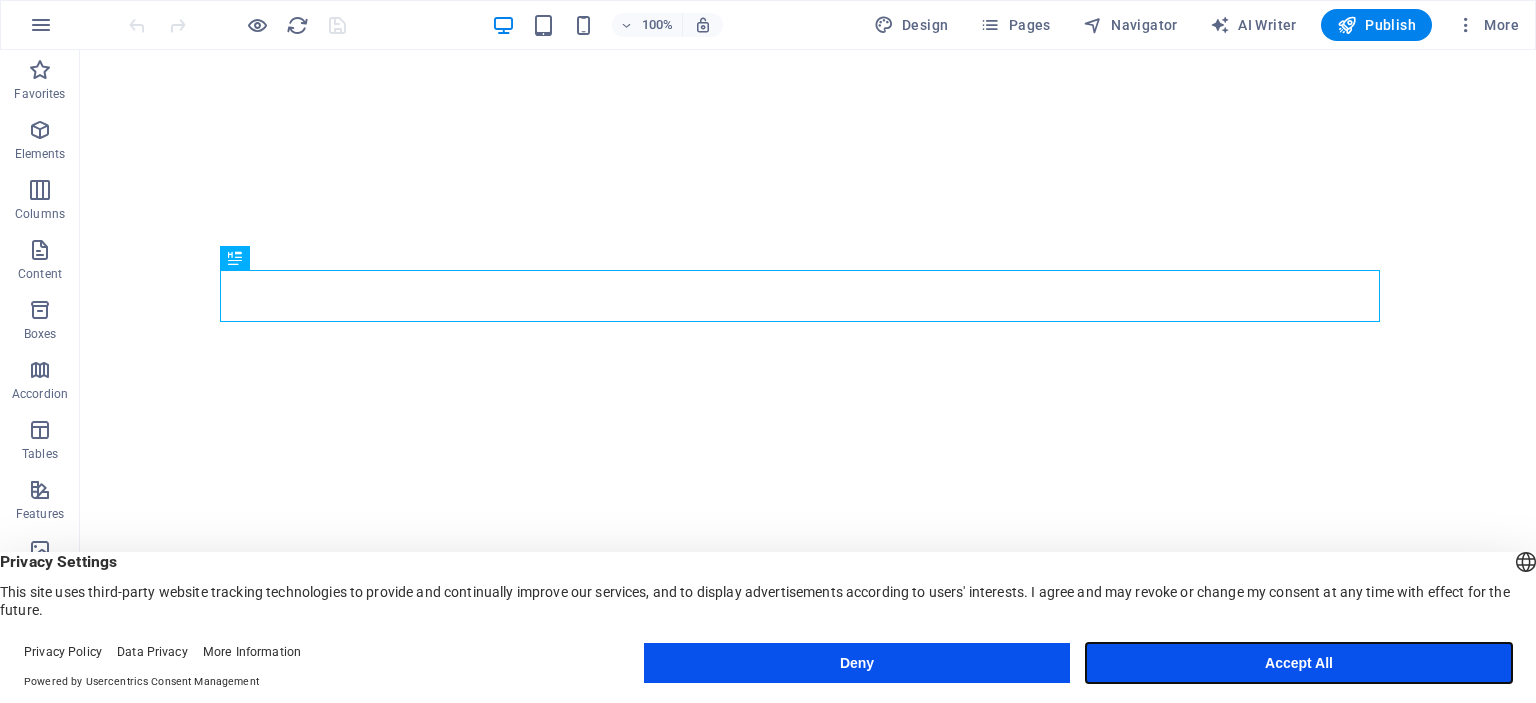 click on "Accept All" at bounding box center (1299, 663) 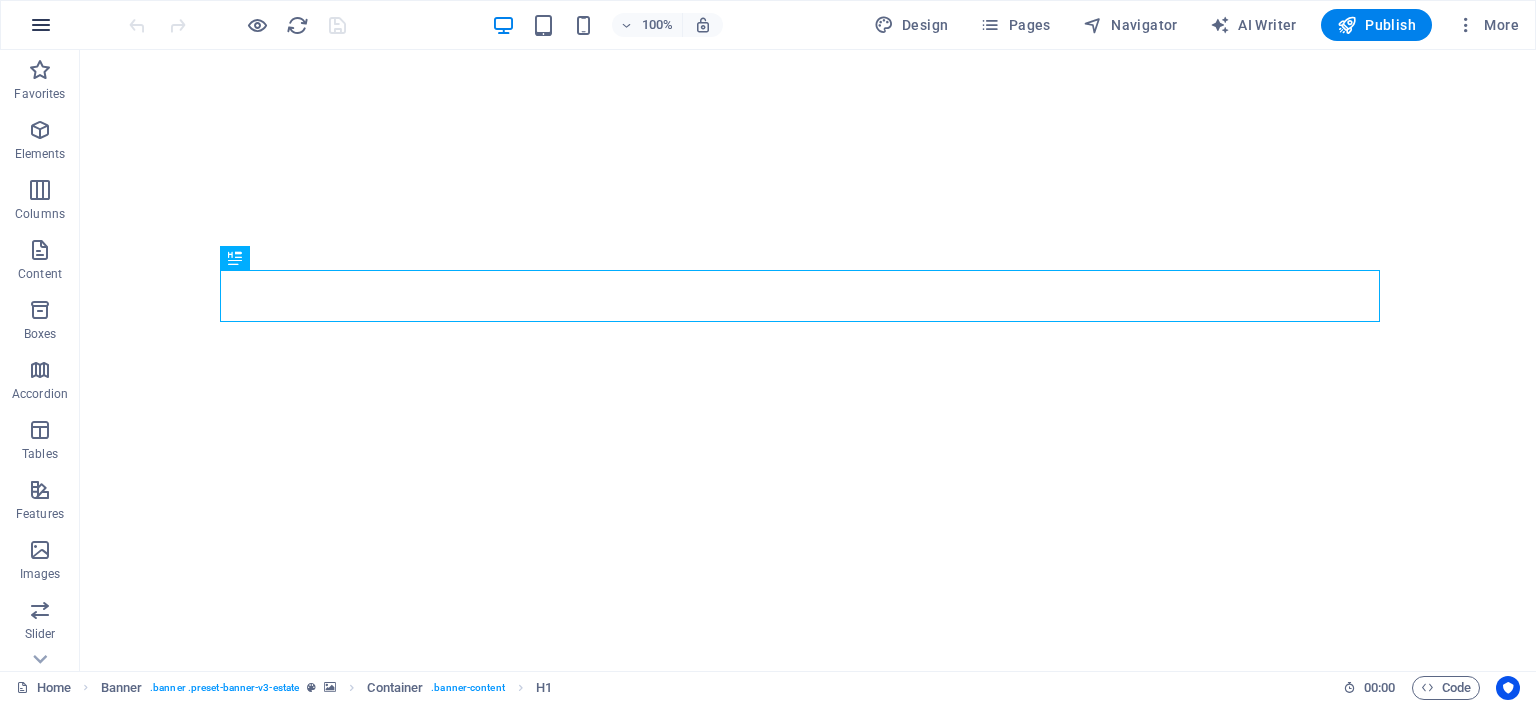 click at bounding box center (41, 25) 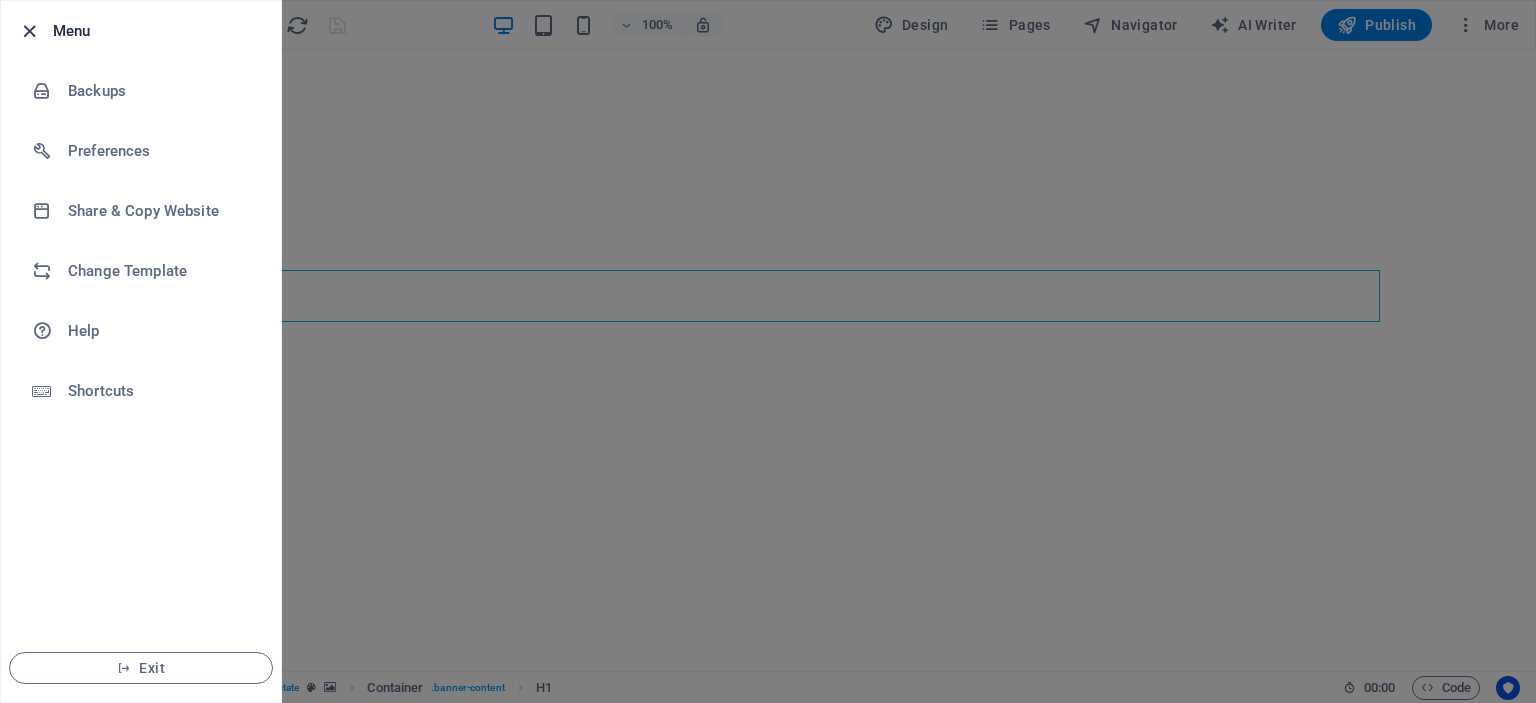 click at bounding box center (29, 31) 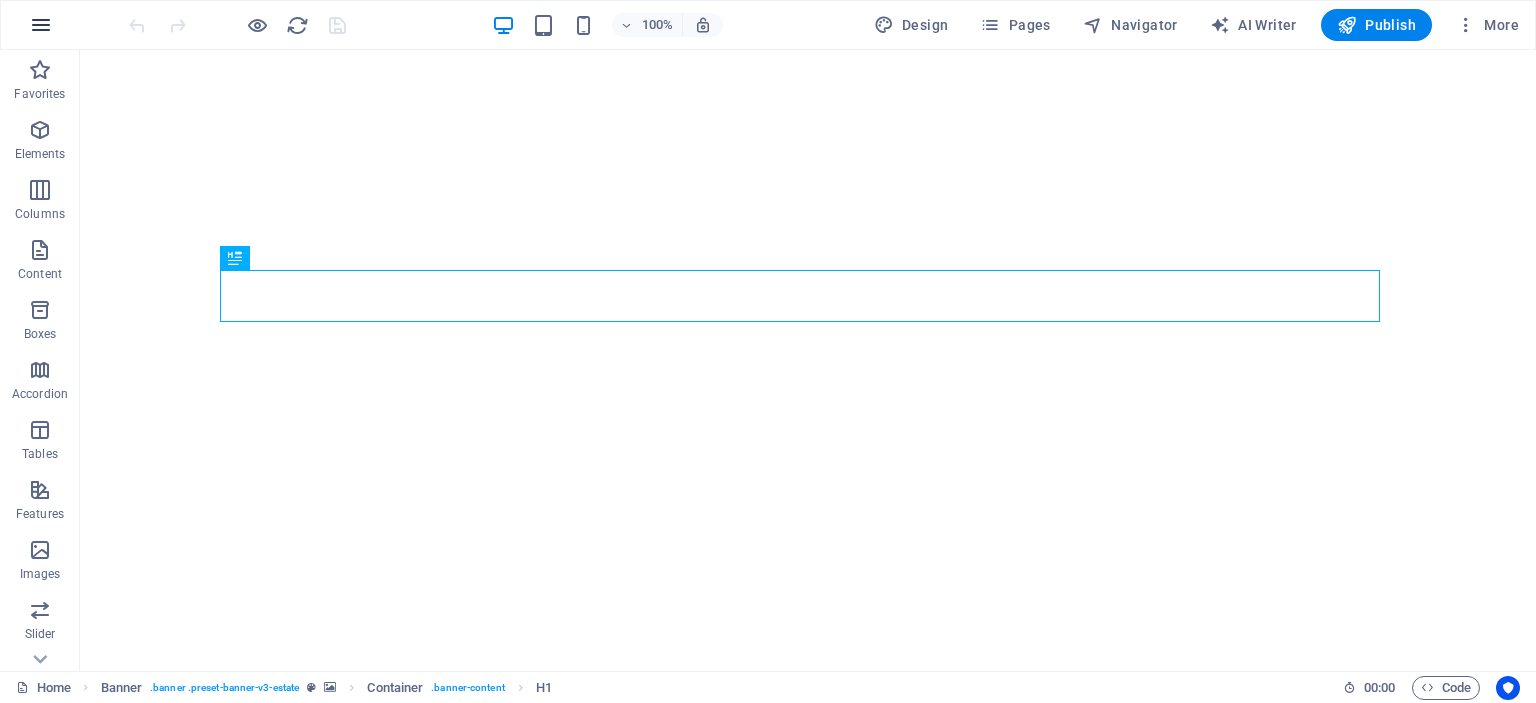 click at bounding box center (41, 25) 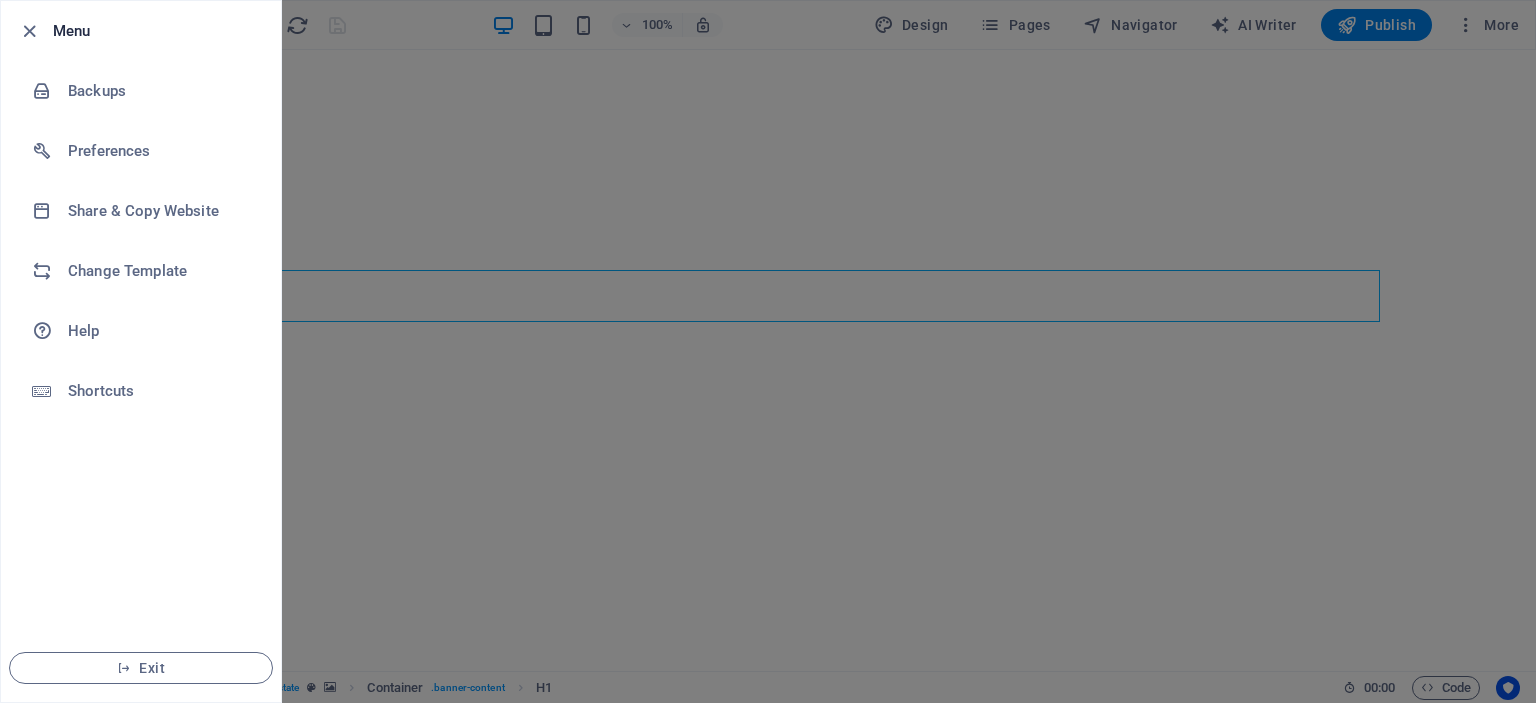click at bounding box center [768, 351] 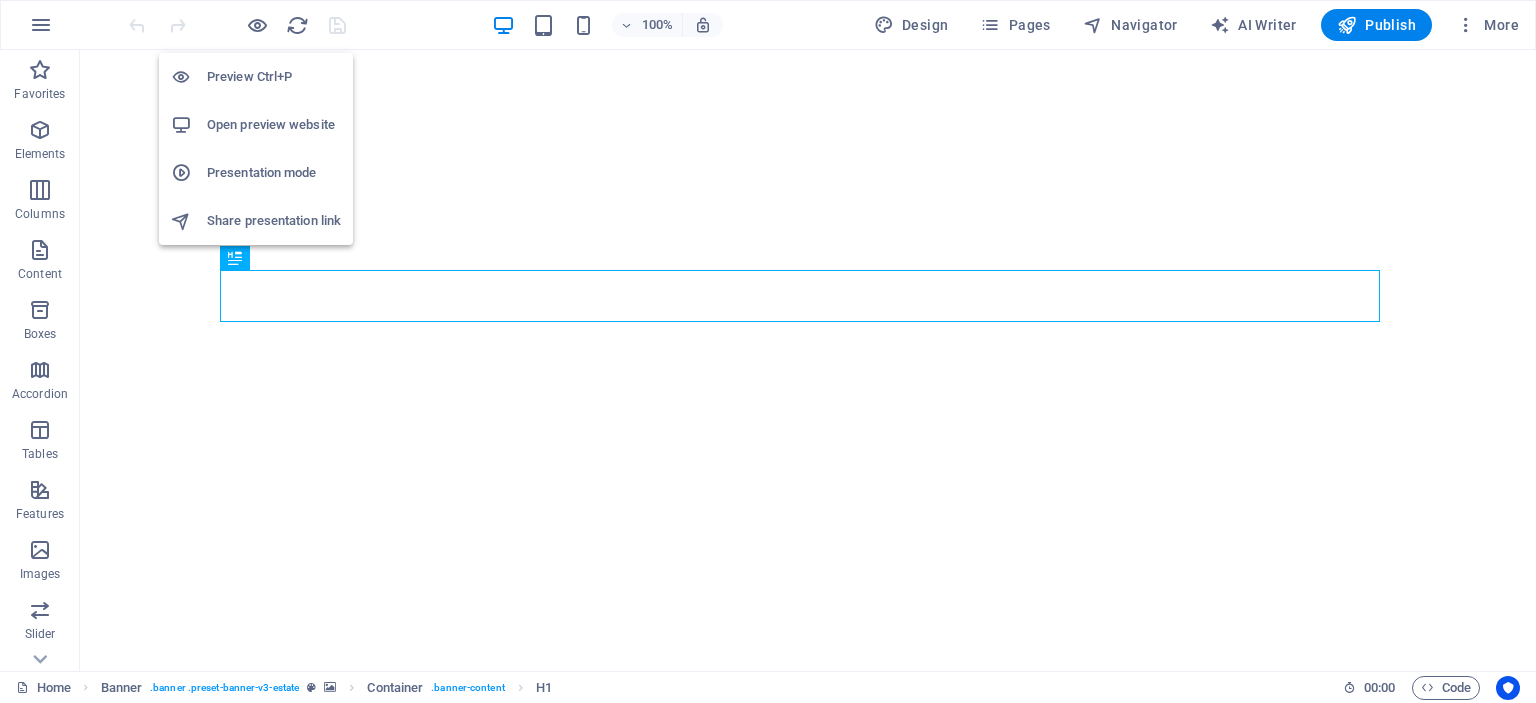 click on "Open preview website" at bounding box center [274, 125] 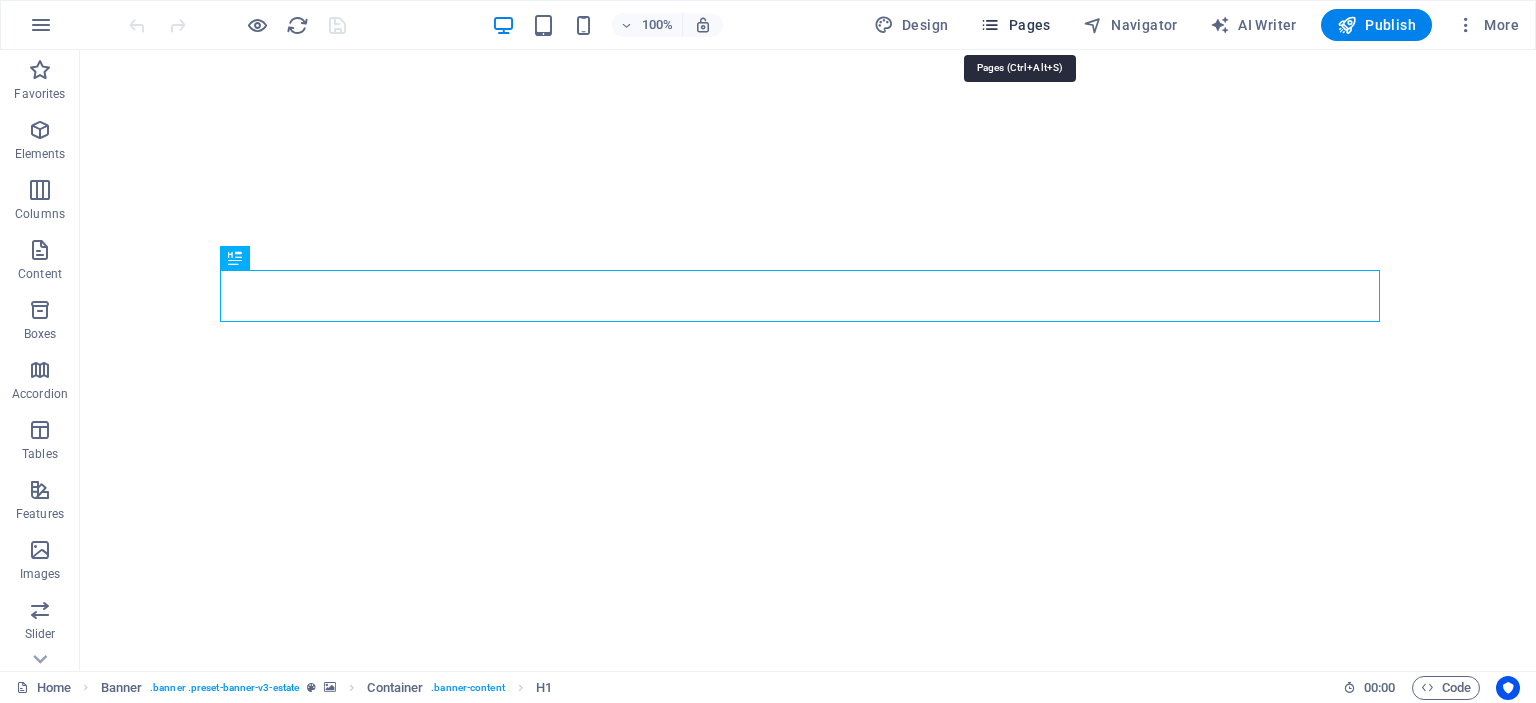 click at bounding box center (990, 25) 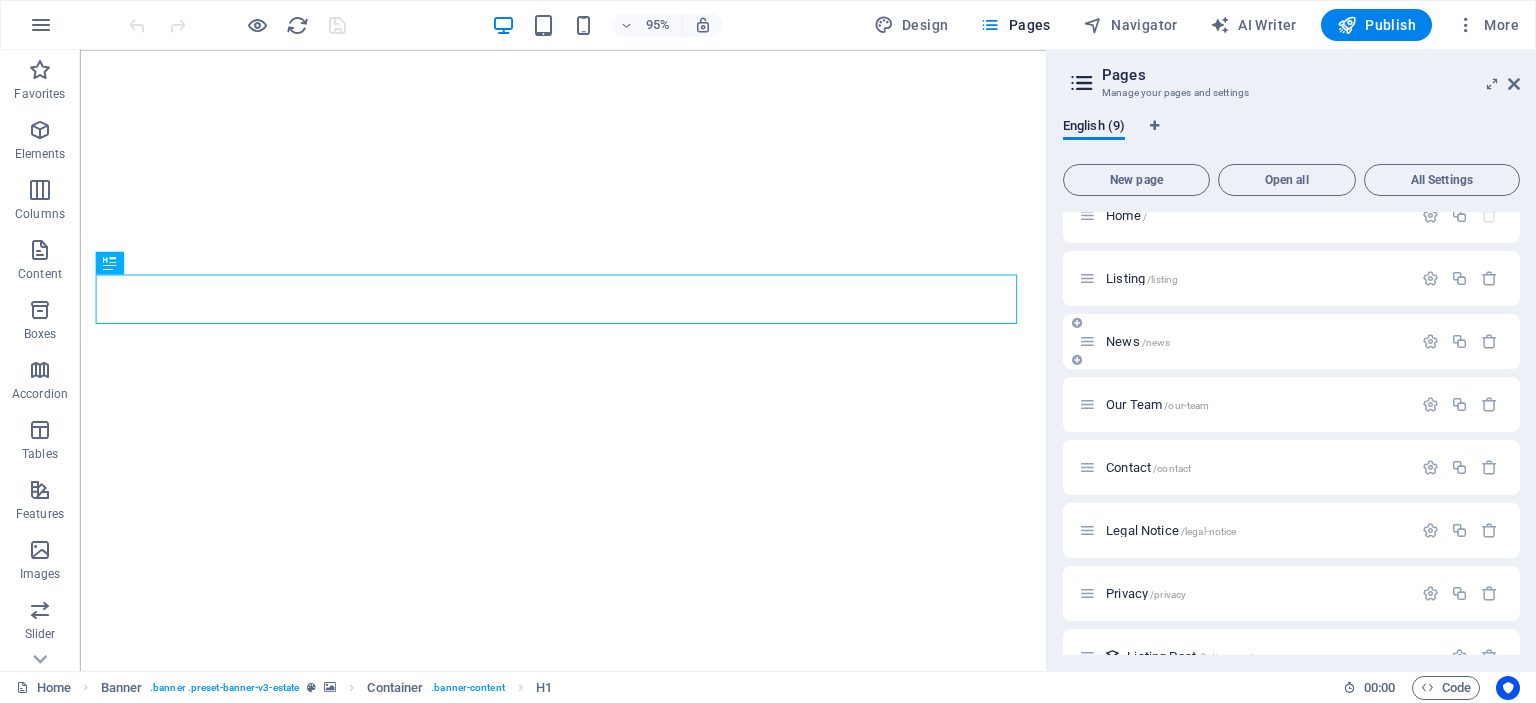 scroll, scrollTop: 0, scrollLeft: 0, axis: both 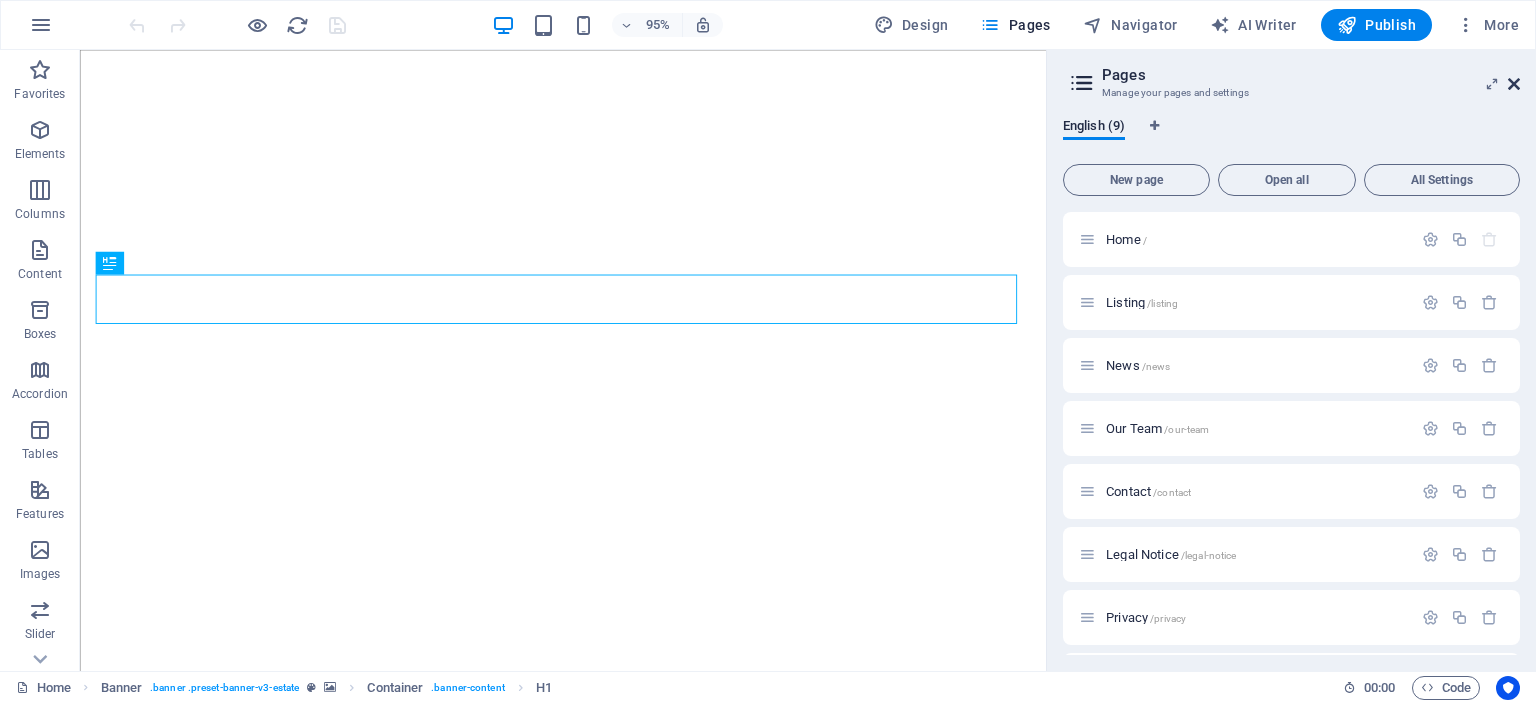 click at bounding box center (1514, 84) 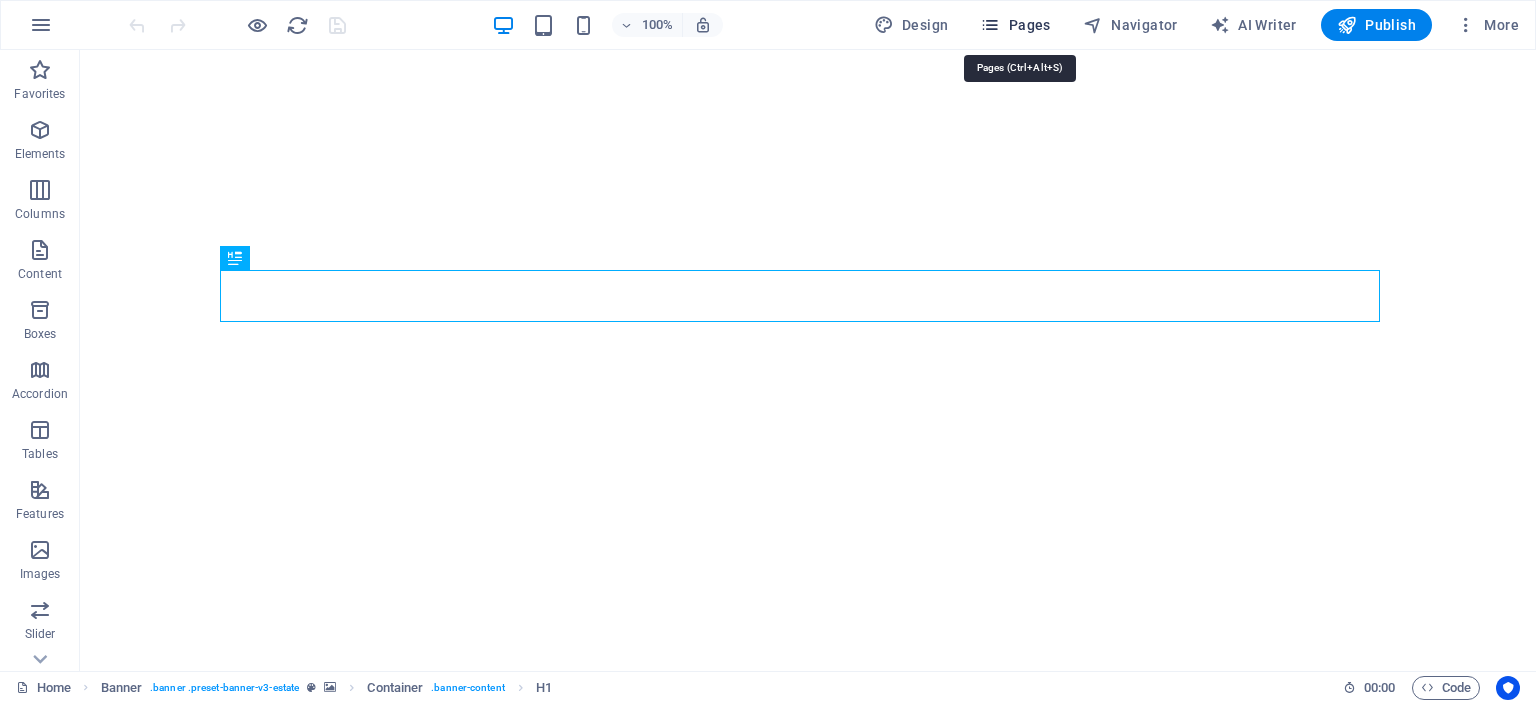 click on "Pages" at bounding box center [1015, 25] 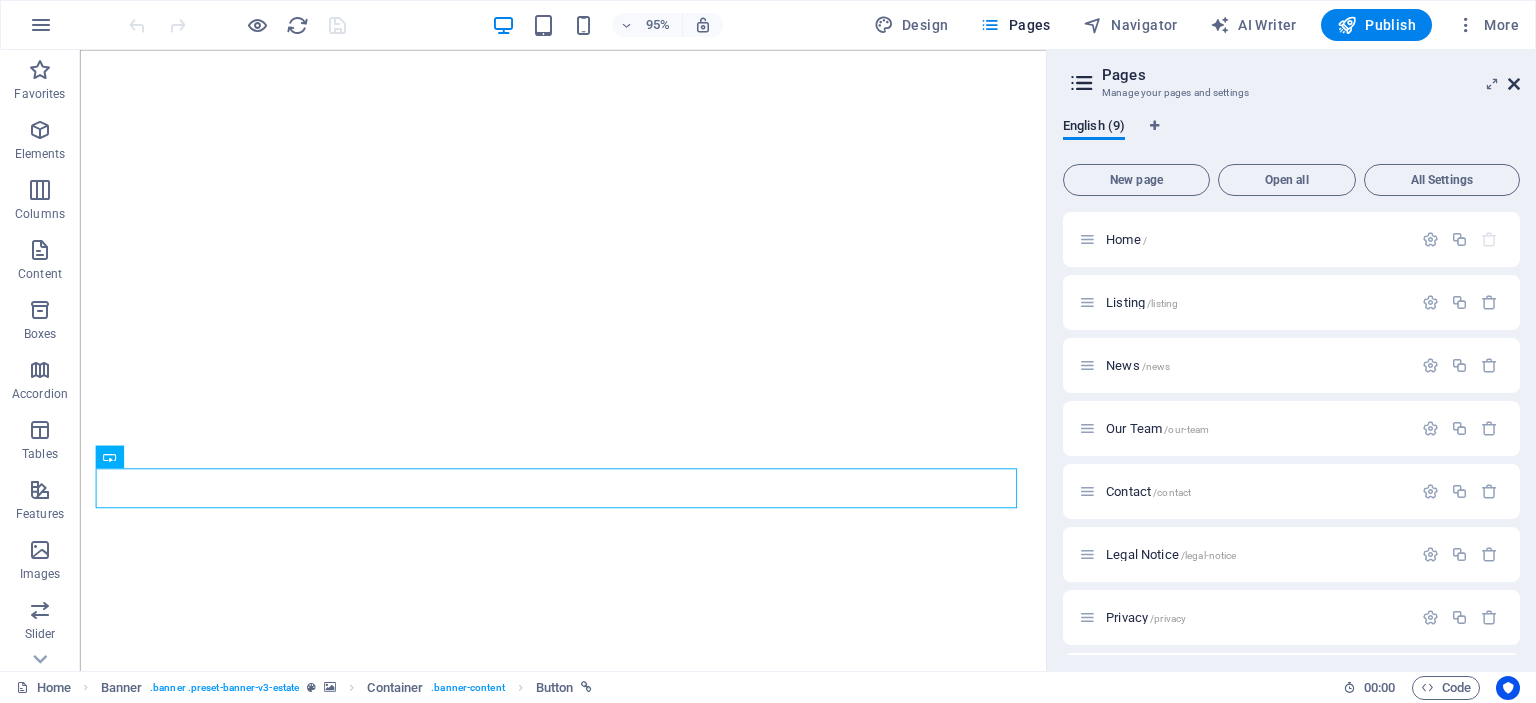 click at bounding box center (1514, 84) 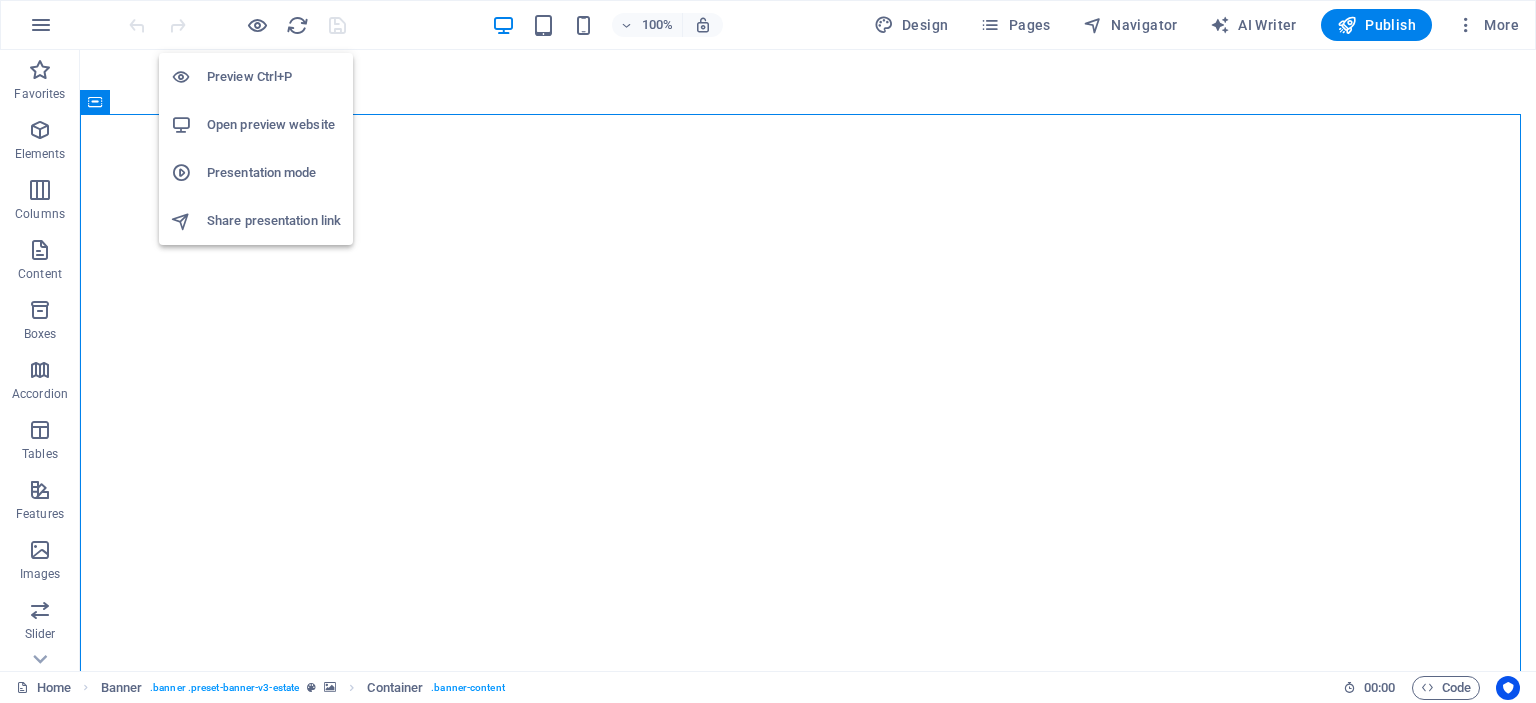 click on "Open preview website" at bounding box center [274, 125] 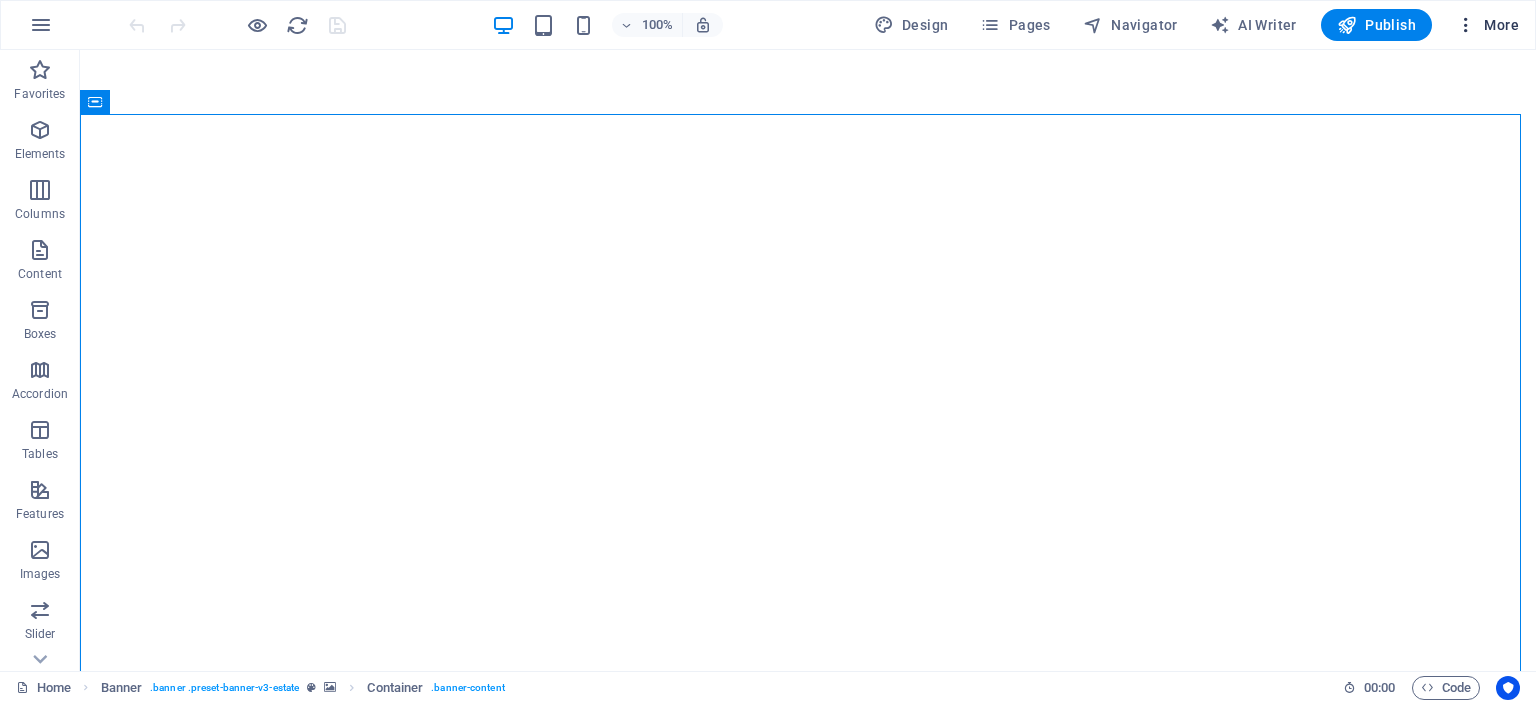 click on "More" at bounding box center (1487, 25) 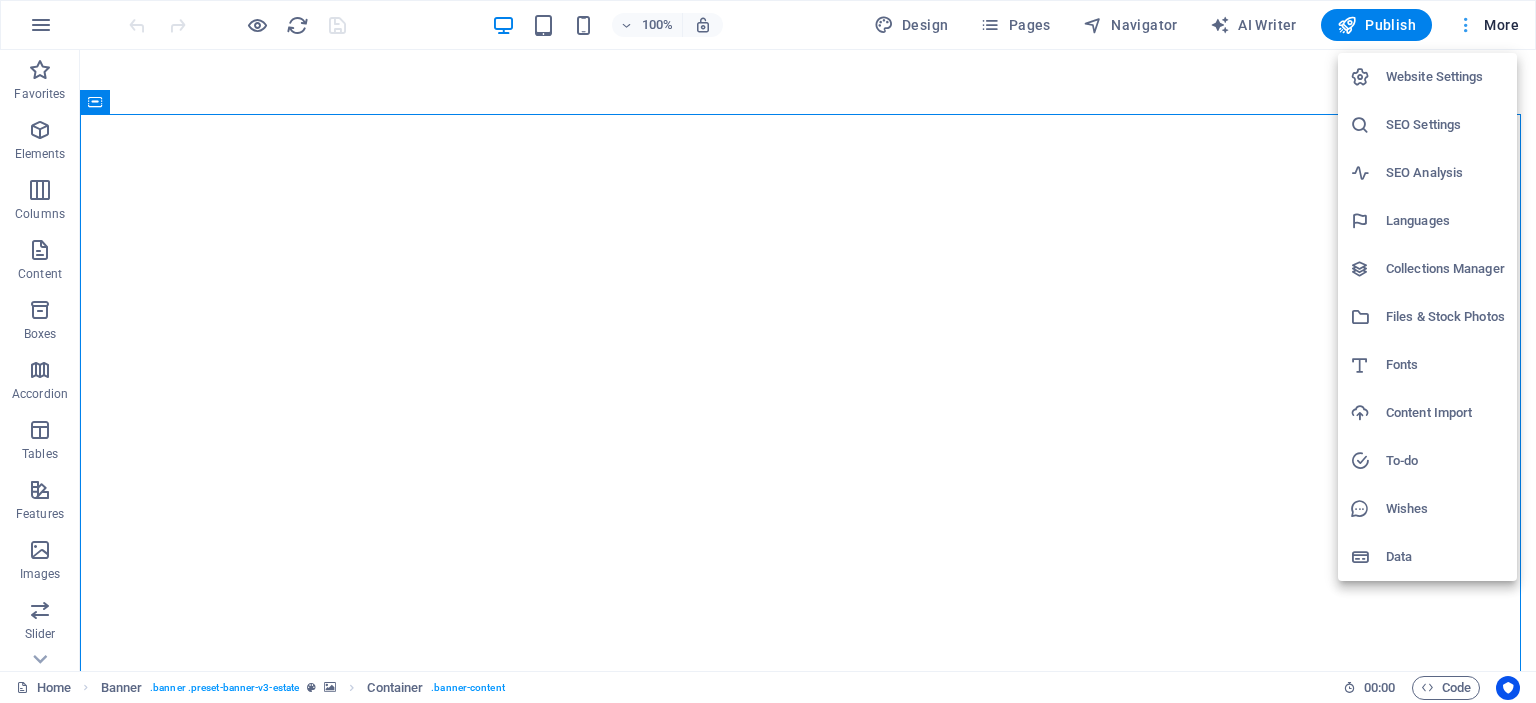 click at bounding box center [768, 351] 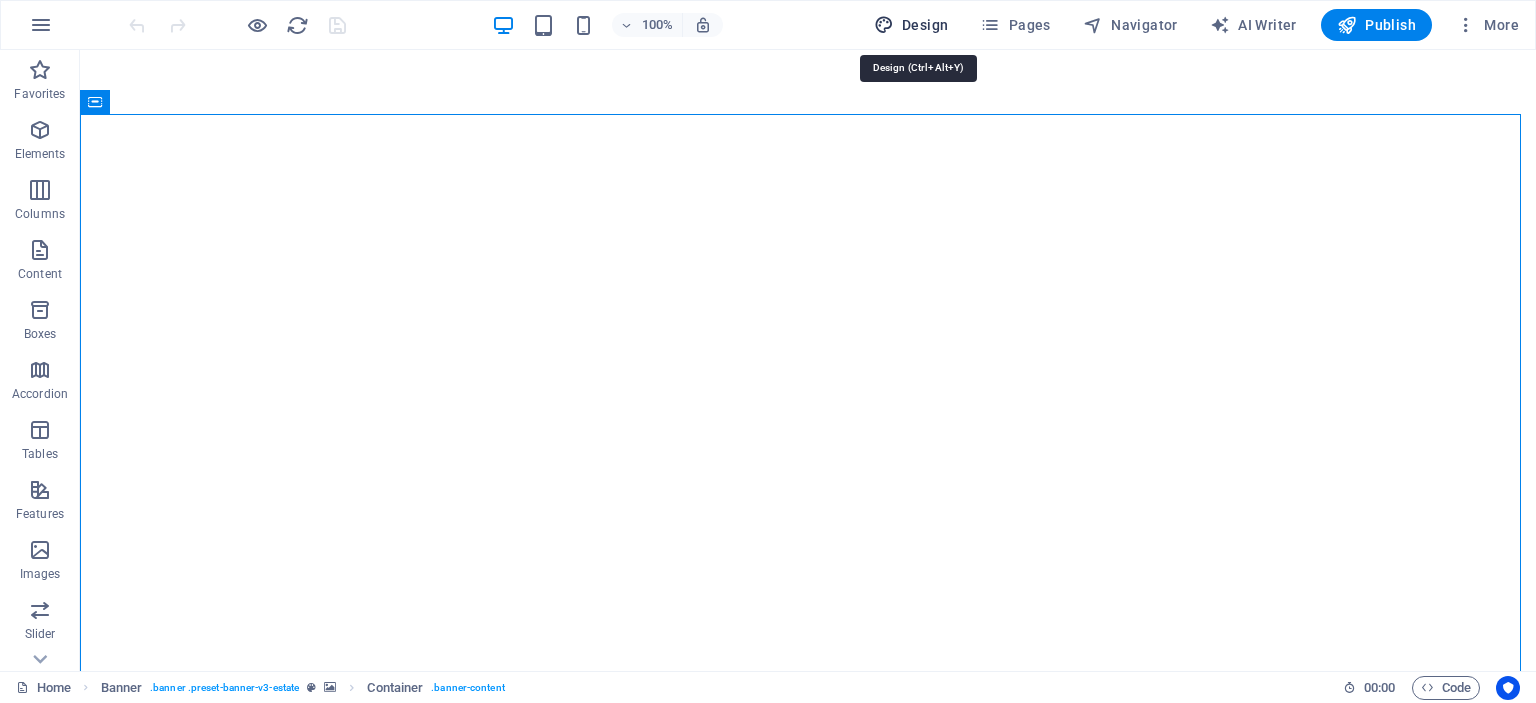 click on "Design" at bounding box center [911, 25] 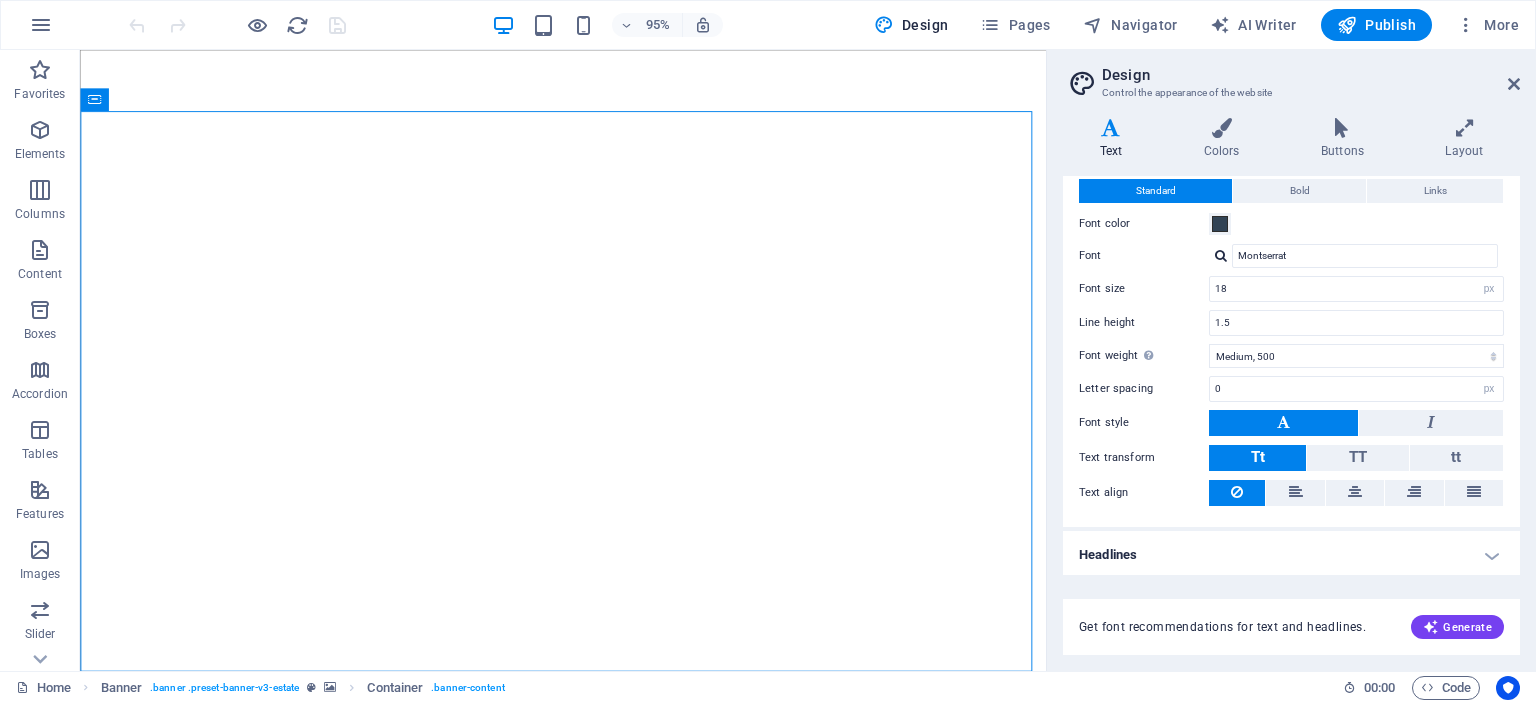 scroll, scrollTop: 0, scrollLeft: 0, axis: both 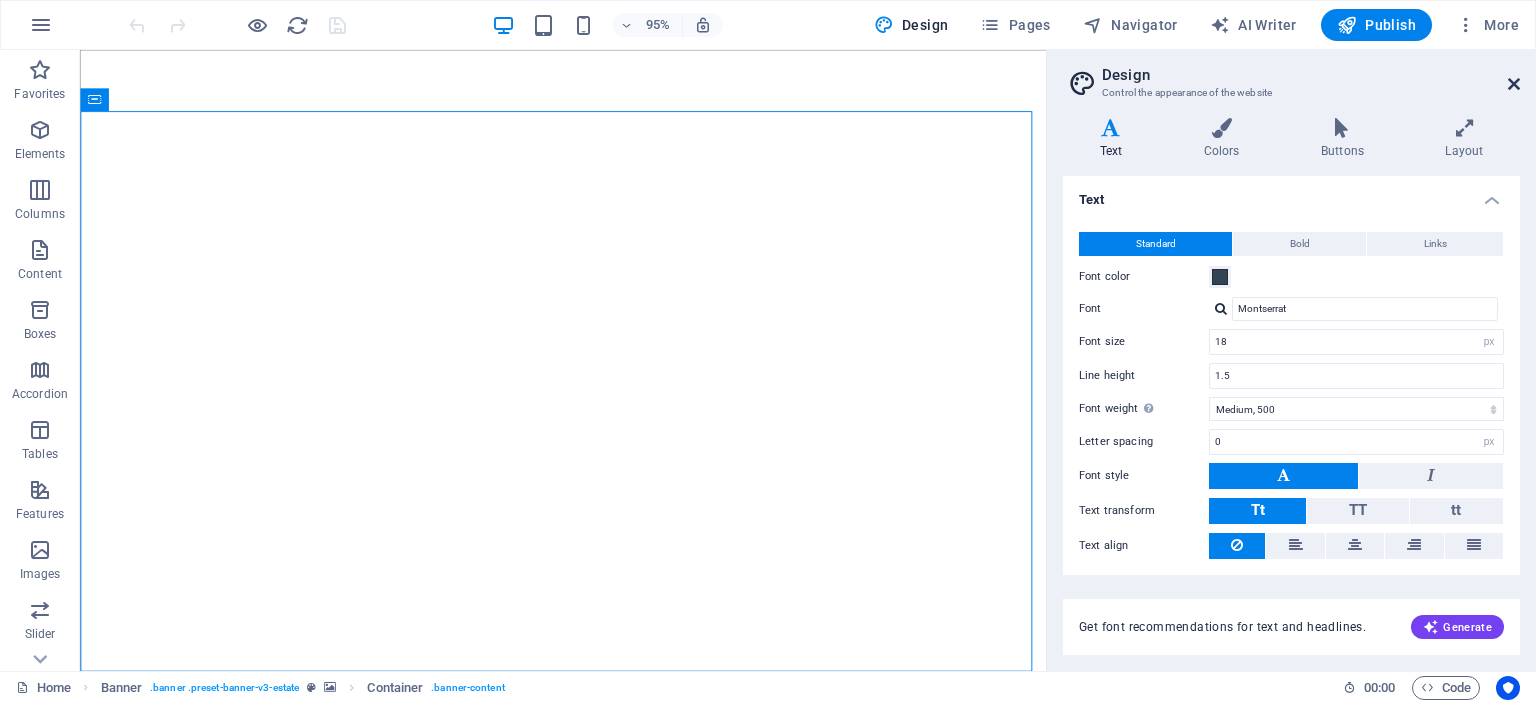 click at bounding box center (1514, 84) 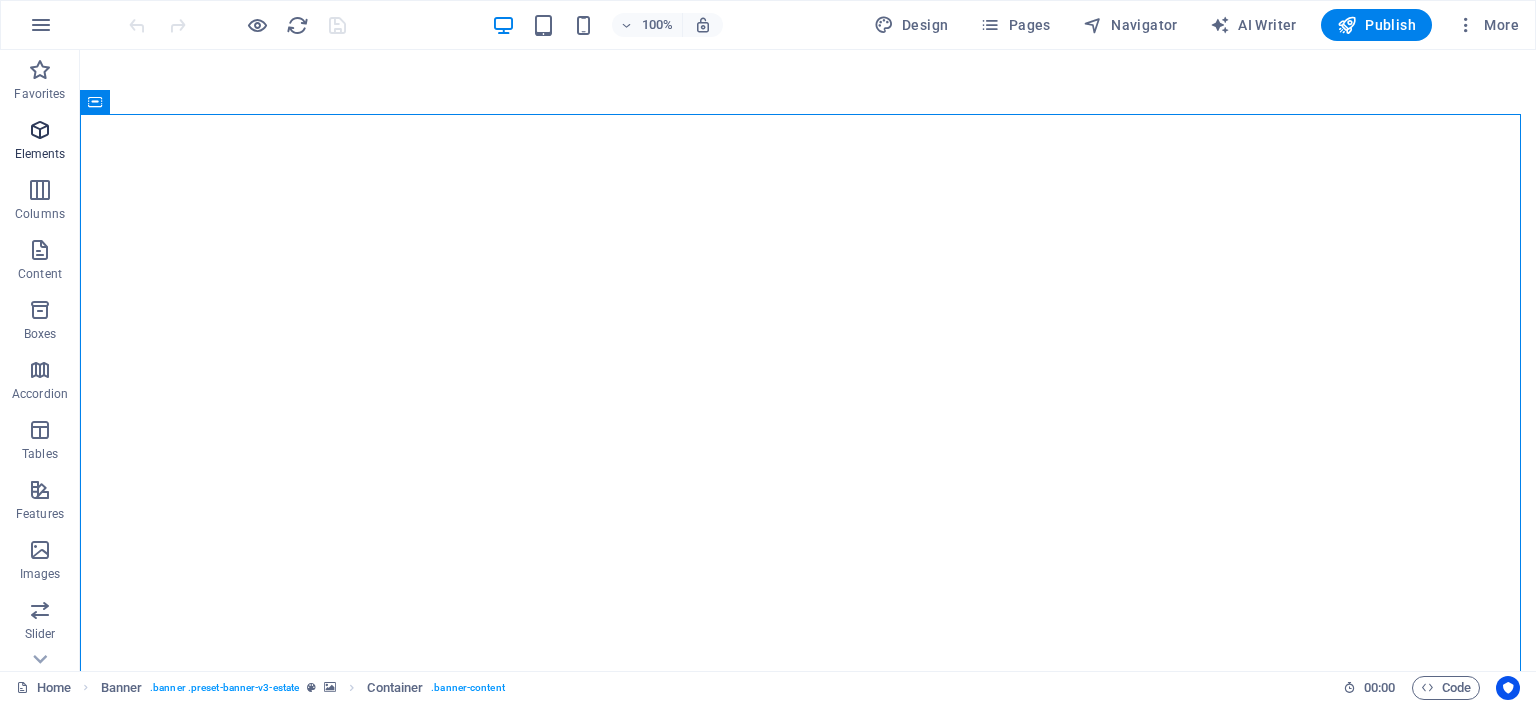click at bounding box center [40, 130] 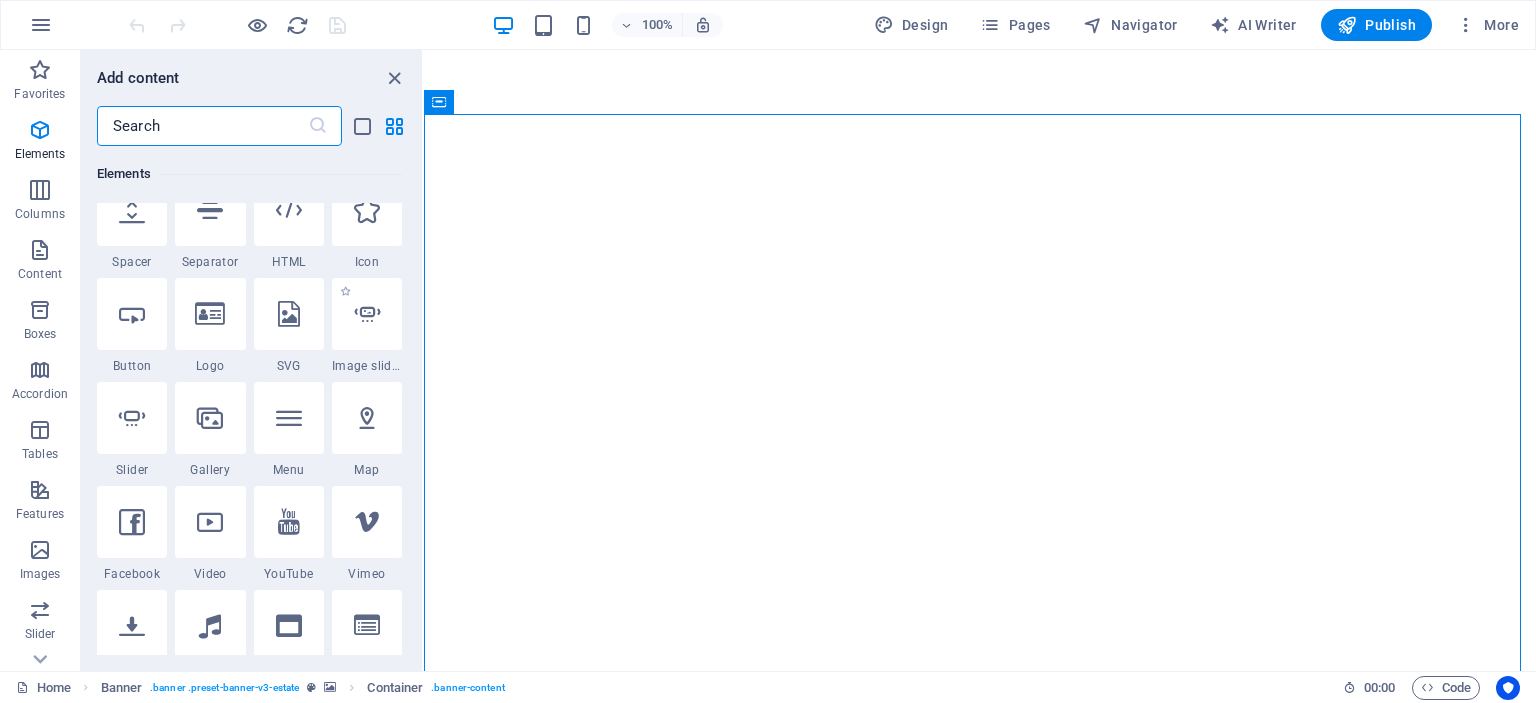 scroll, scrollTop: 312, scrollLeft: 0, axis: vertical 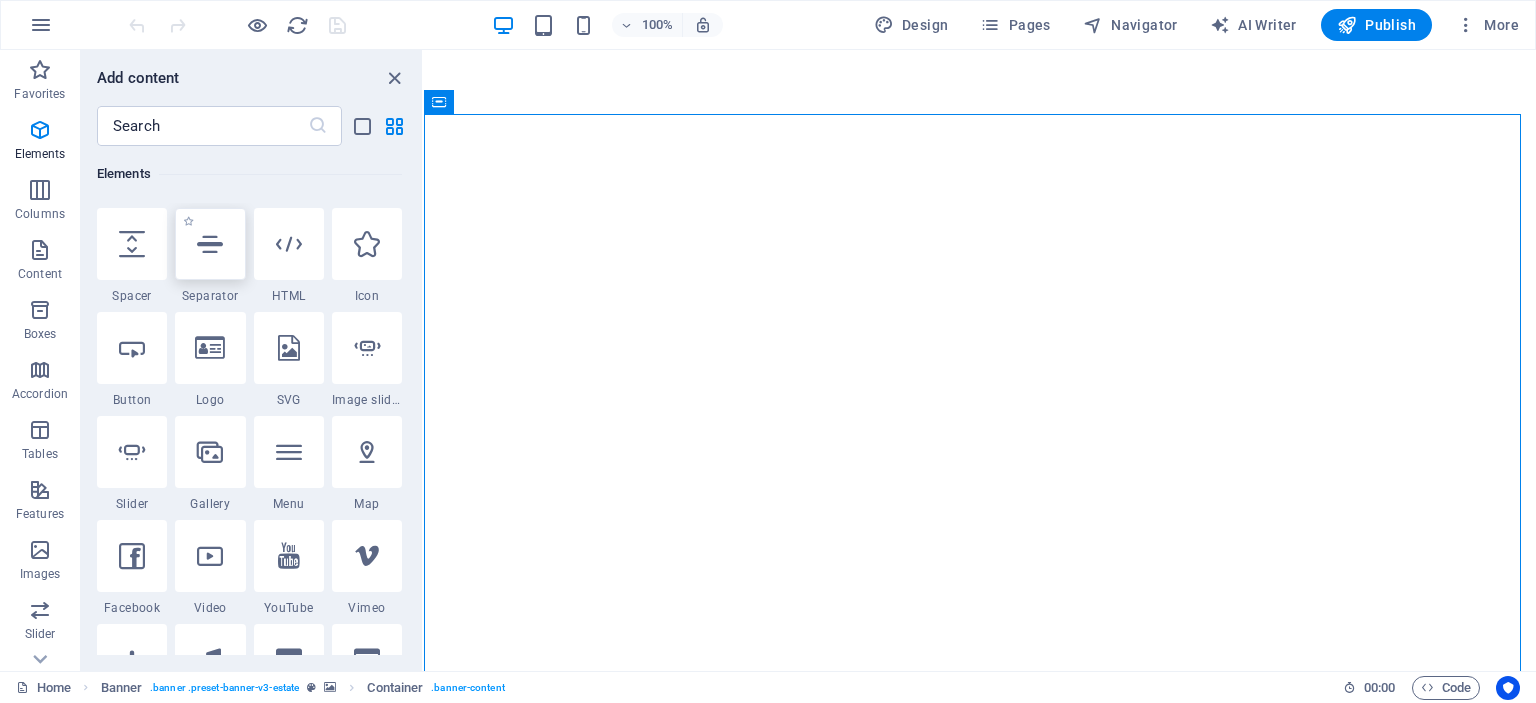 click at bounding box center (210, 244) 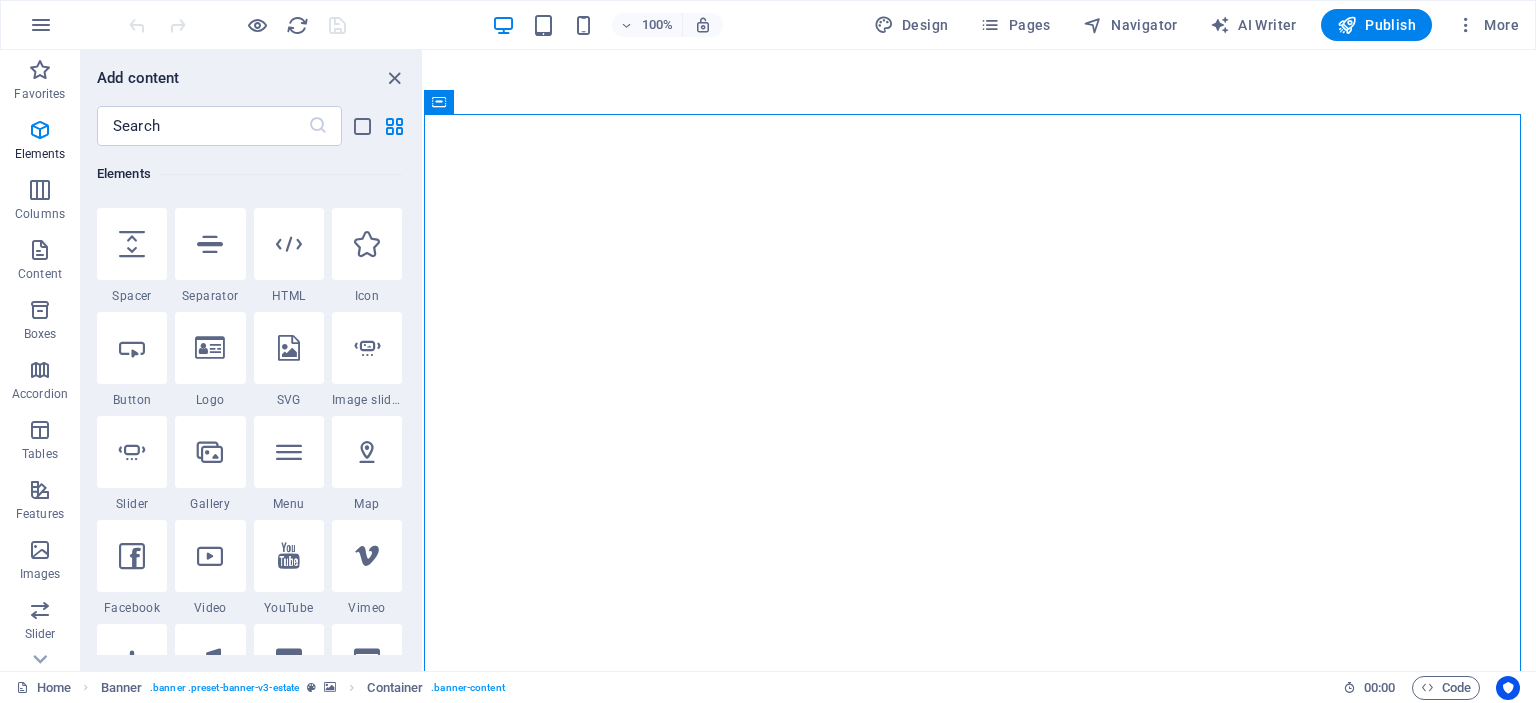select on "%" 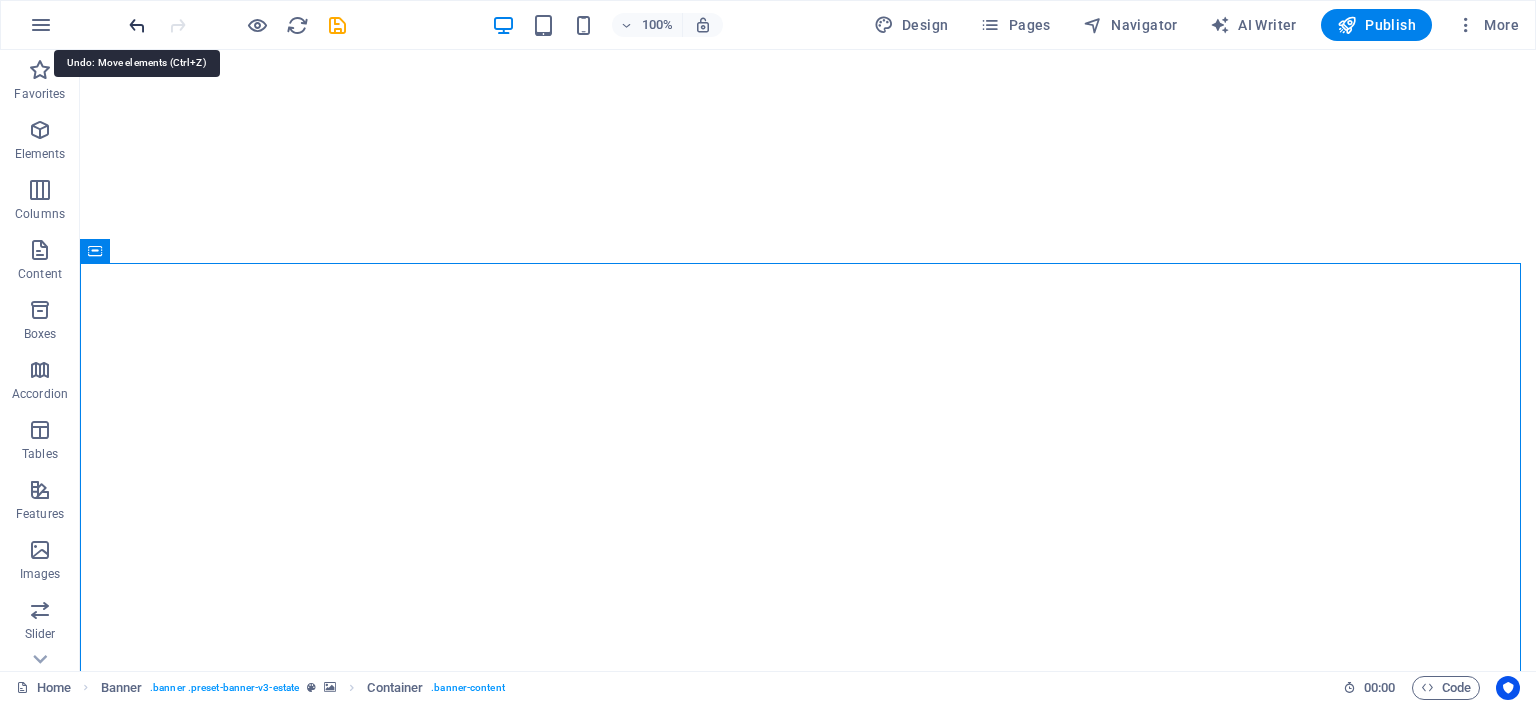 click at bounding box center [137, 25] 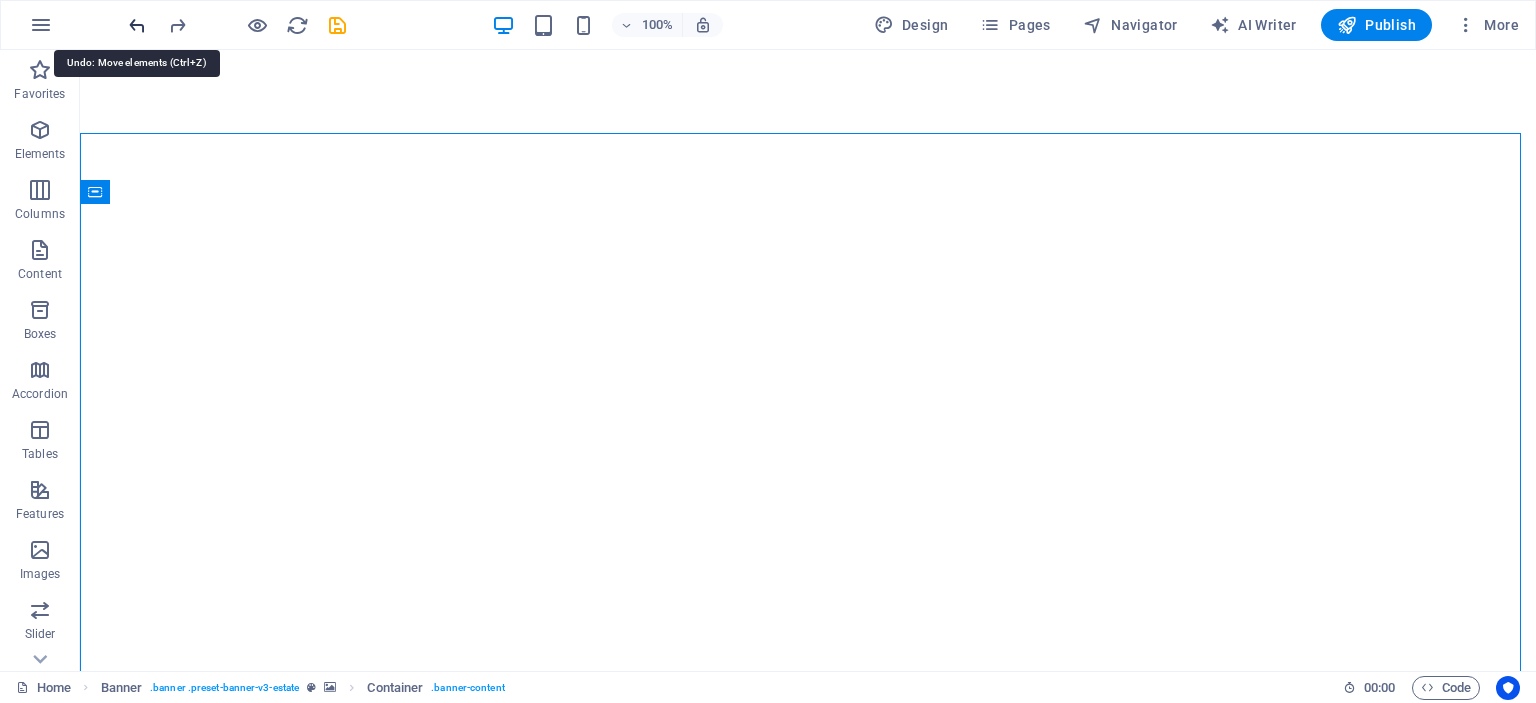 click at bounding box center (137, 25) 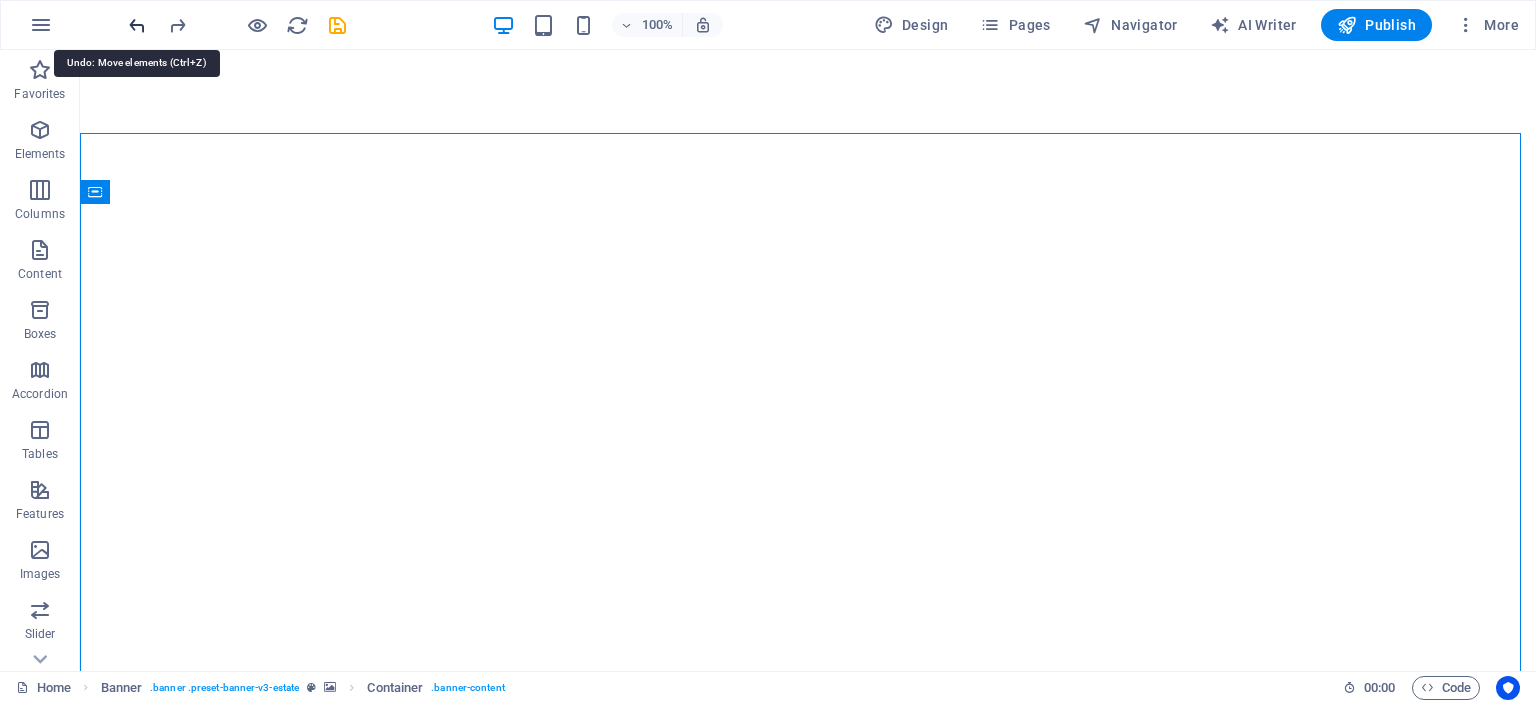 click at bounding box center (137, 25) 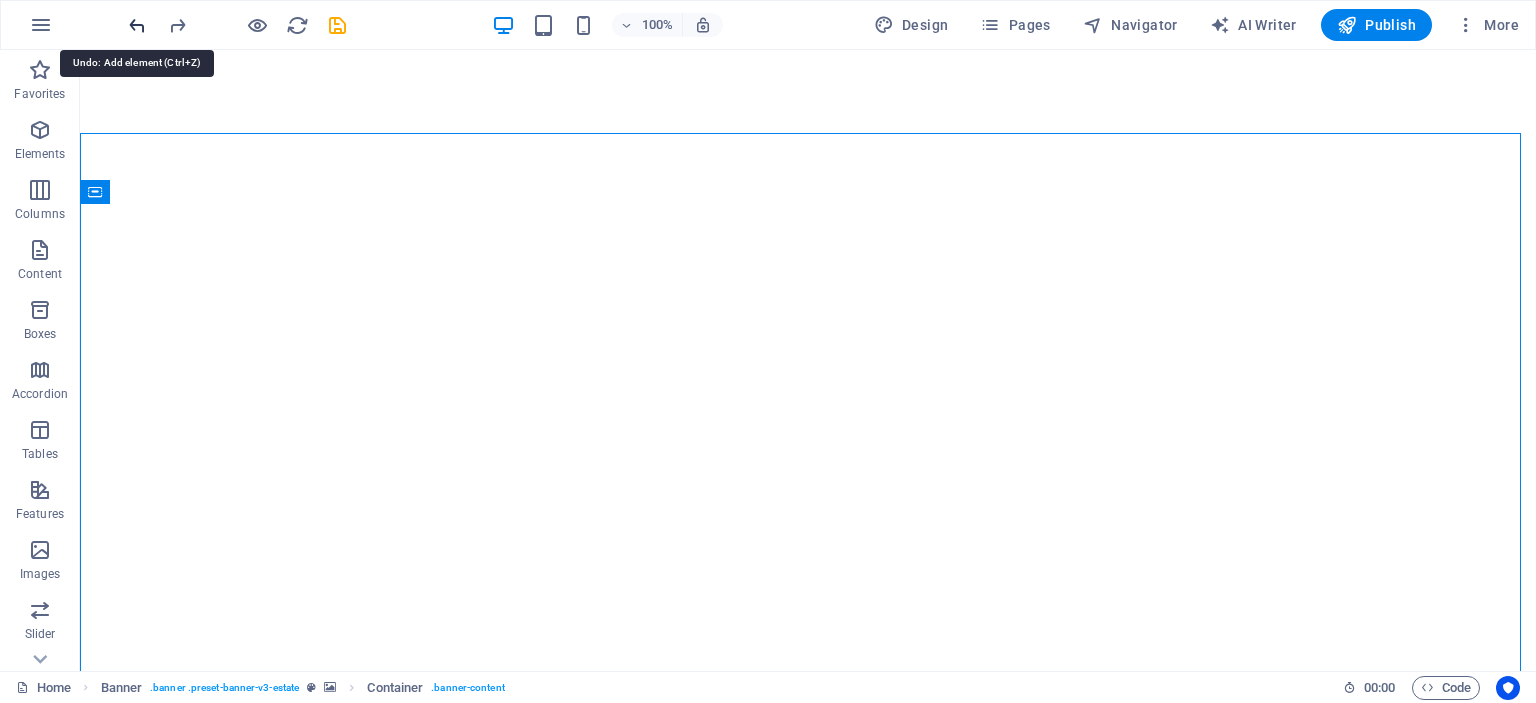 click at bounding box center [137, 25] 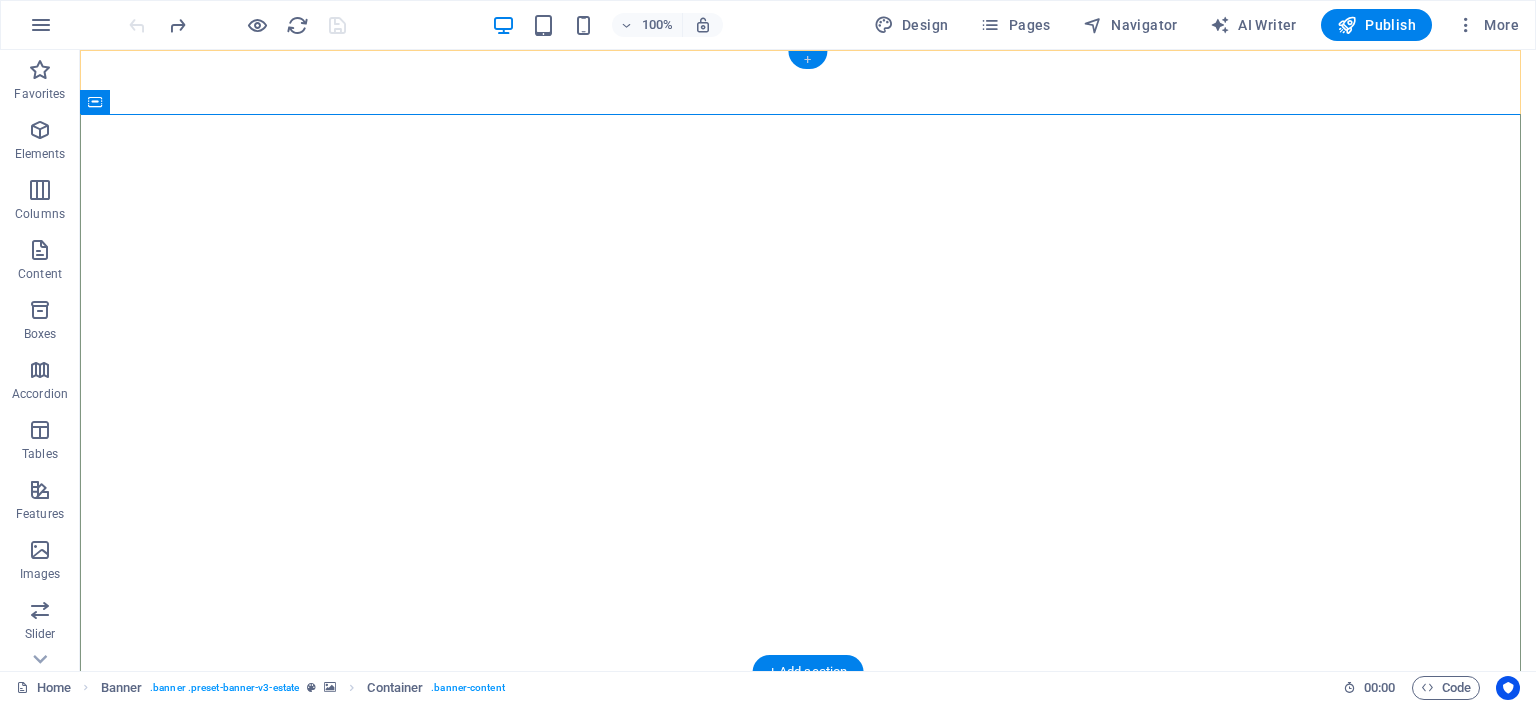 click on "+" at bounding box center (807, 60) 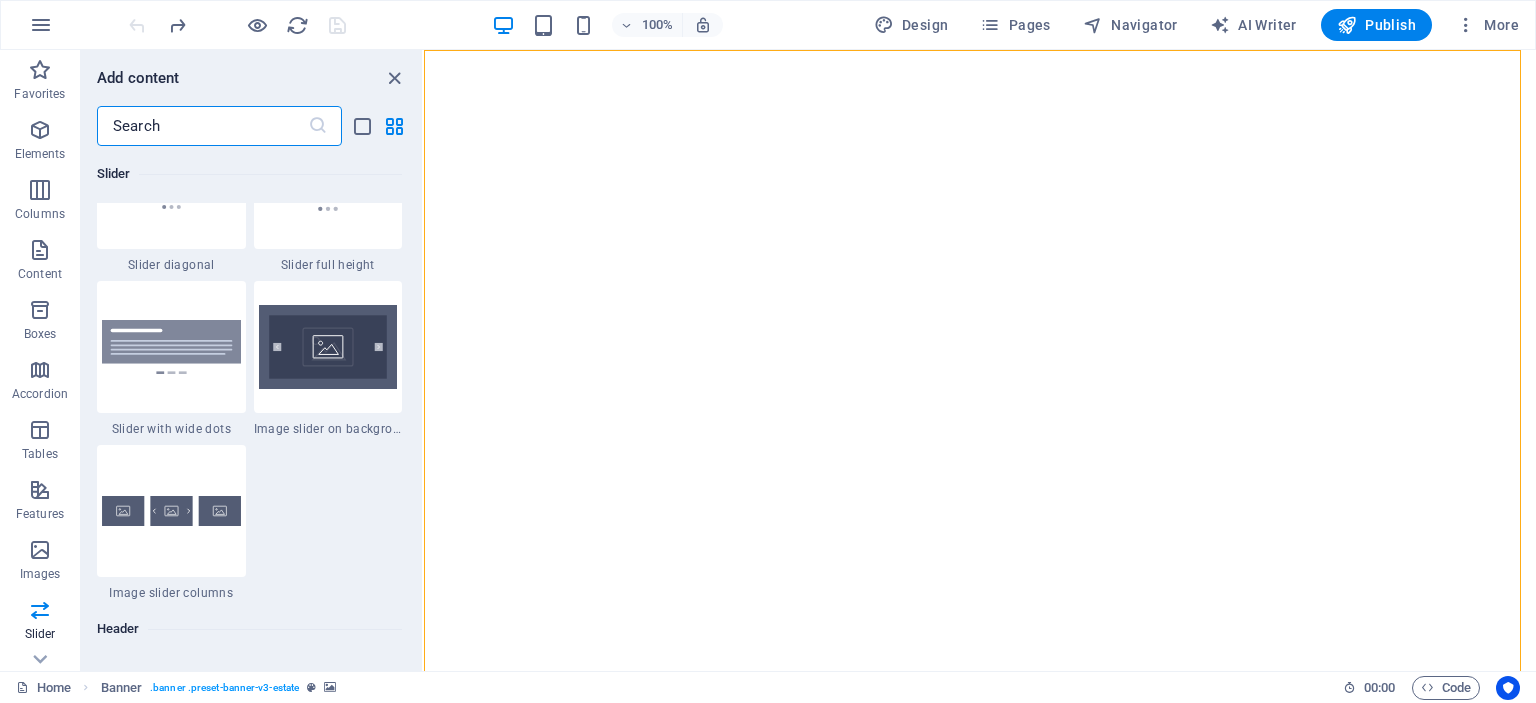 scroll, scrollTop: 11599, scrollLeft: 0, axis: vertical 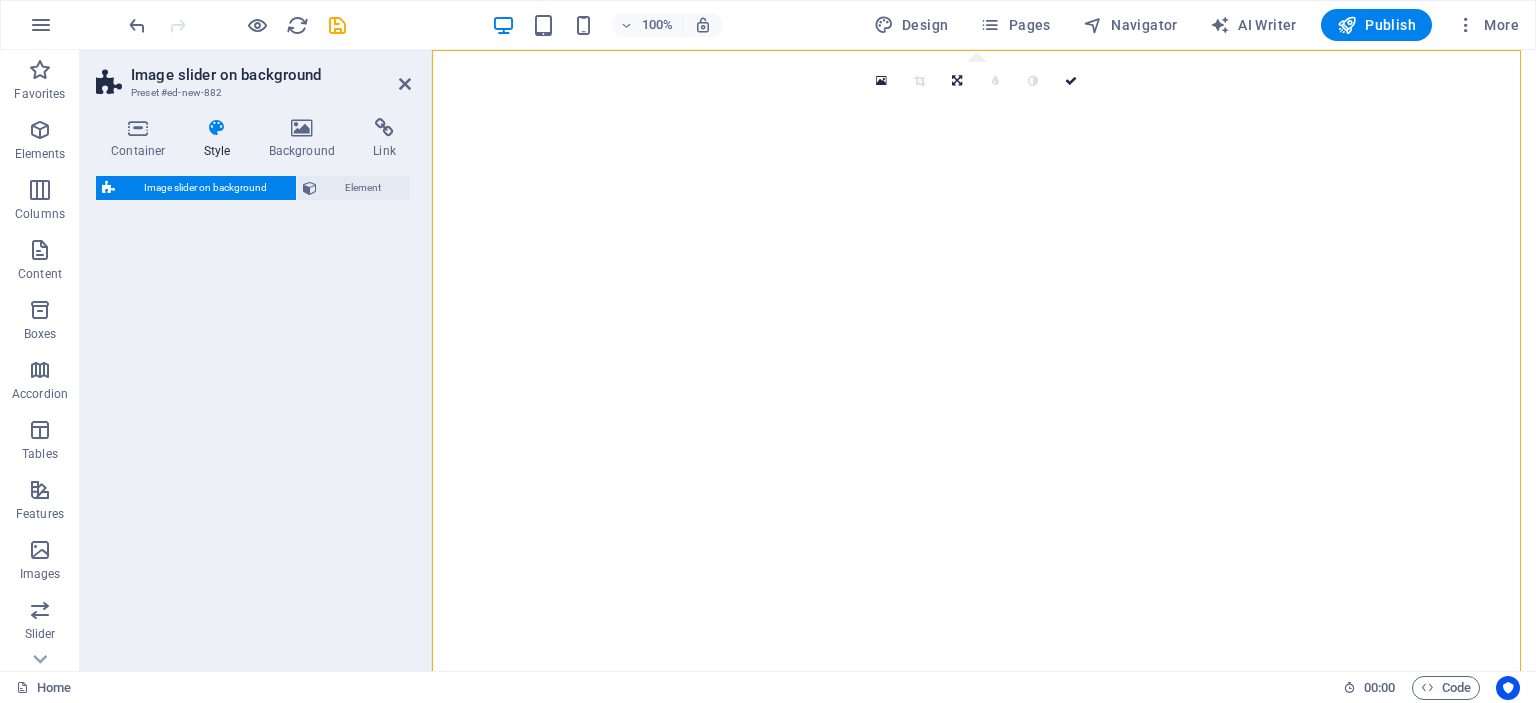 select on "rem" 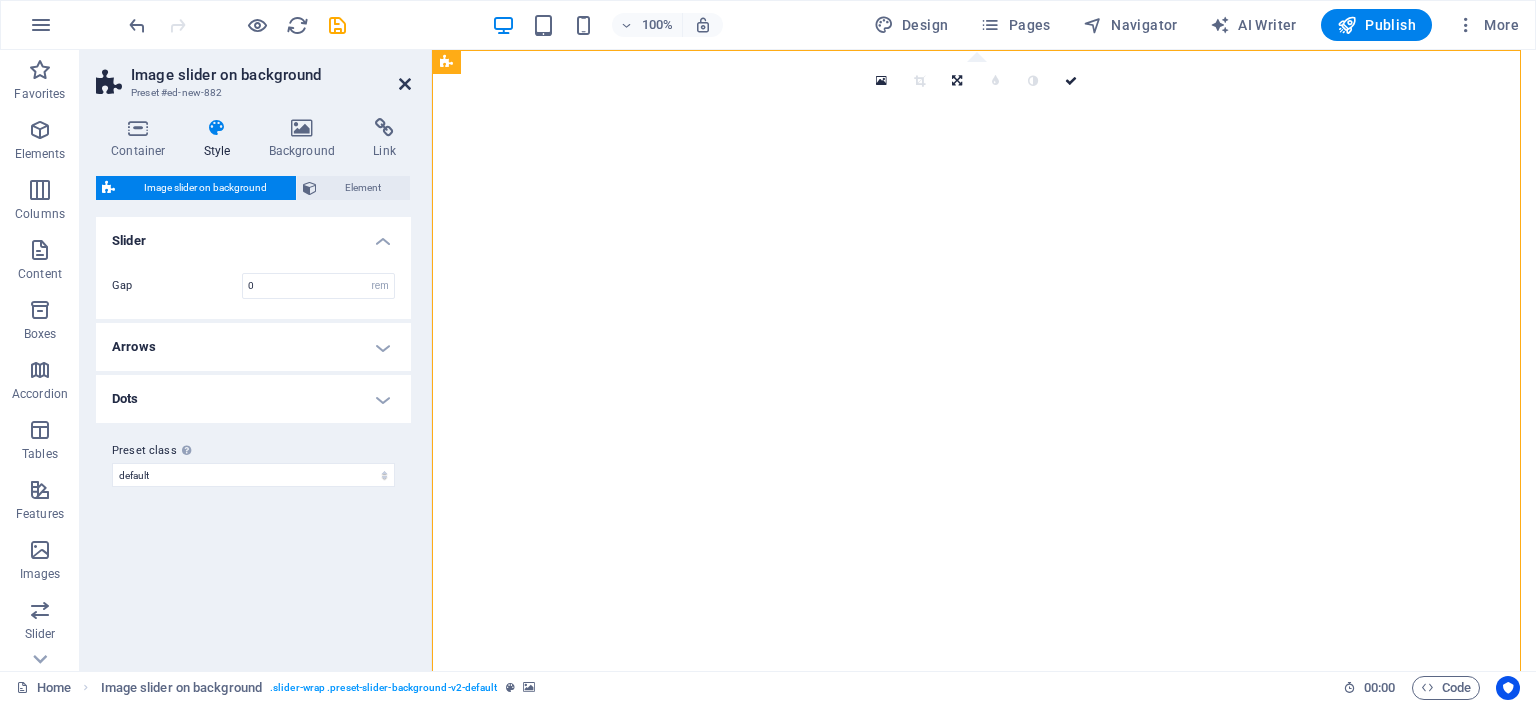click at bounding box center (405, 84) 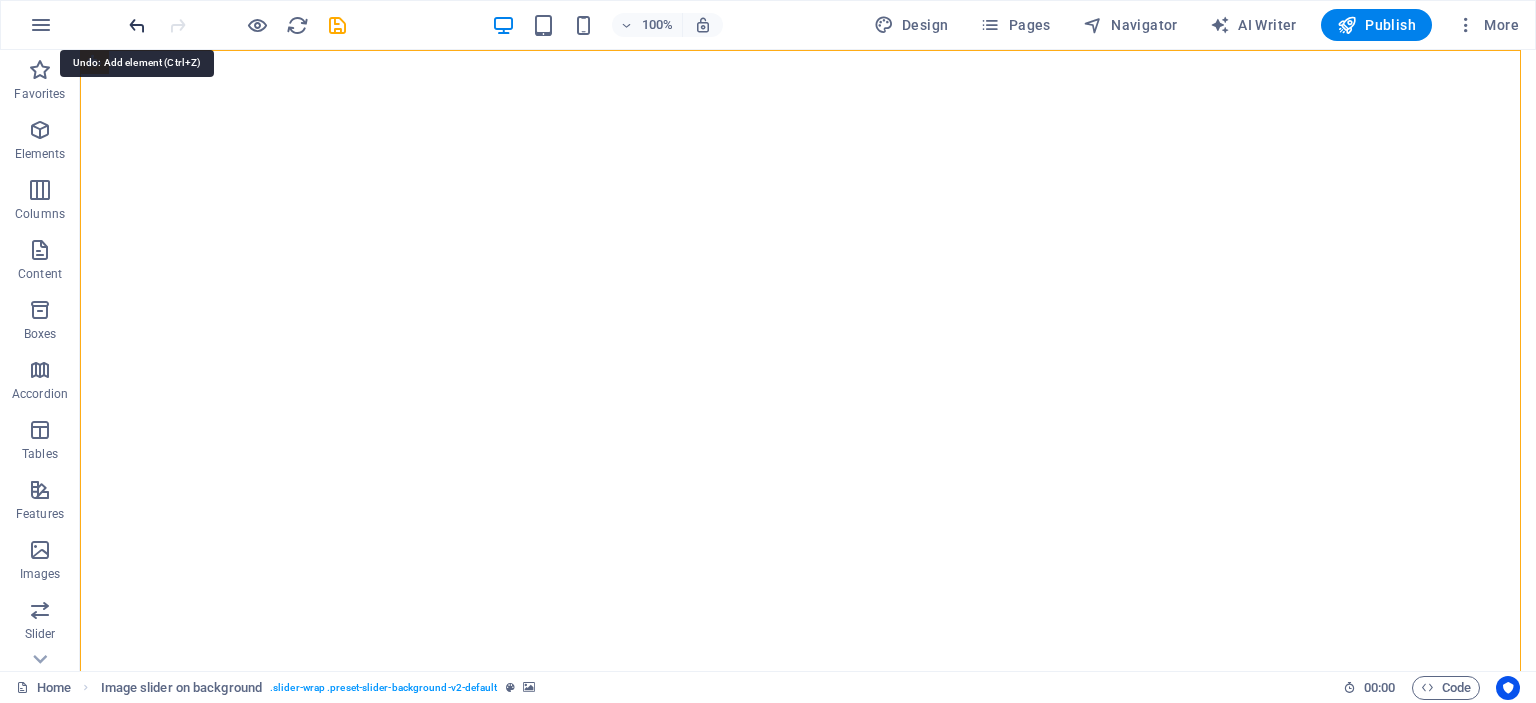 click at bounding box center (137, 25) 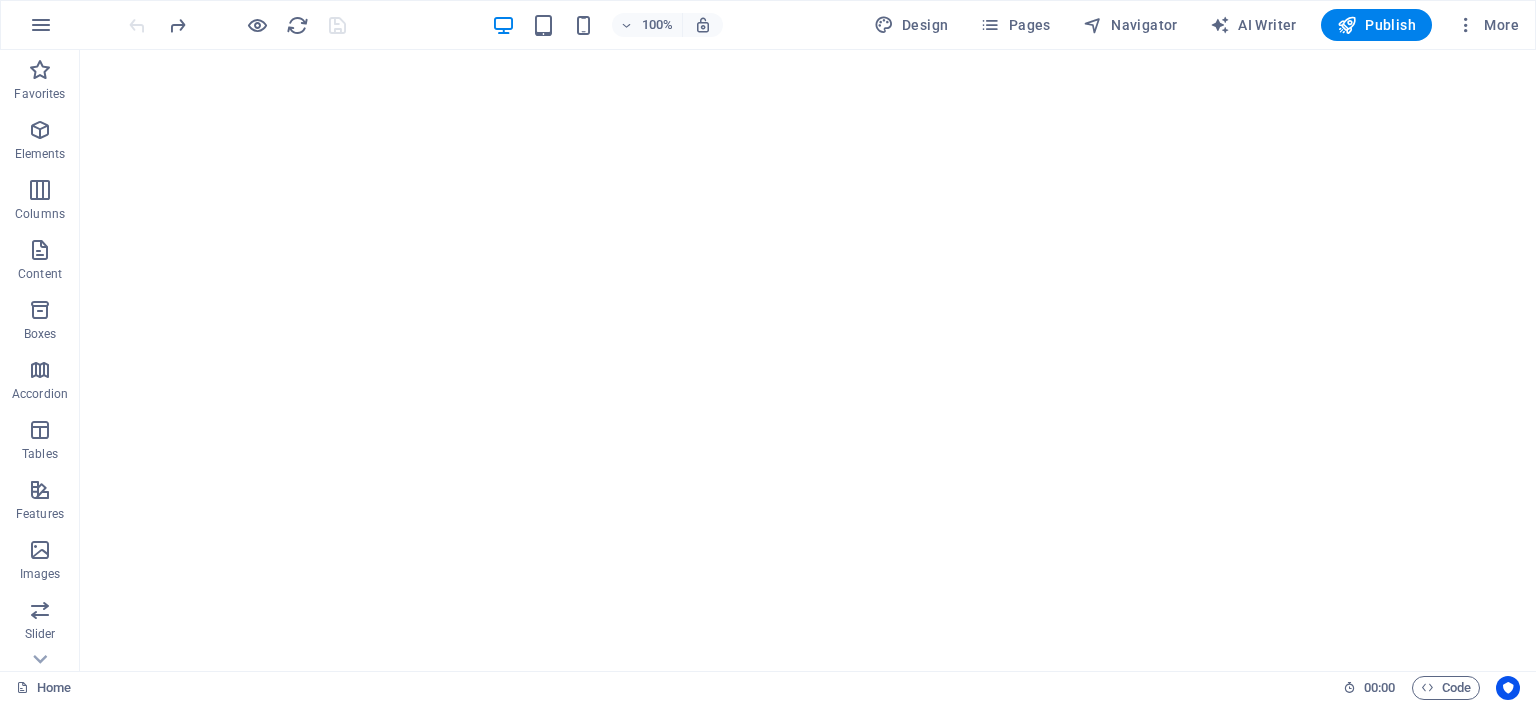 click at bounding box center [237, 25] 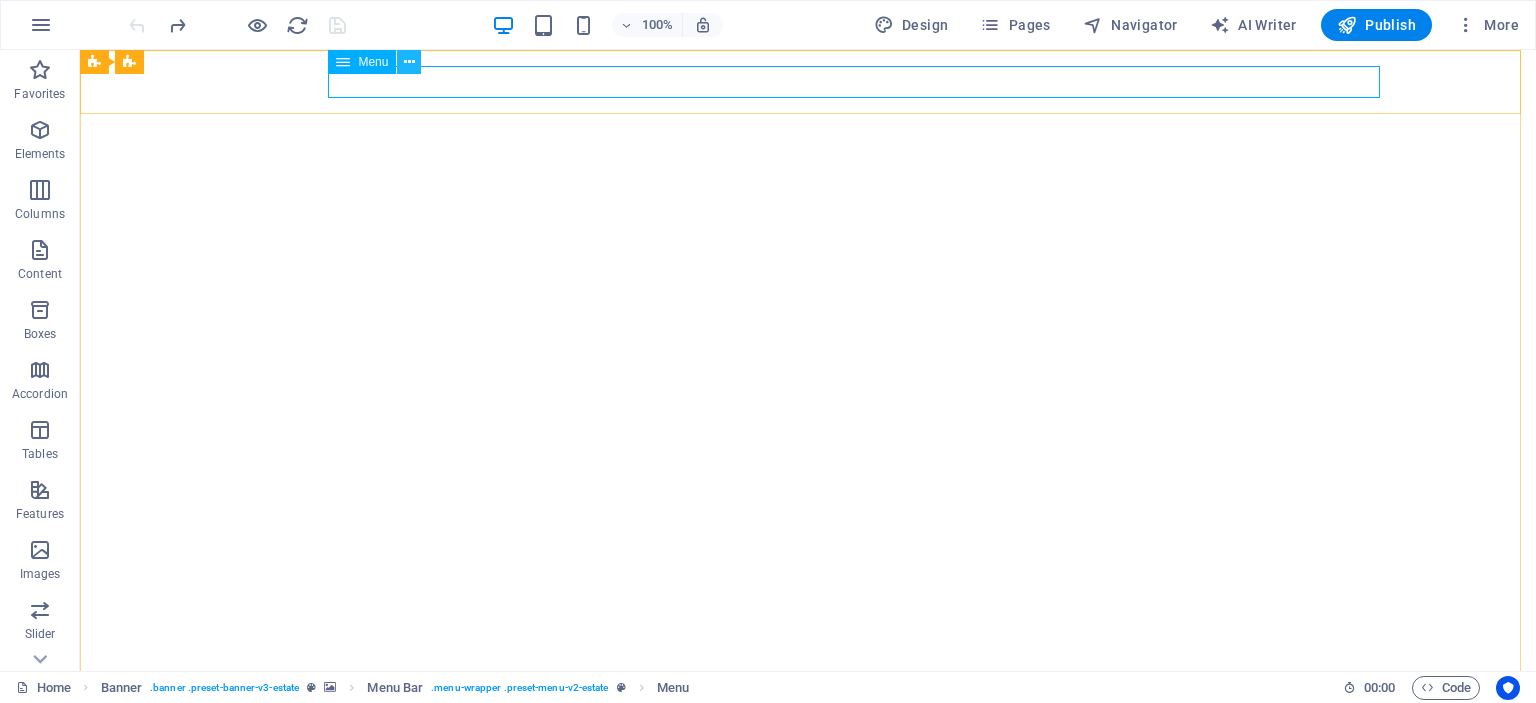 click at bounding box center (409, 62) 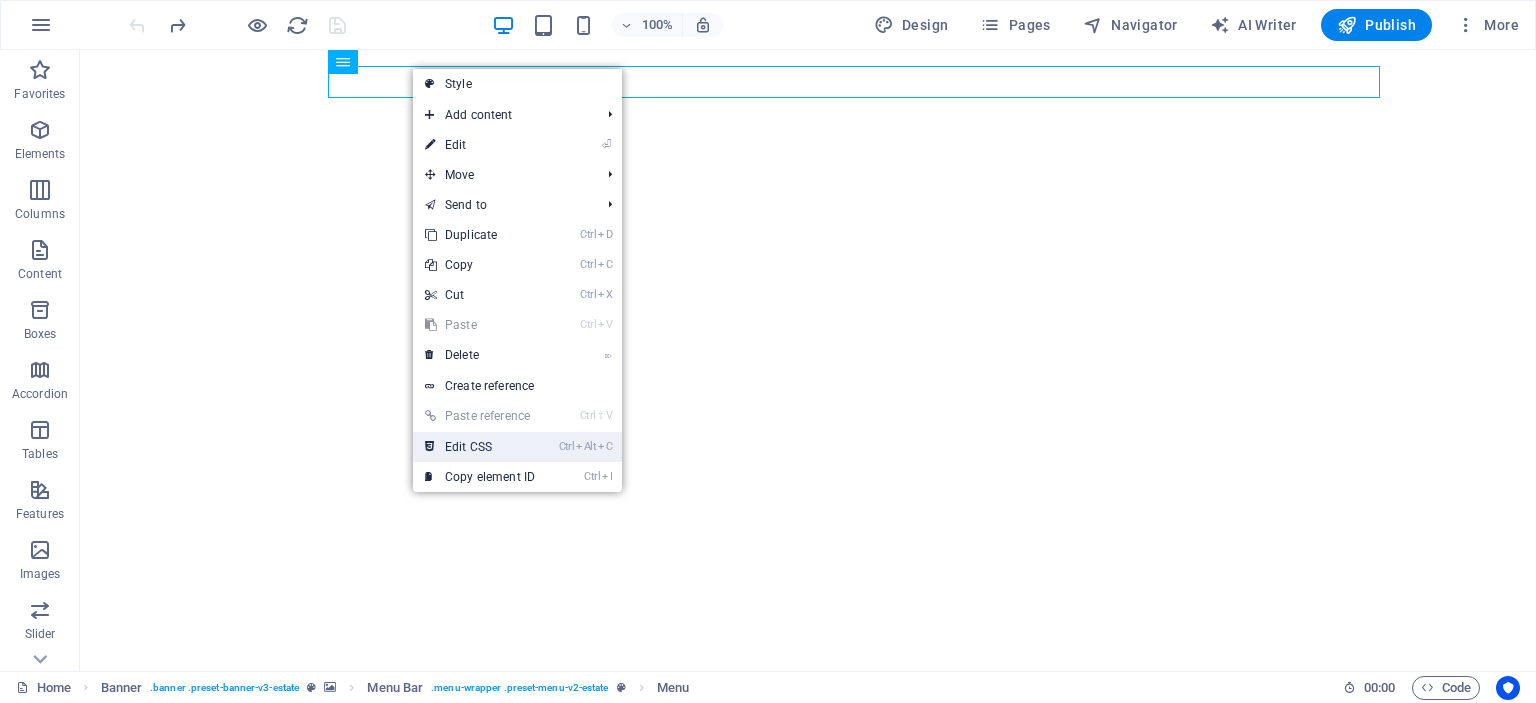 click on "Ctrl Alt C  Edit CSS" at bounding box center [480, 447] 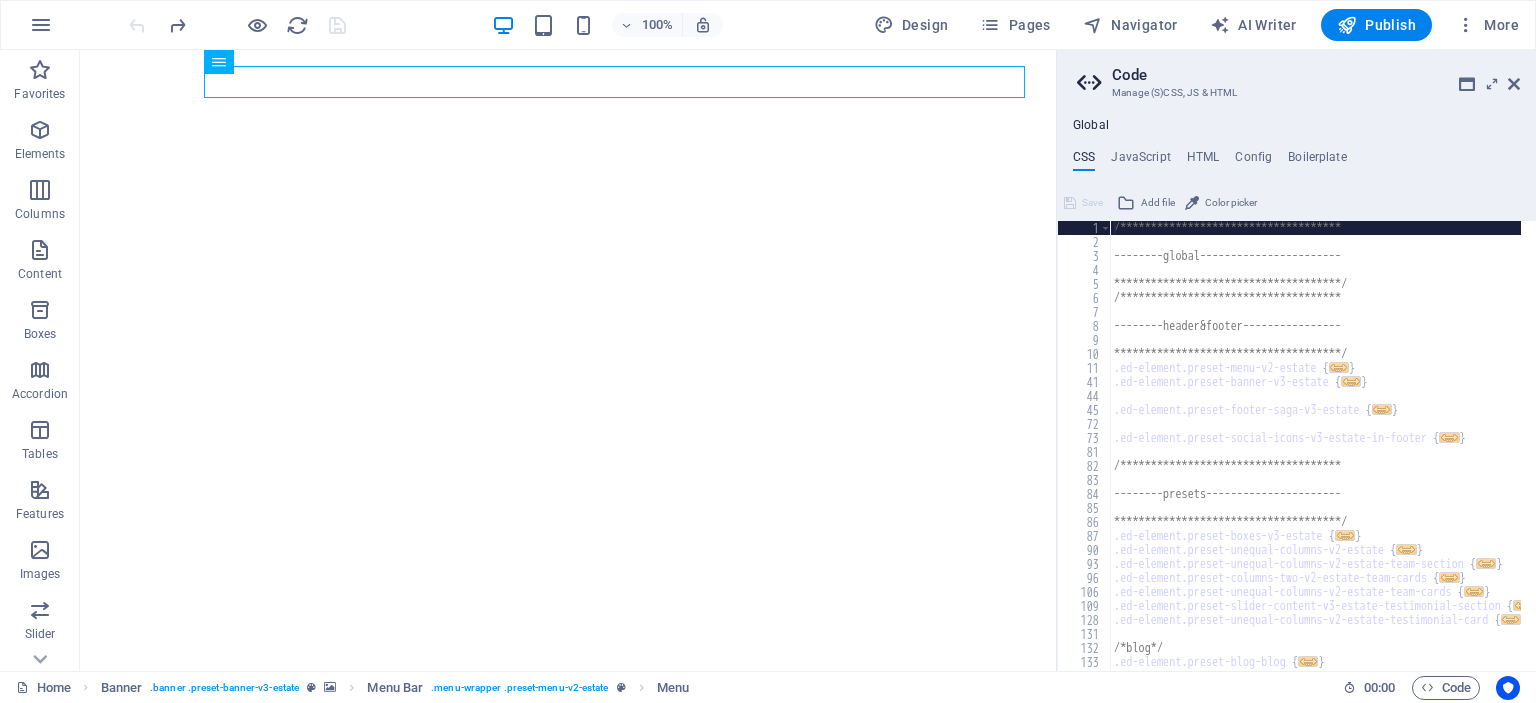 scroll, scrollTop: 0, scrollLeft: 0, axis: both 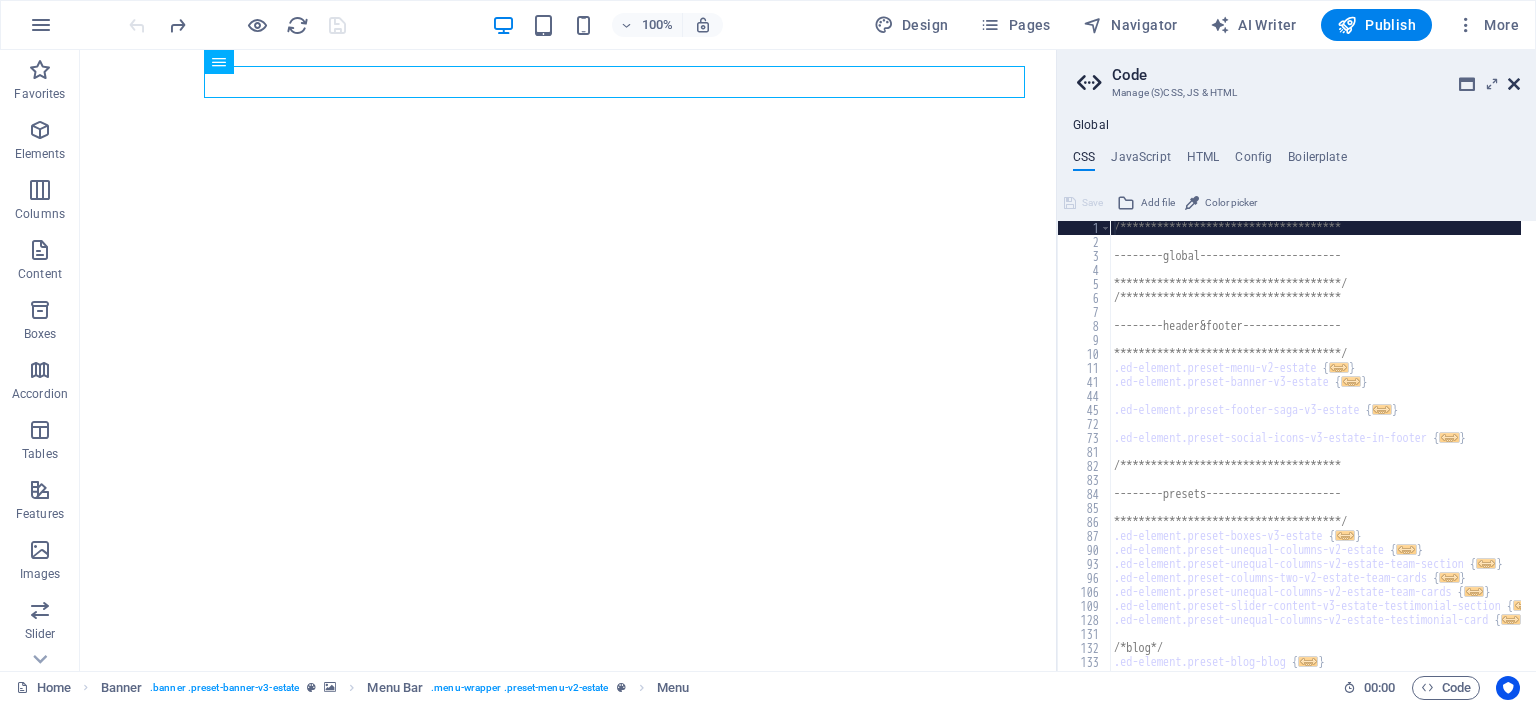 click at bounding box center [1514, 84] 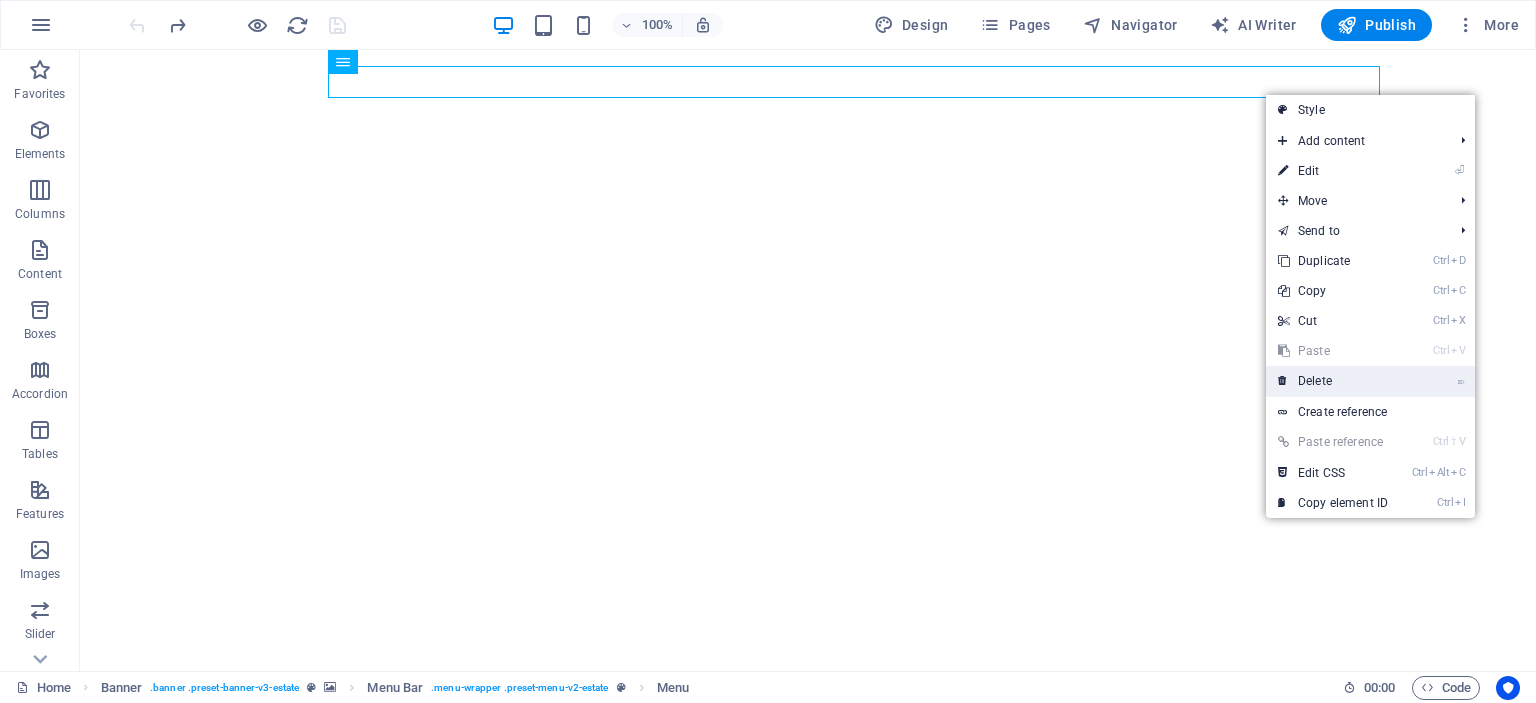 click on "⌦  Delete" at bounding box center [1333, 381] 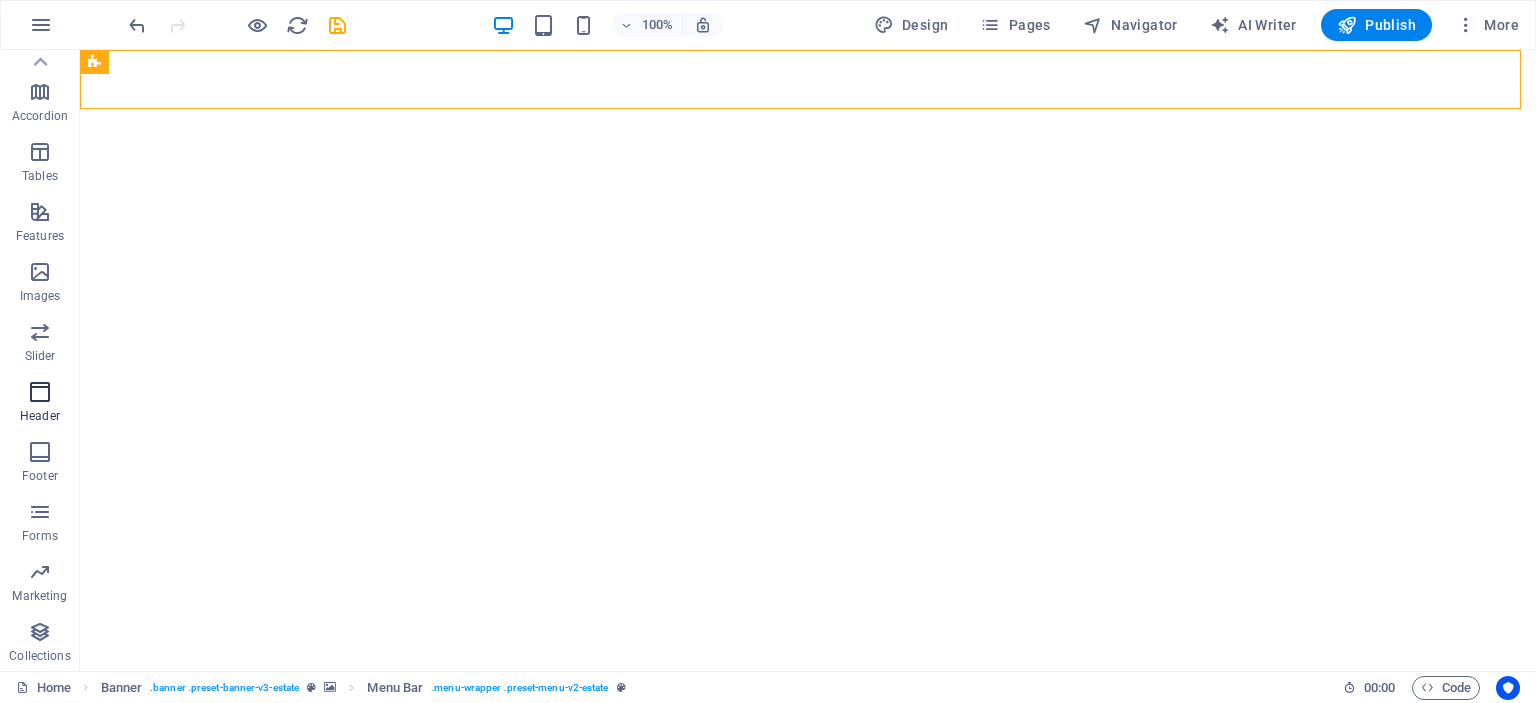 scroll, scrollTop: 0, scrollLeft: 0, axis: both 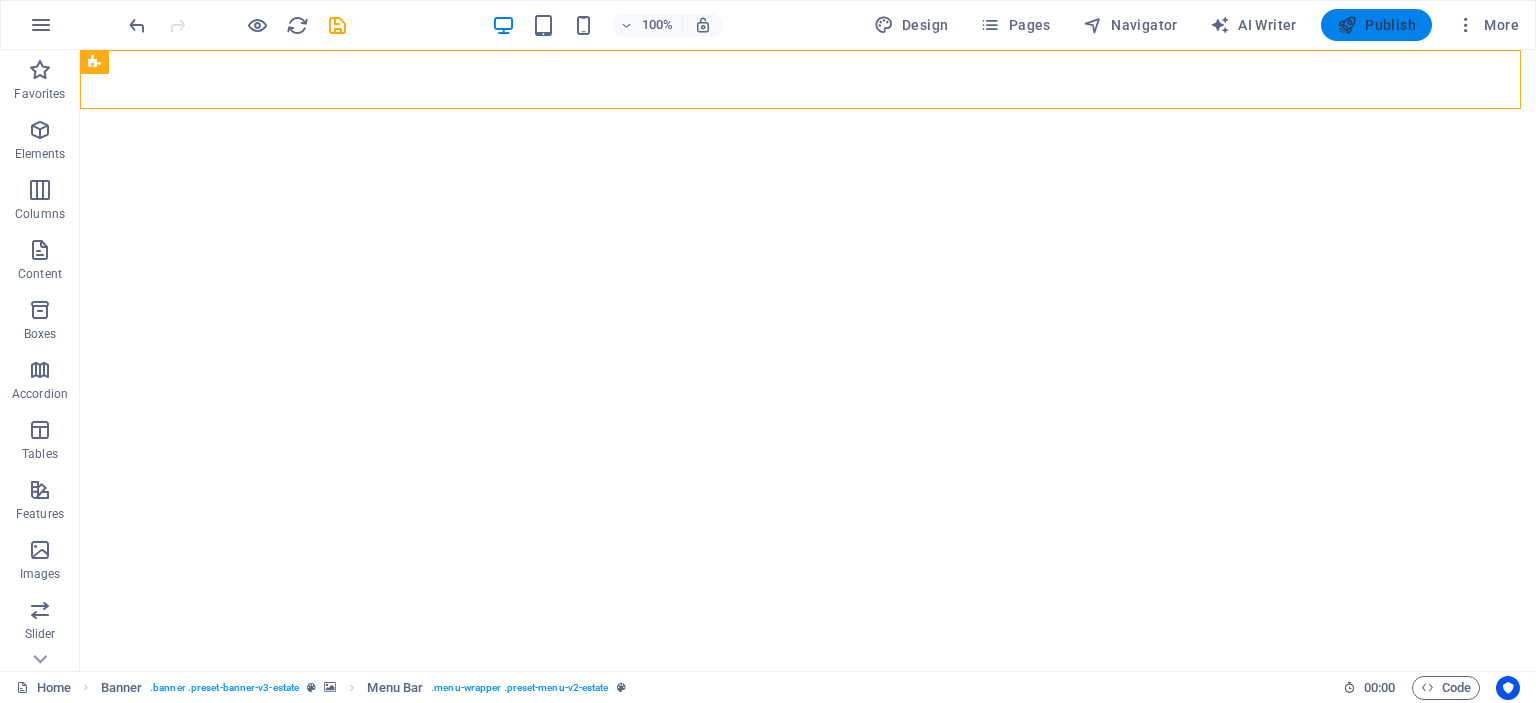 click on "Publish" at bounding box center (1376, 25) 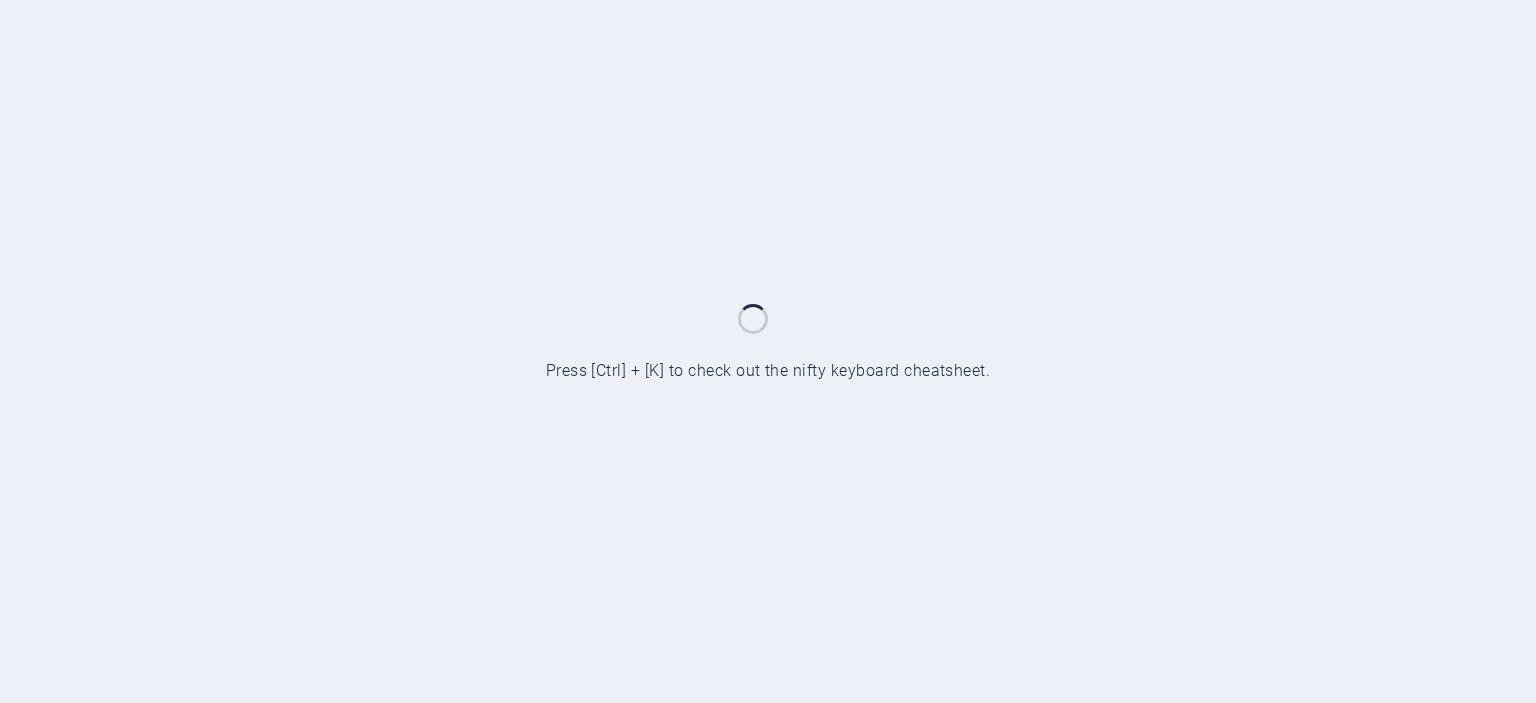 scroll, scrollTop: 0, scrollLeft: 0, axis: both 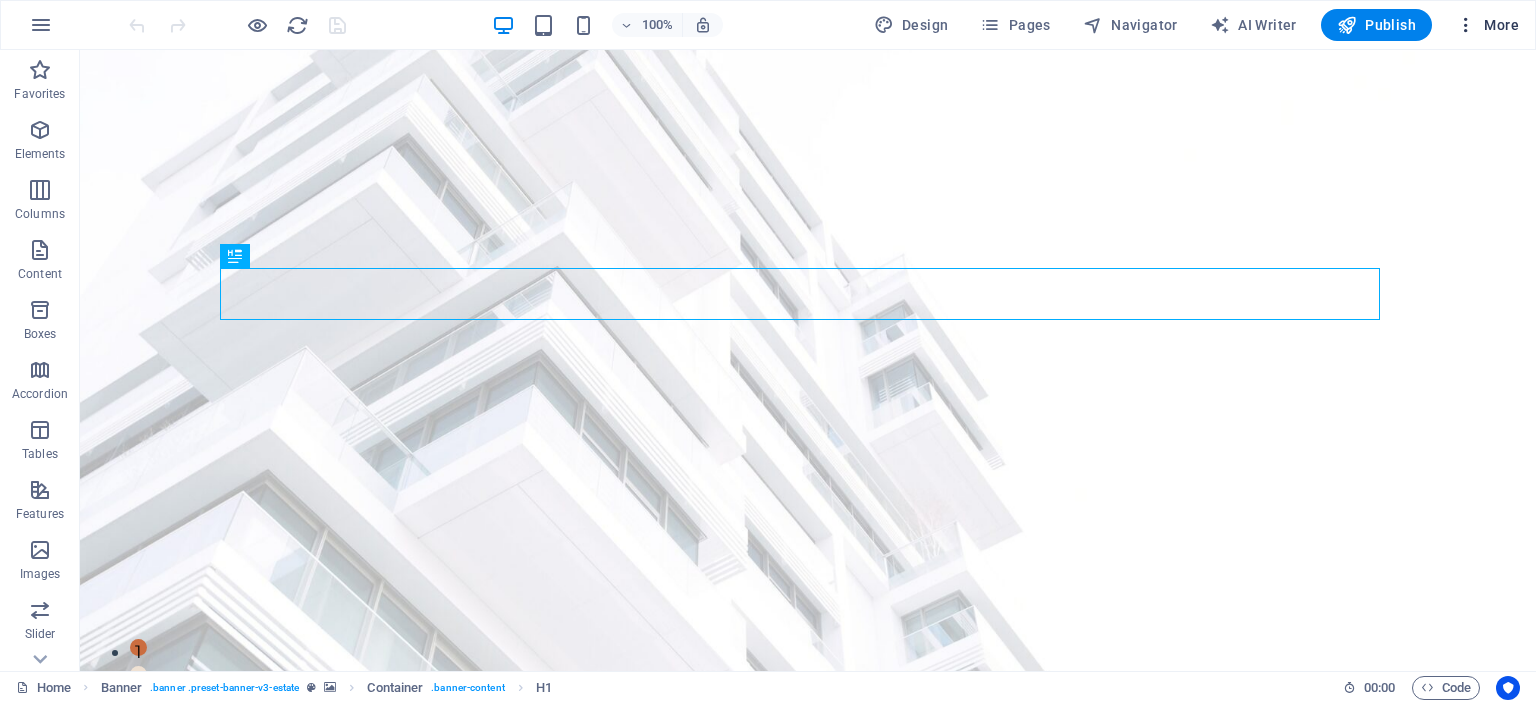click on "More" at bounding box center [1487, 25] 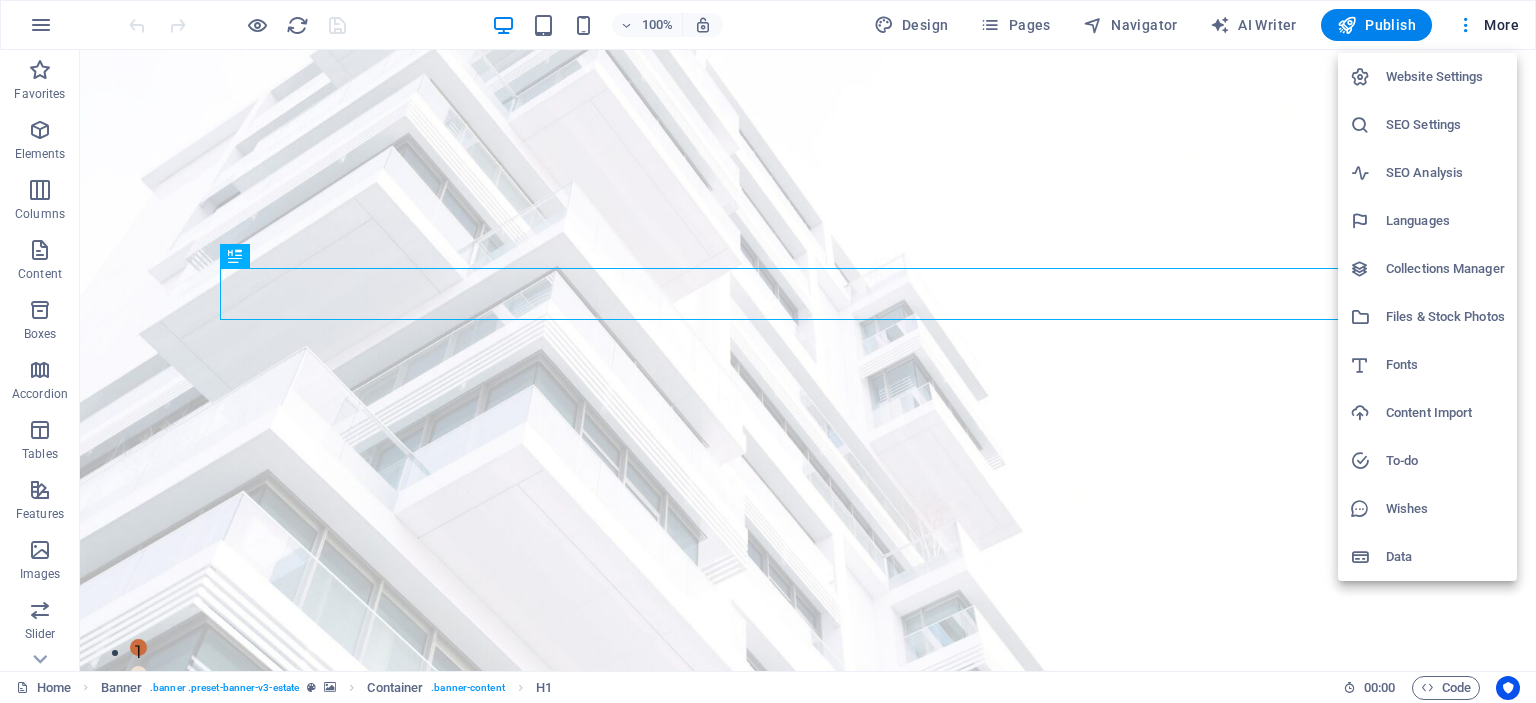 click on "Website Settings" at bounding box center (1445, 77) 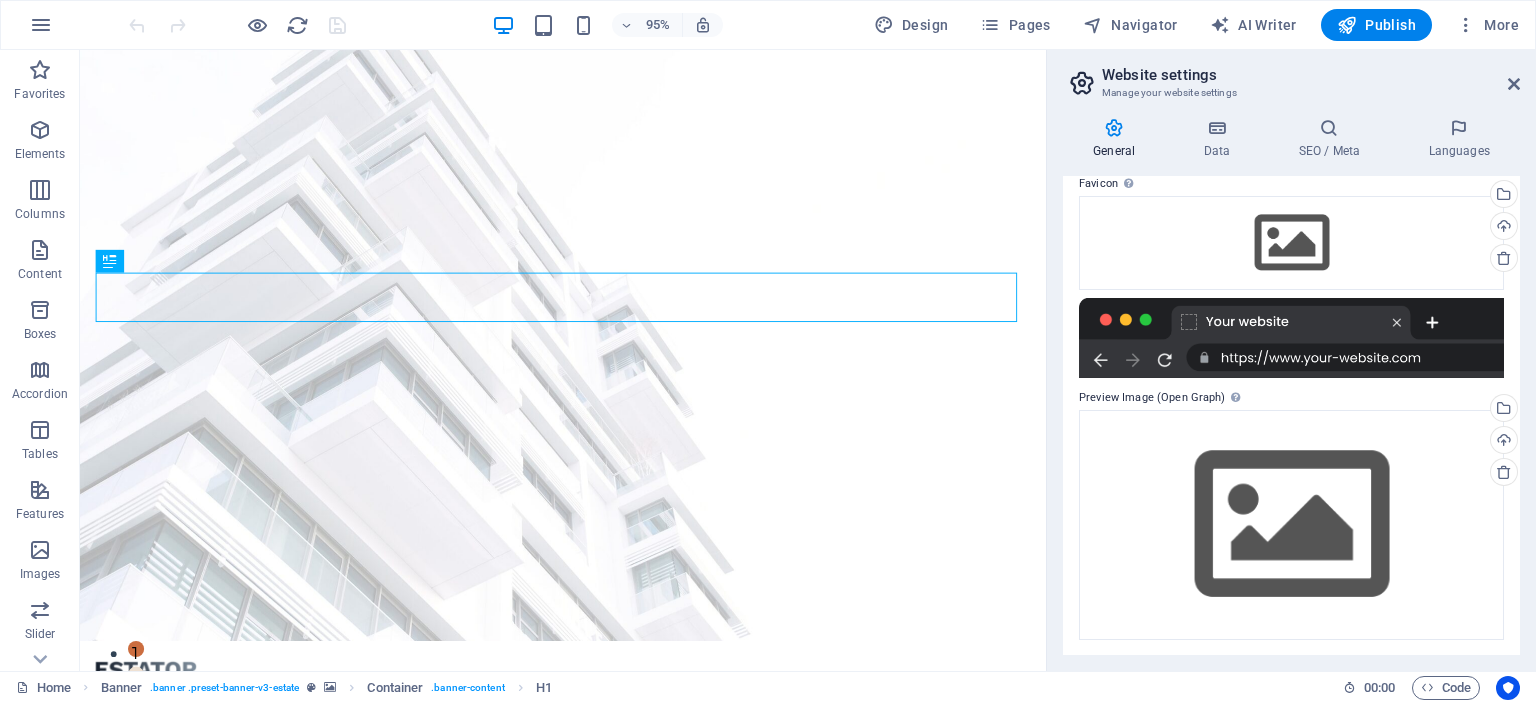scroll, scrollTop: 0, scrollLeft: 0, axis: both 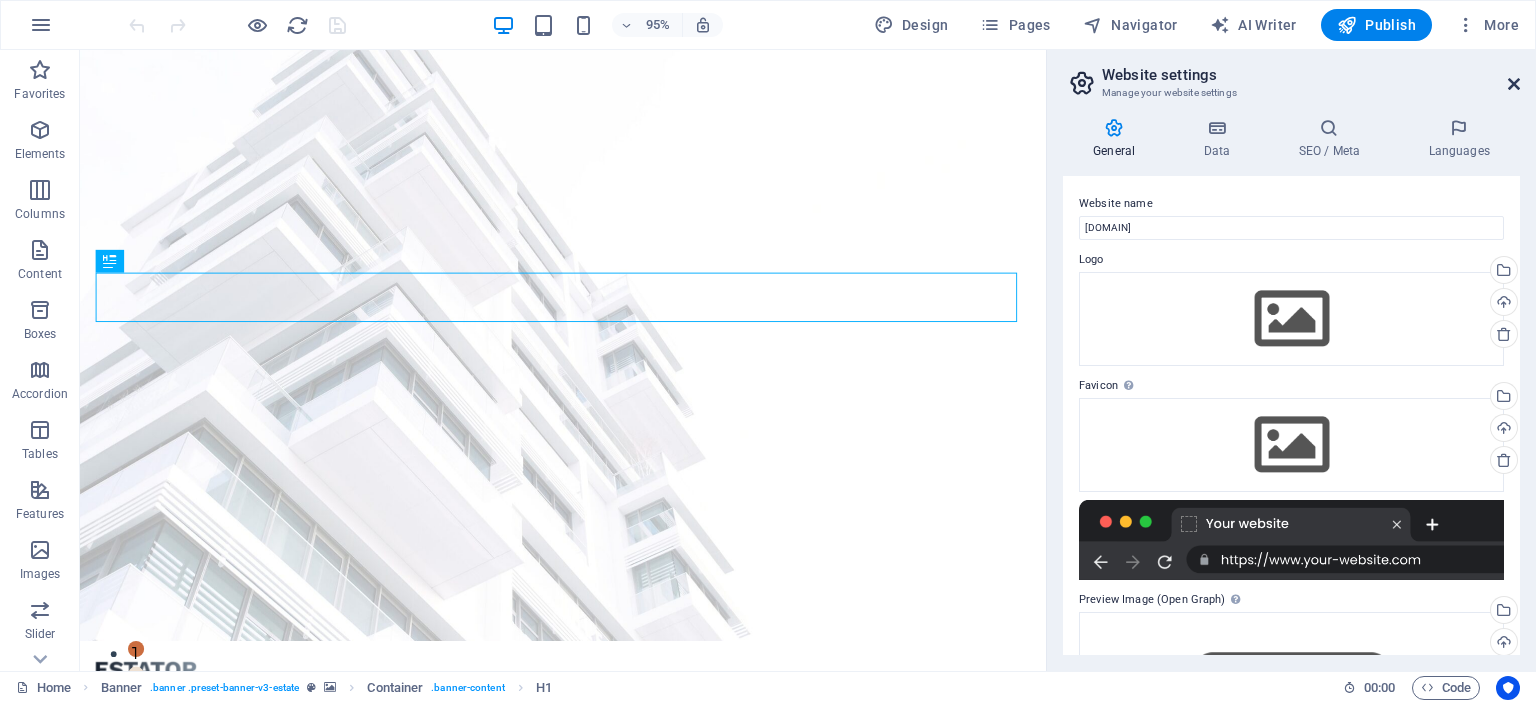 click at bounding box center (1514, 84) 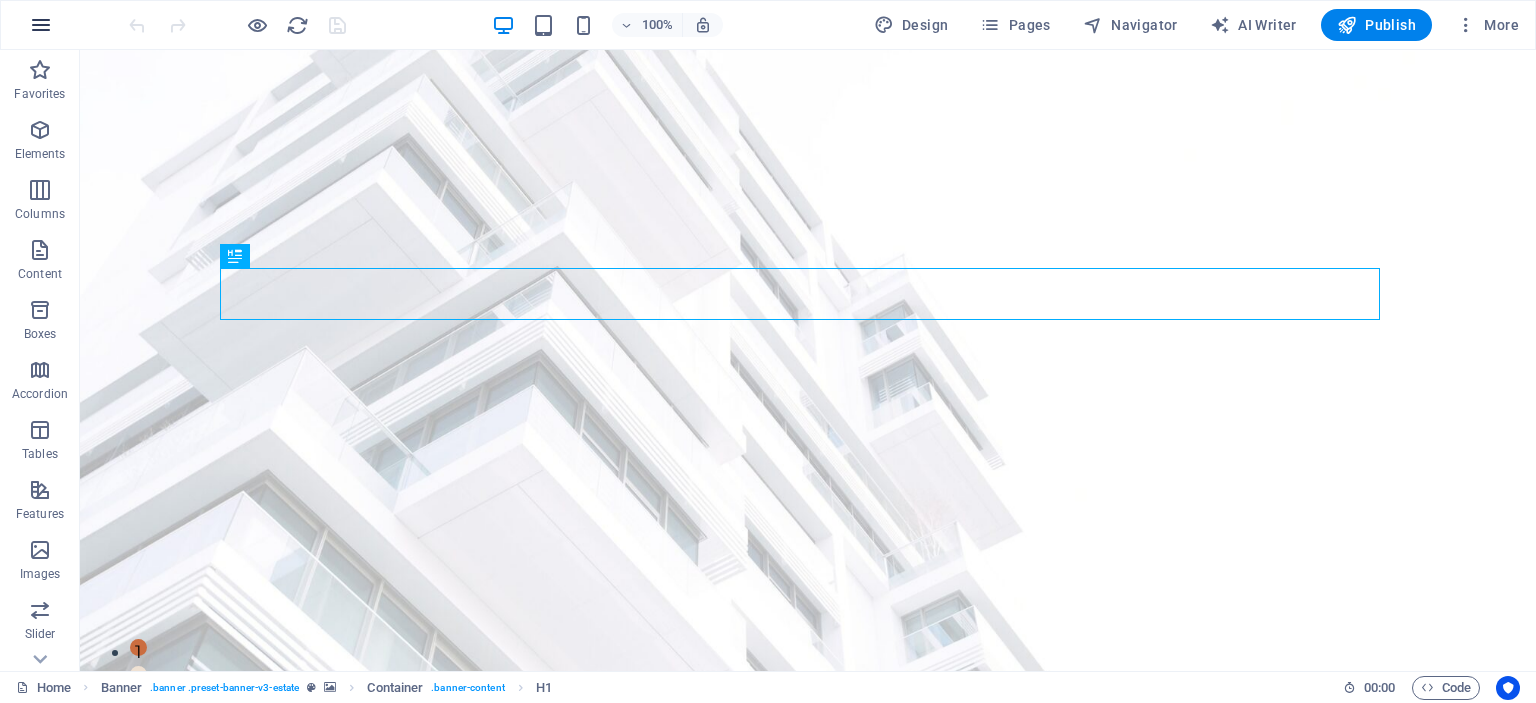 click at bounding box center (41, 25) 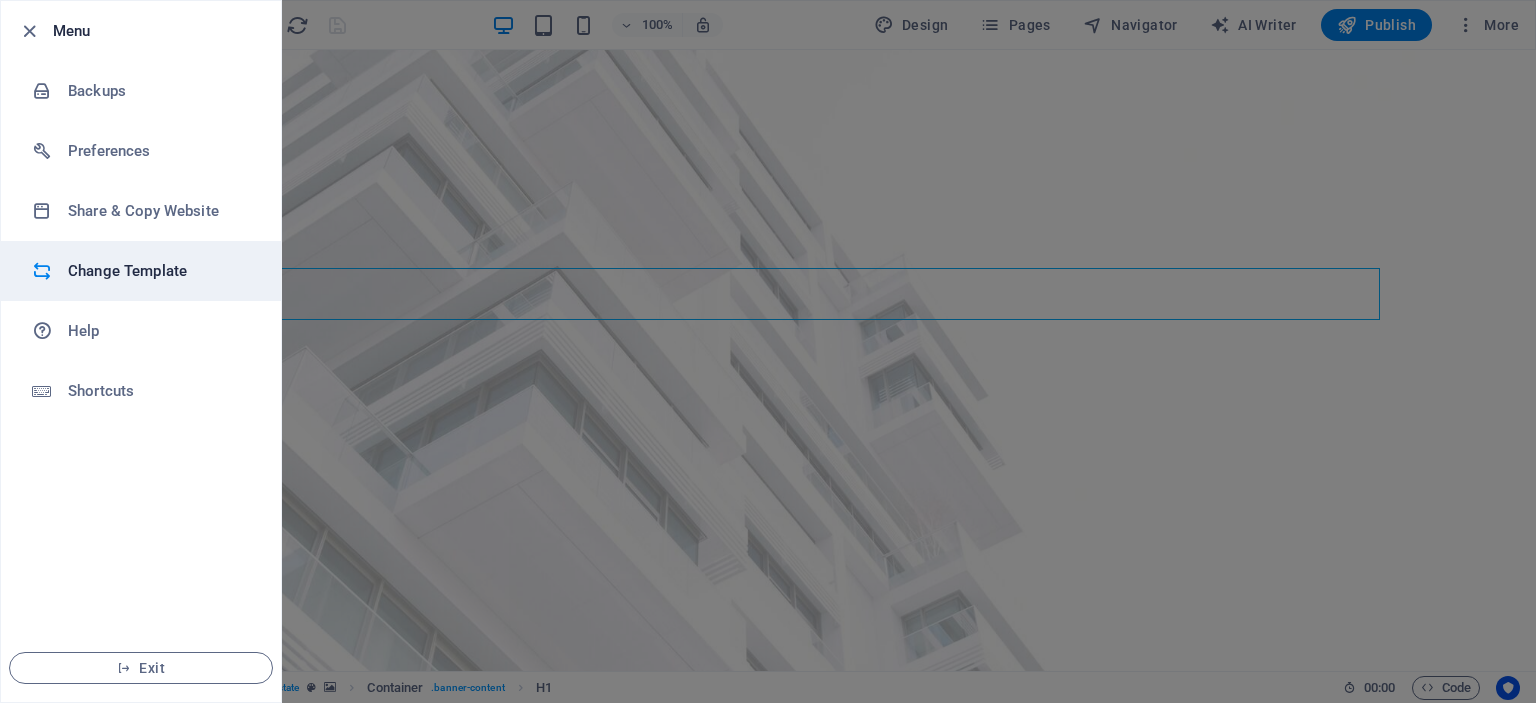 click on "Change Template" at bounding box center (160, 271) 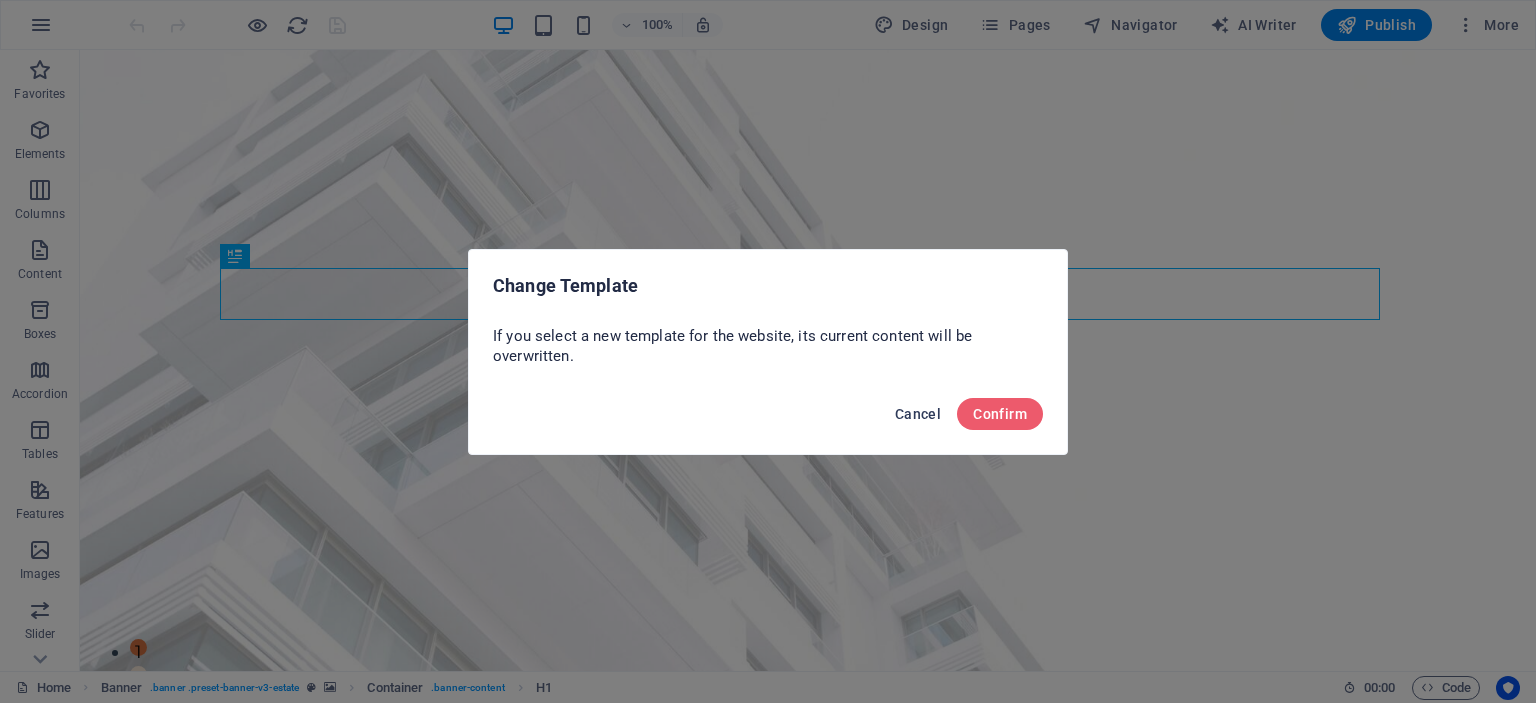 click on "Cancel" at bounding box center [918, 414] 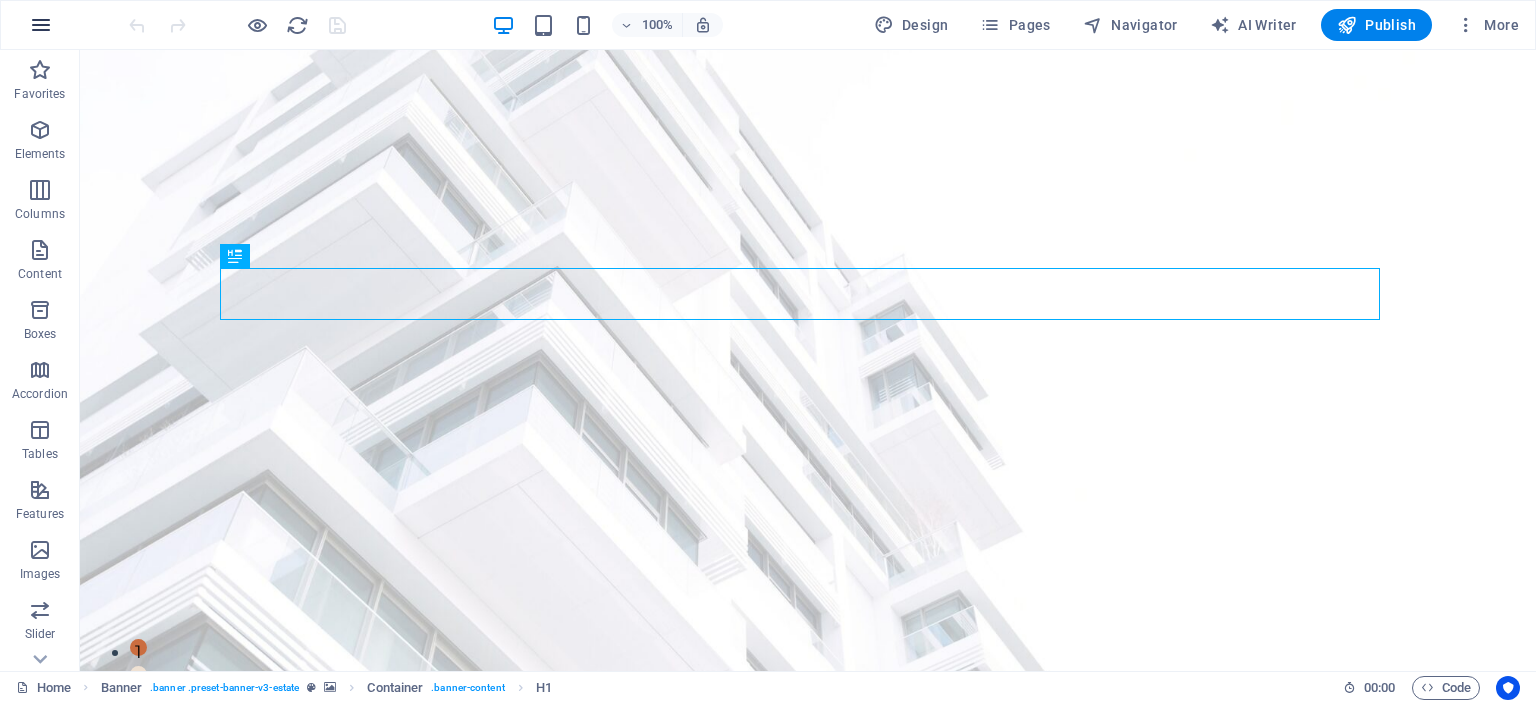 click at bounding box center [41, 25] 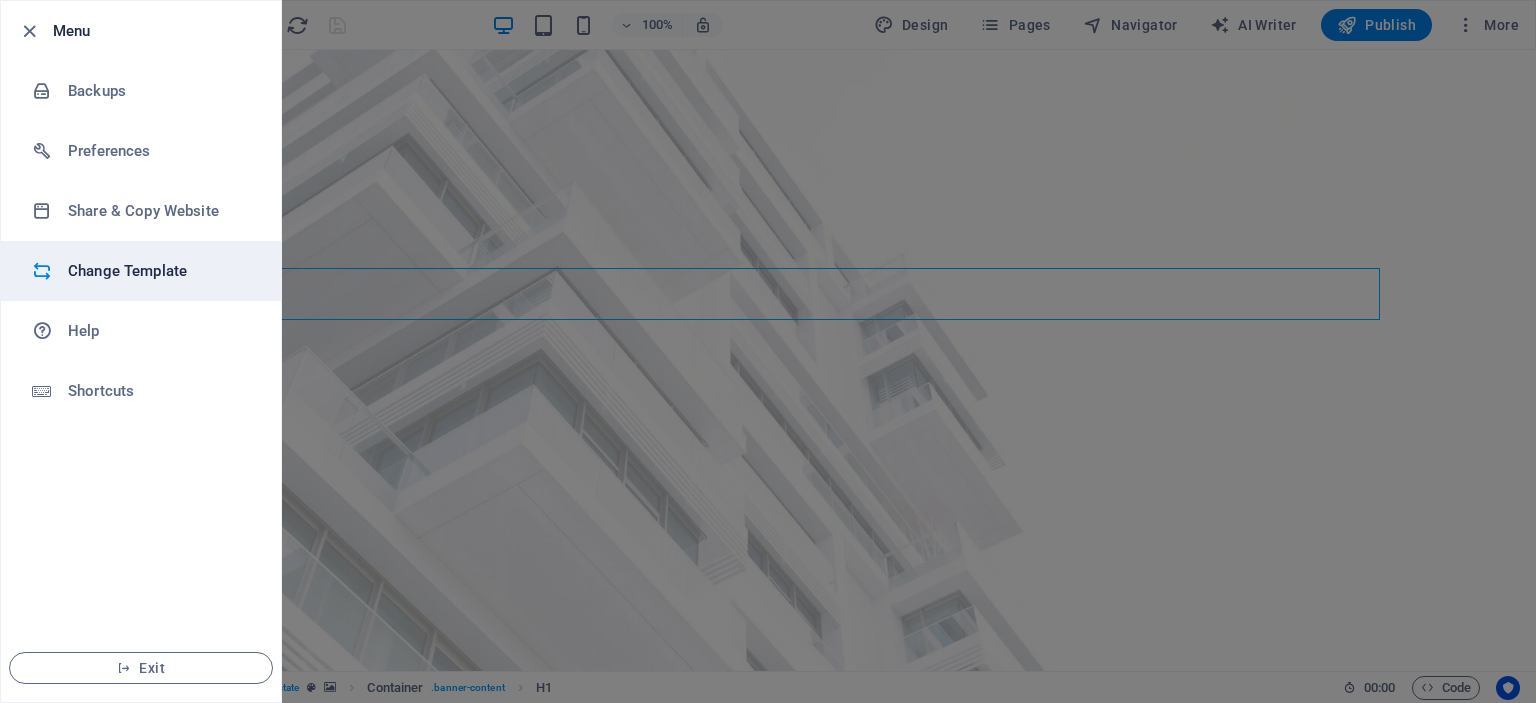 click on "Change Template" at bounding box center (160, 271) 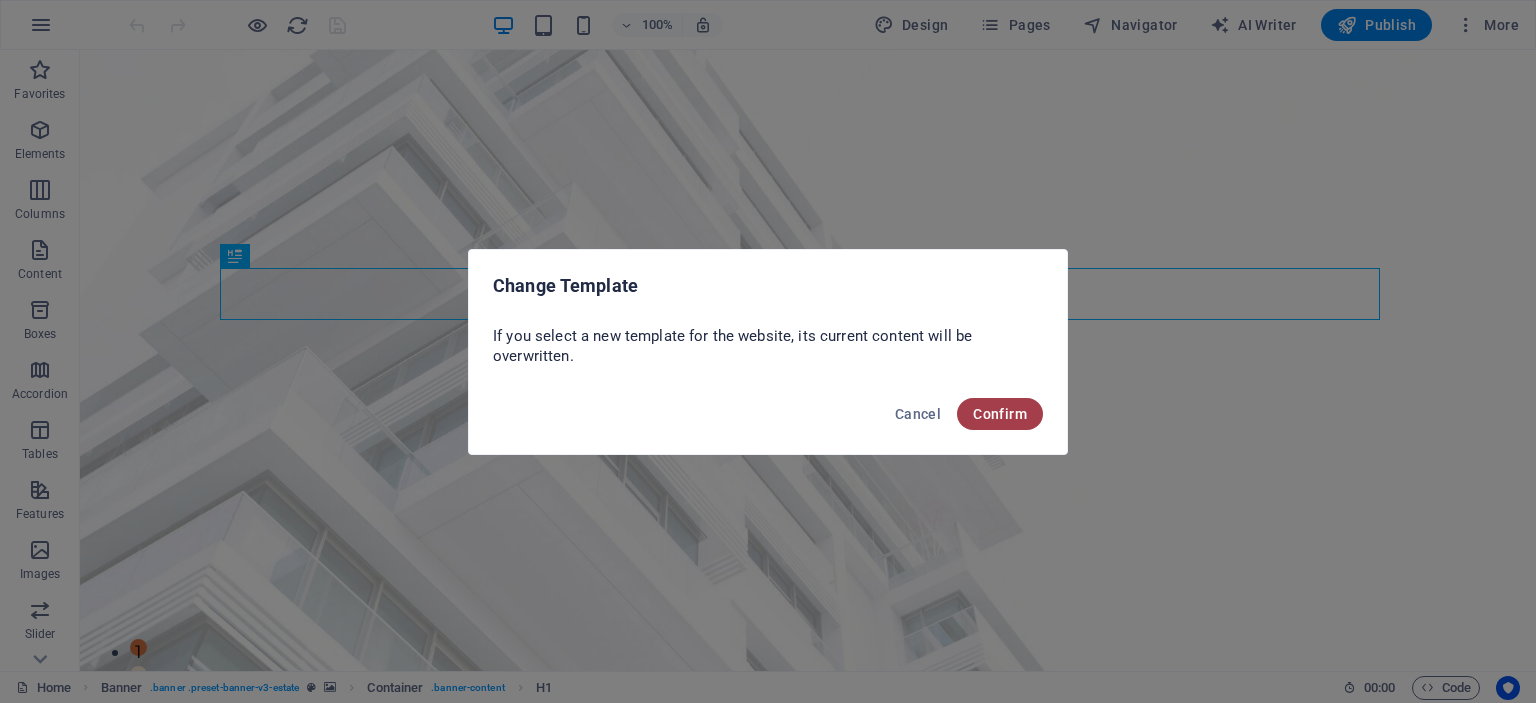 click on "Confirm" at bounding box center (1000, 414) 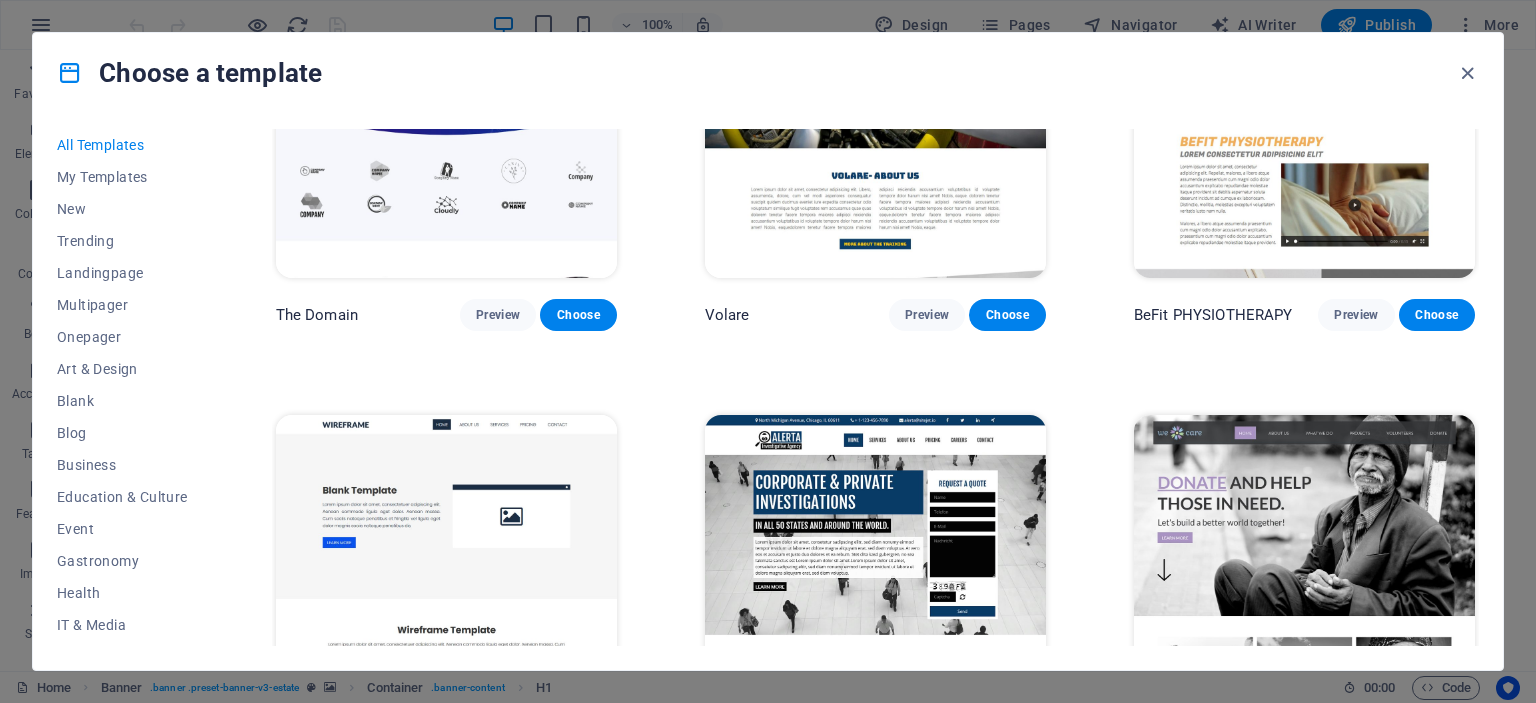 scroll, scrollTop: 11100, scrollLeft: 0, axis: vertical 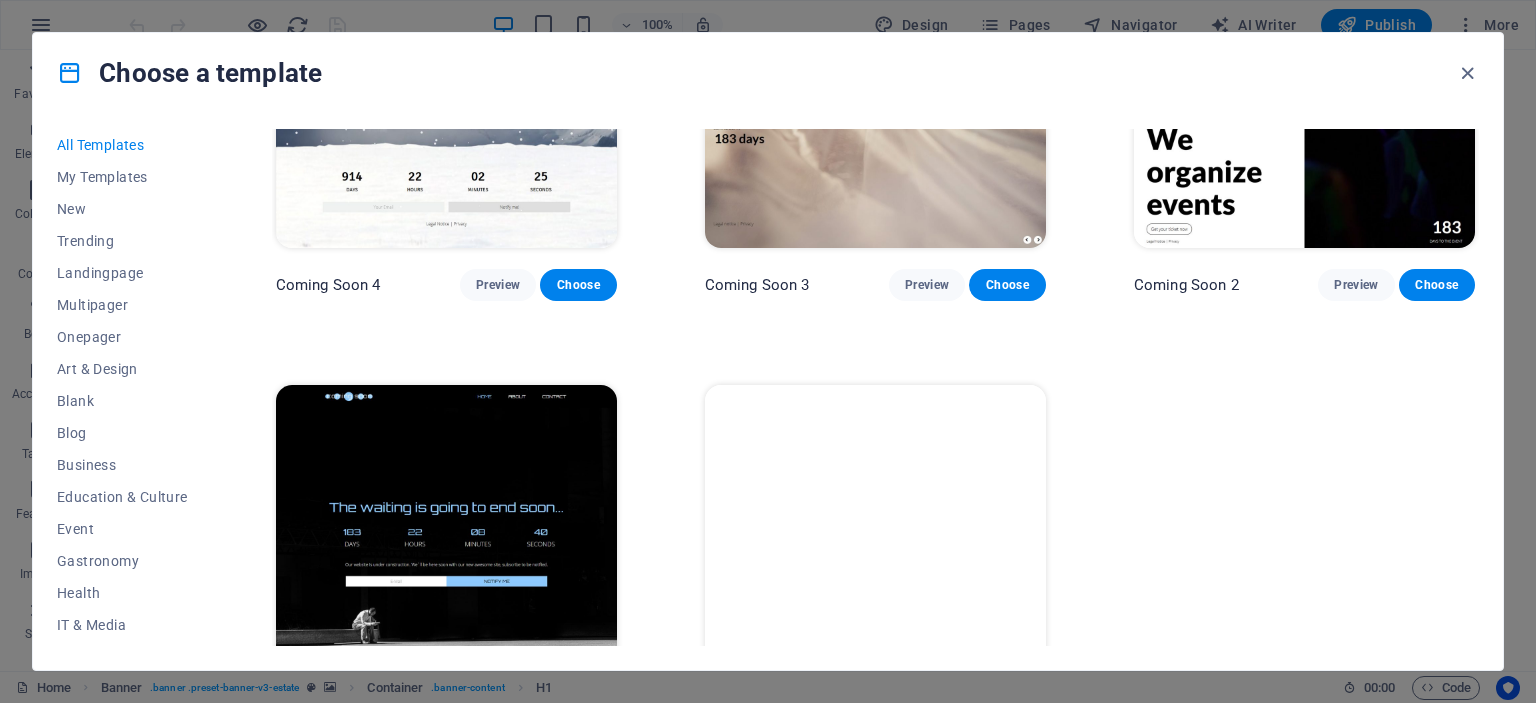 click on "Choose" at bounding box center (1007, 736) 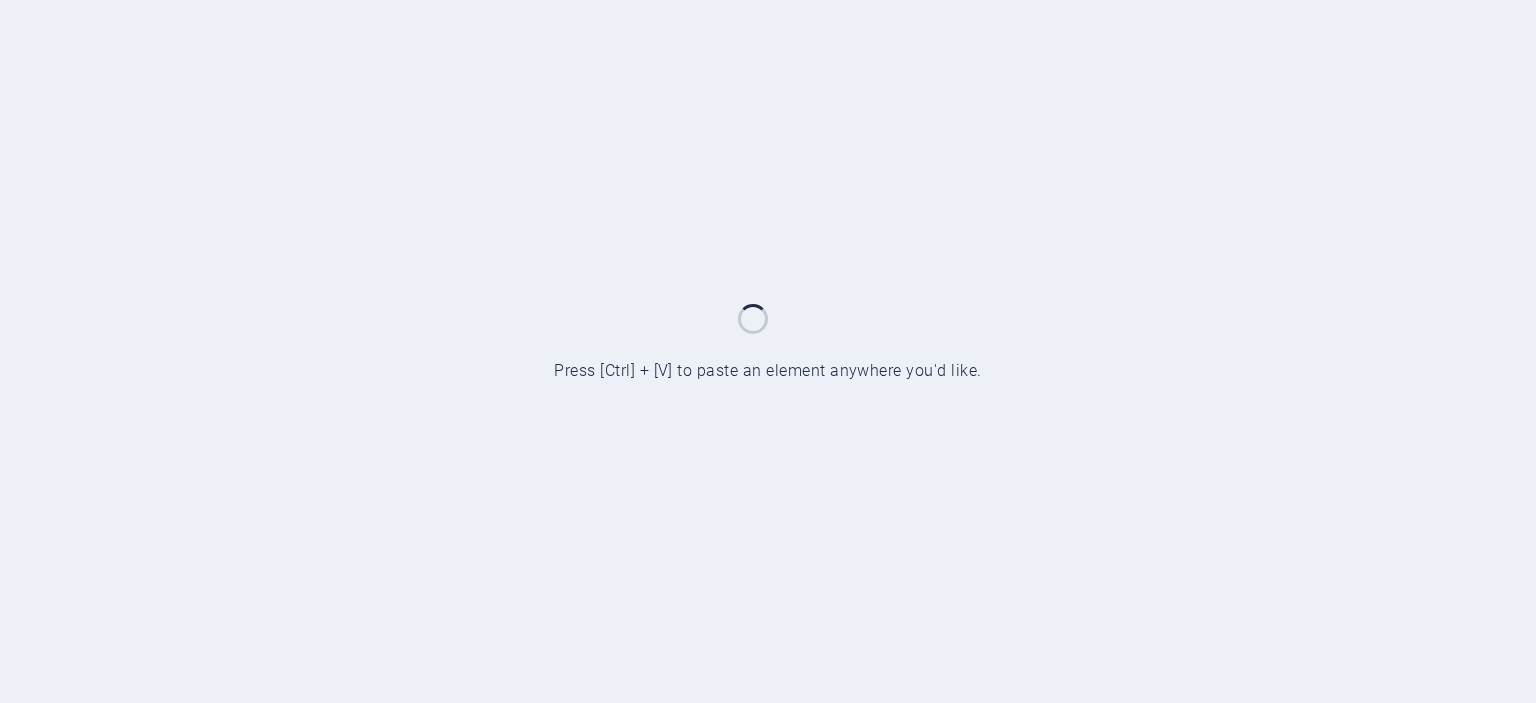 scroll, scrollTop: 0, scrollLeft: 0, axis: both 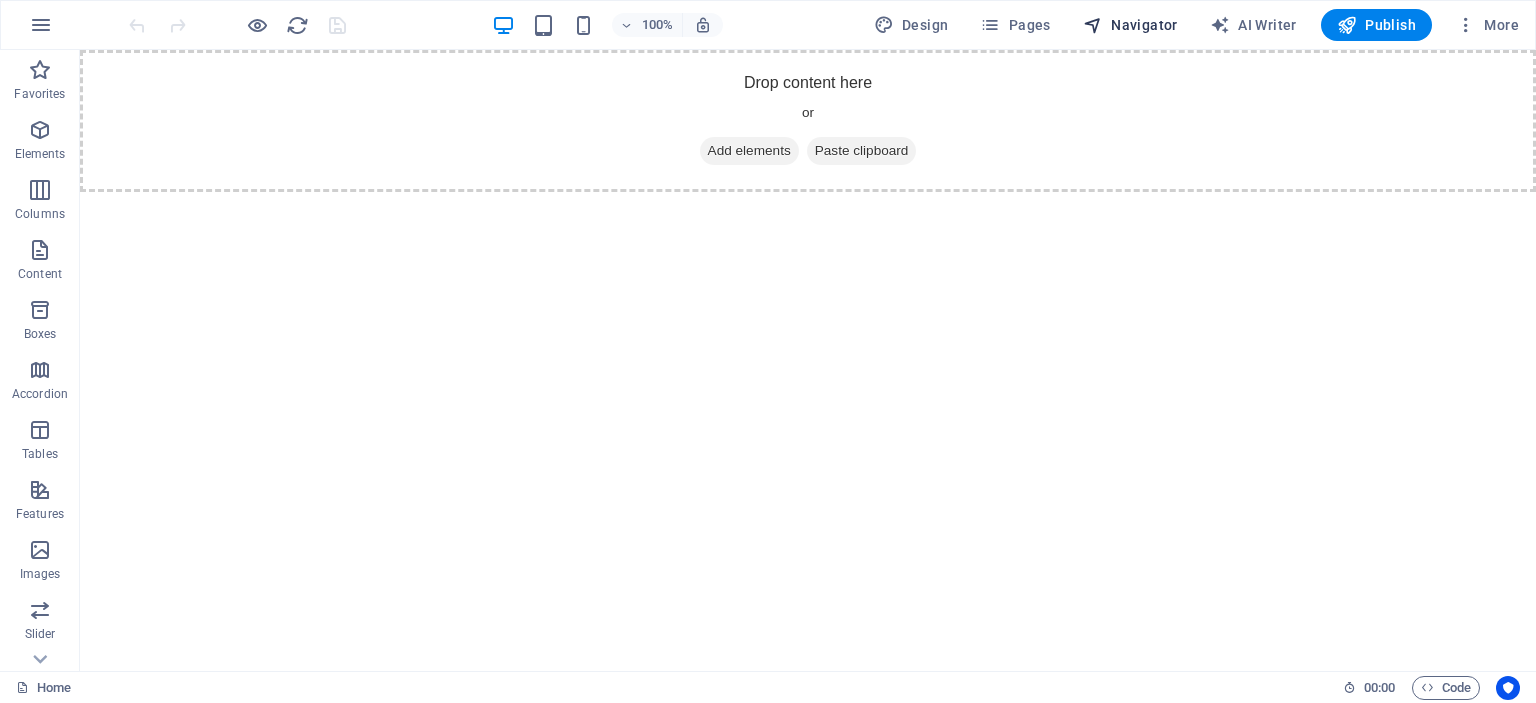 click on "Navigator" at bounding box center [1130, 25] 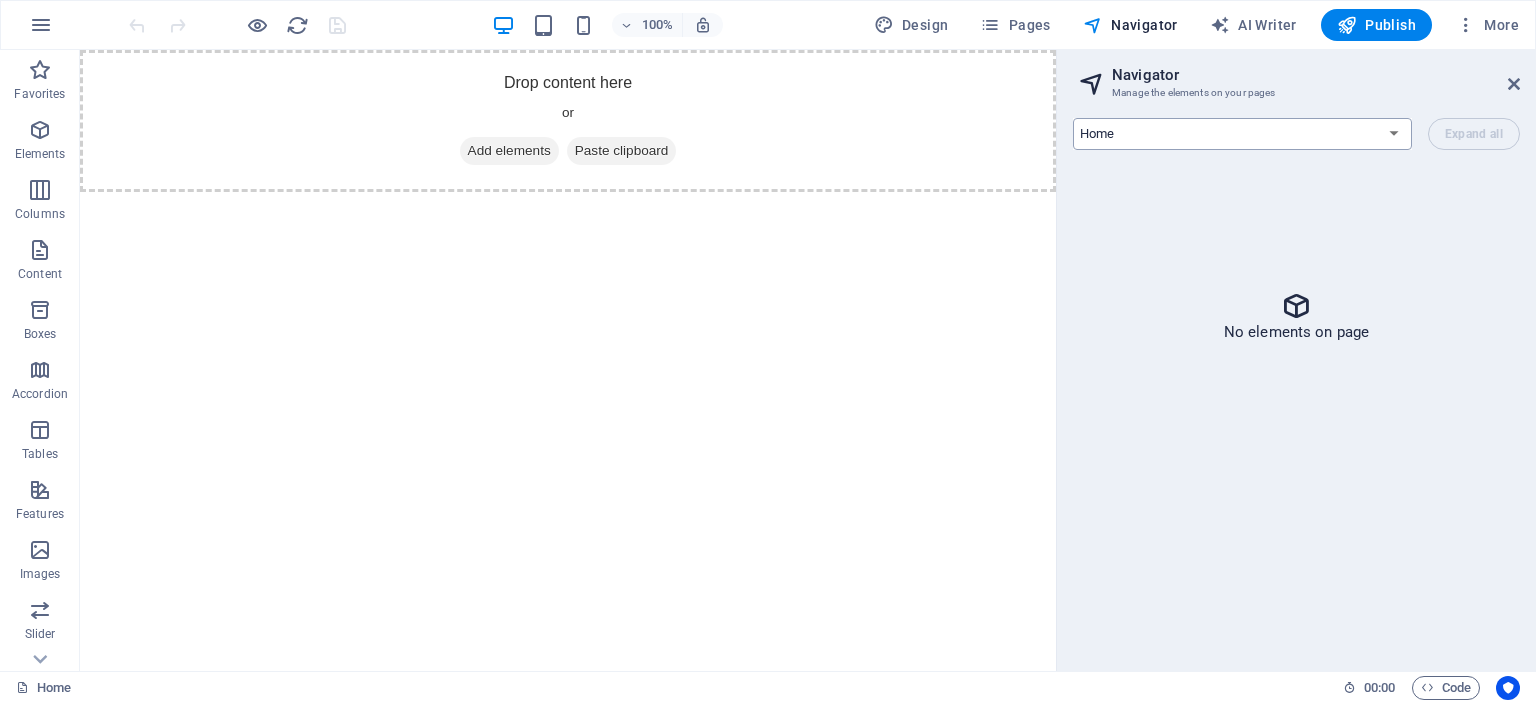 click on "Home  Legal Notice  Privacy" at bounding box center (1242, 134) 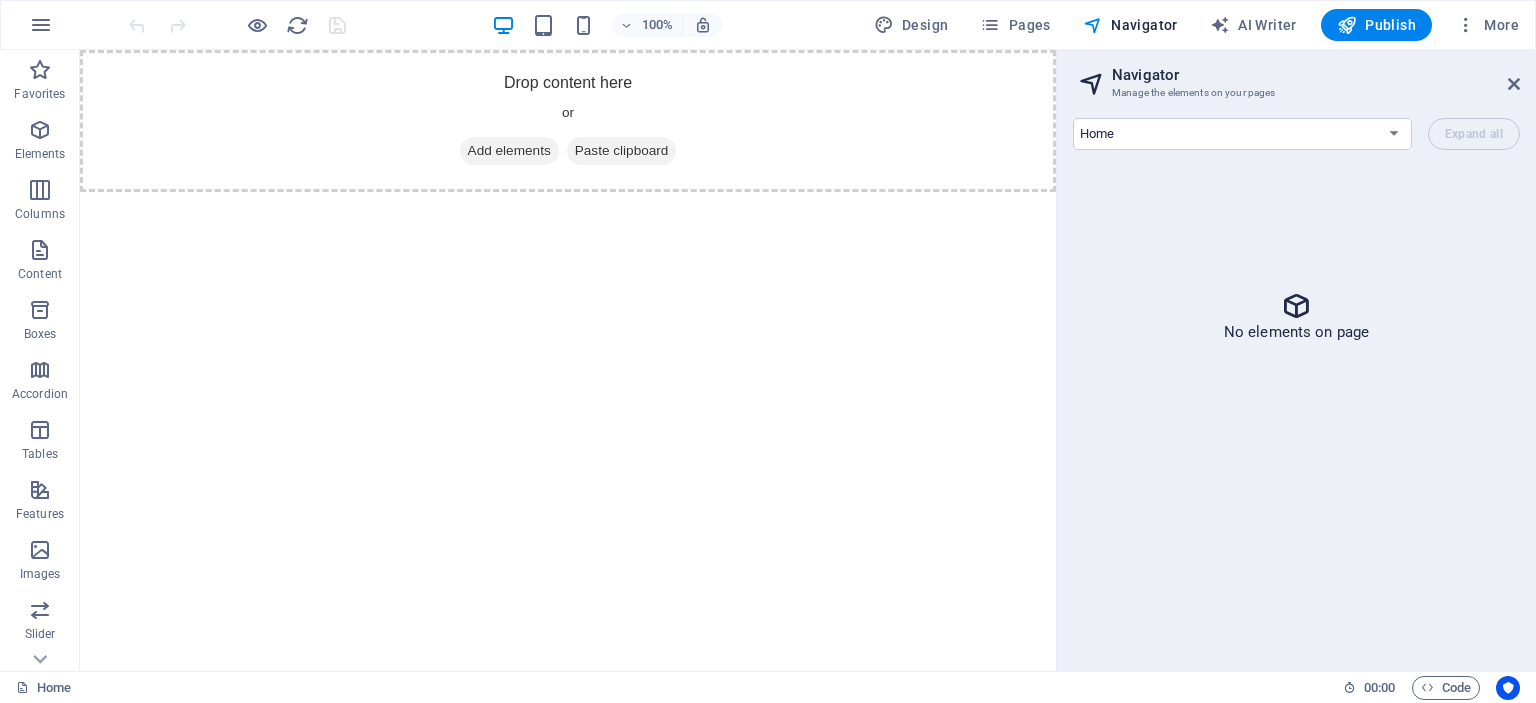 click on "Navigator Manage the elements on your pages Home  Legal Notice  Privacy  Expand all No elements on page" at bounding box center (1296, 360) 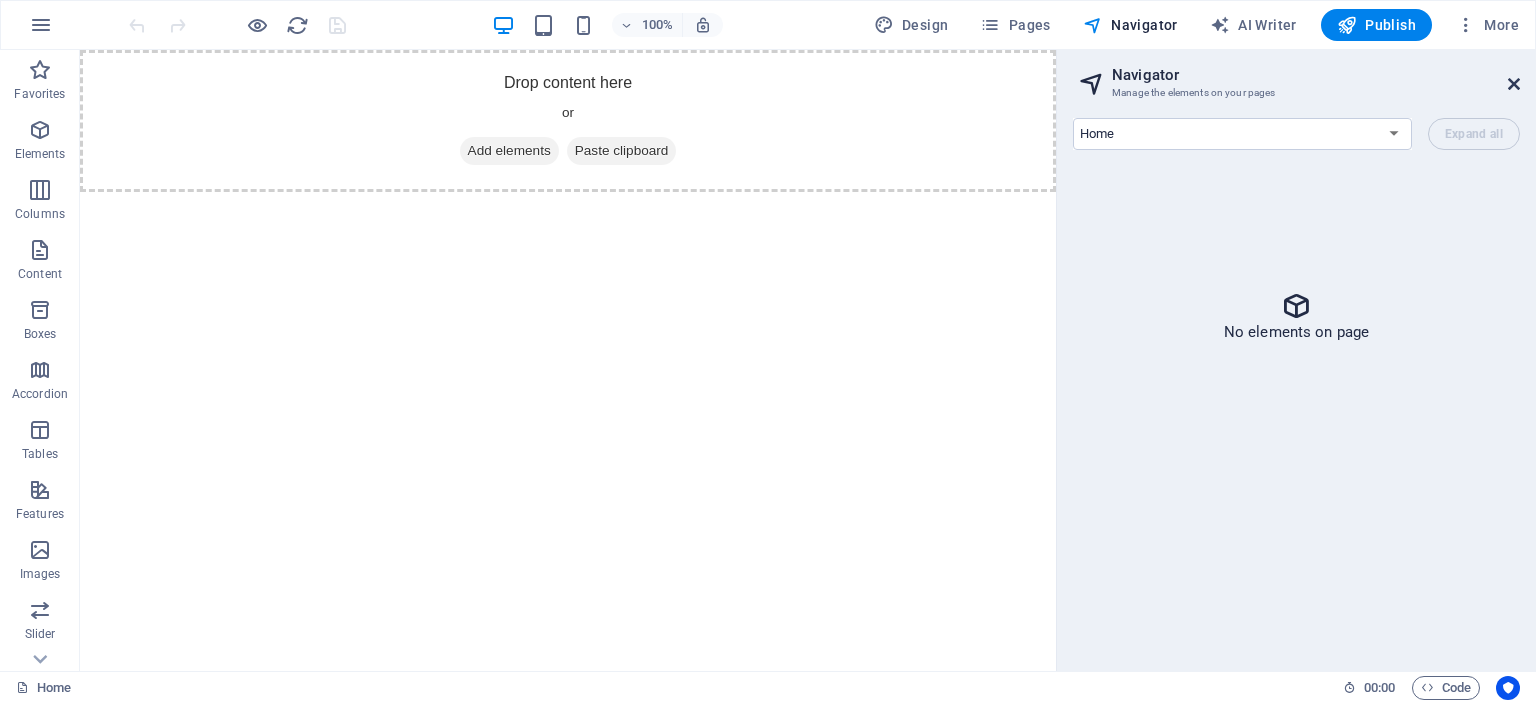 click at bounding box center (1514, 84) 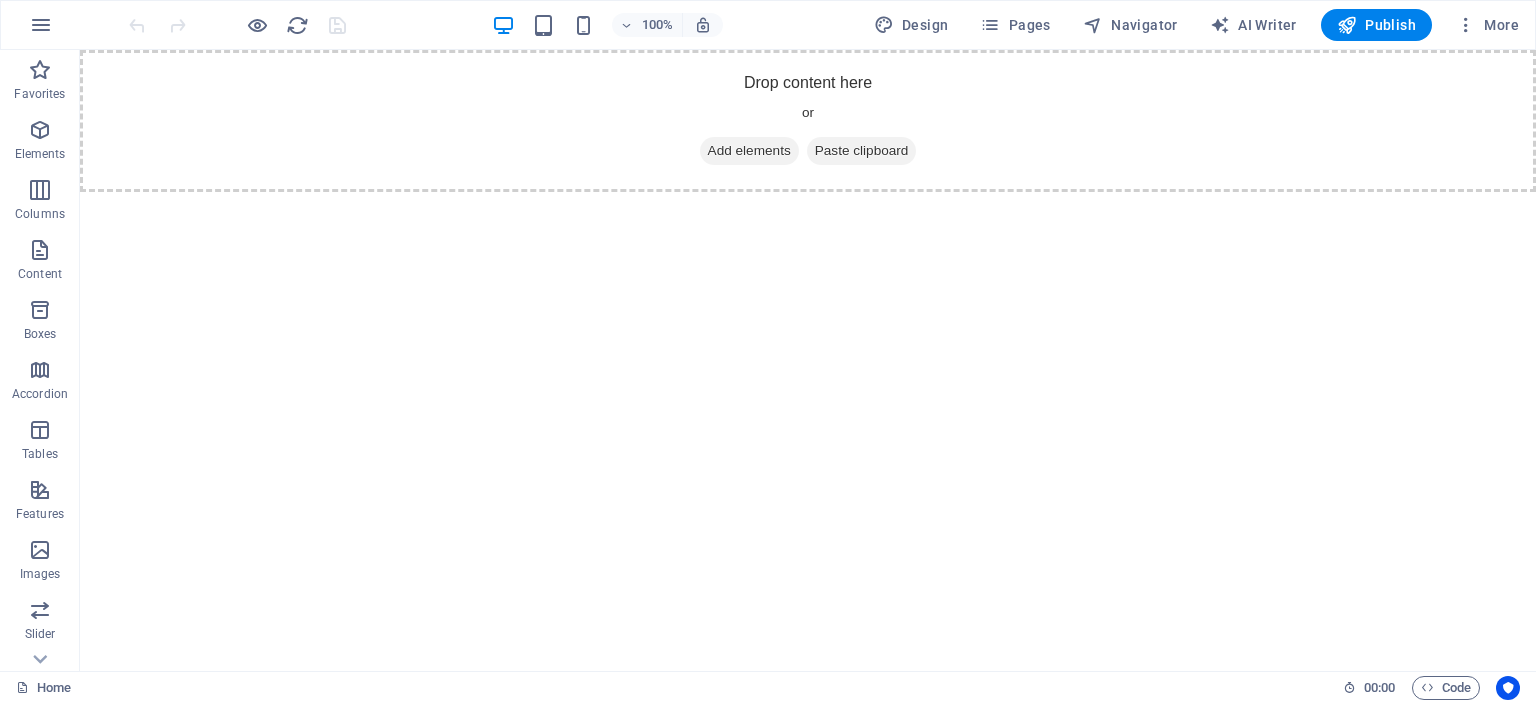 click on "Skip to main content
Drop content here or  Add elements  Paste clipboard" at bounding box center (808, 121) 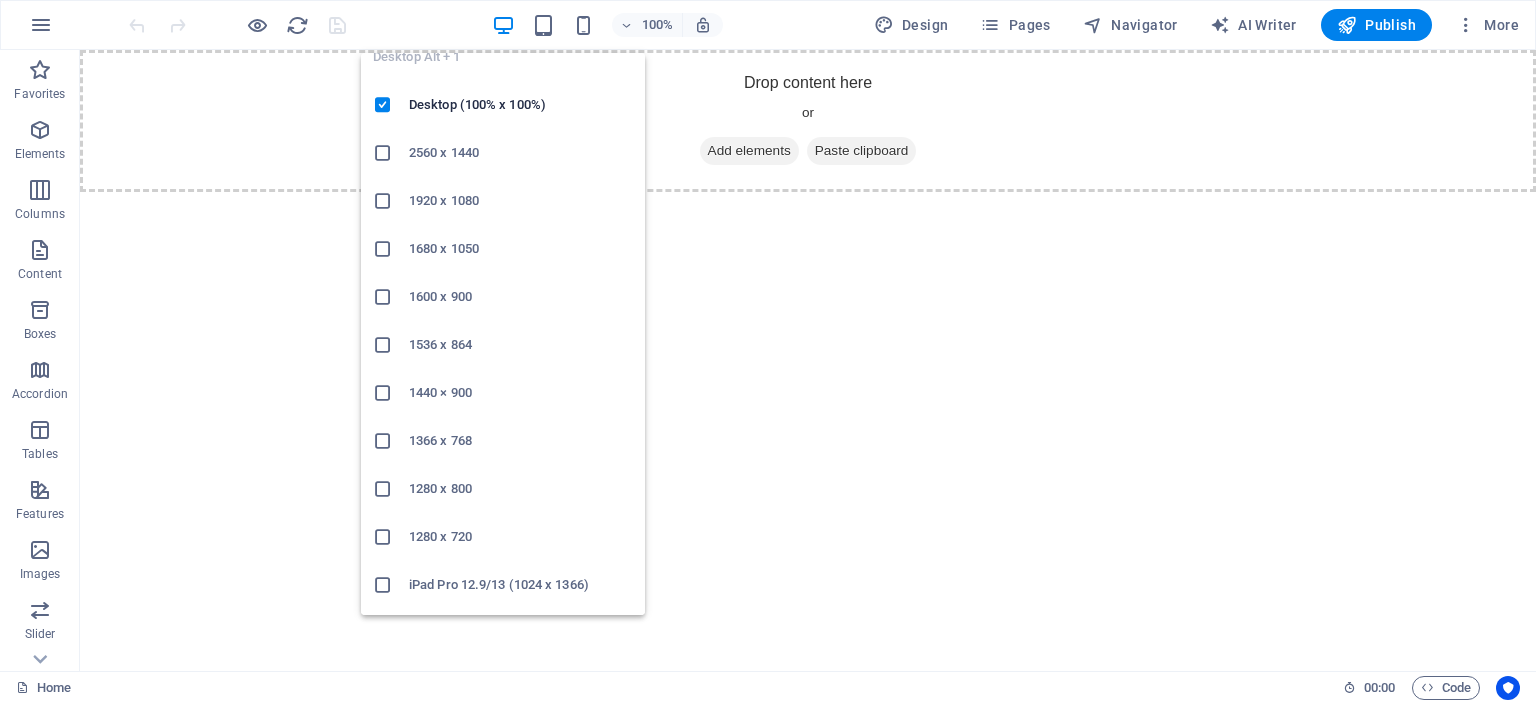 scroll, scrollTop: 0, scrollLeft: 0, axis: both 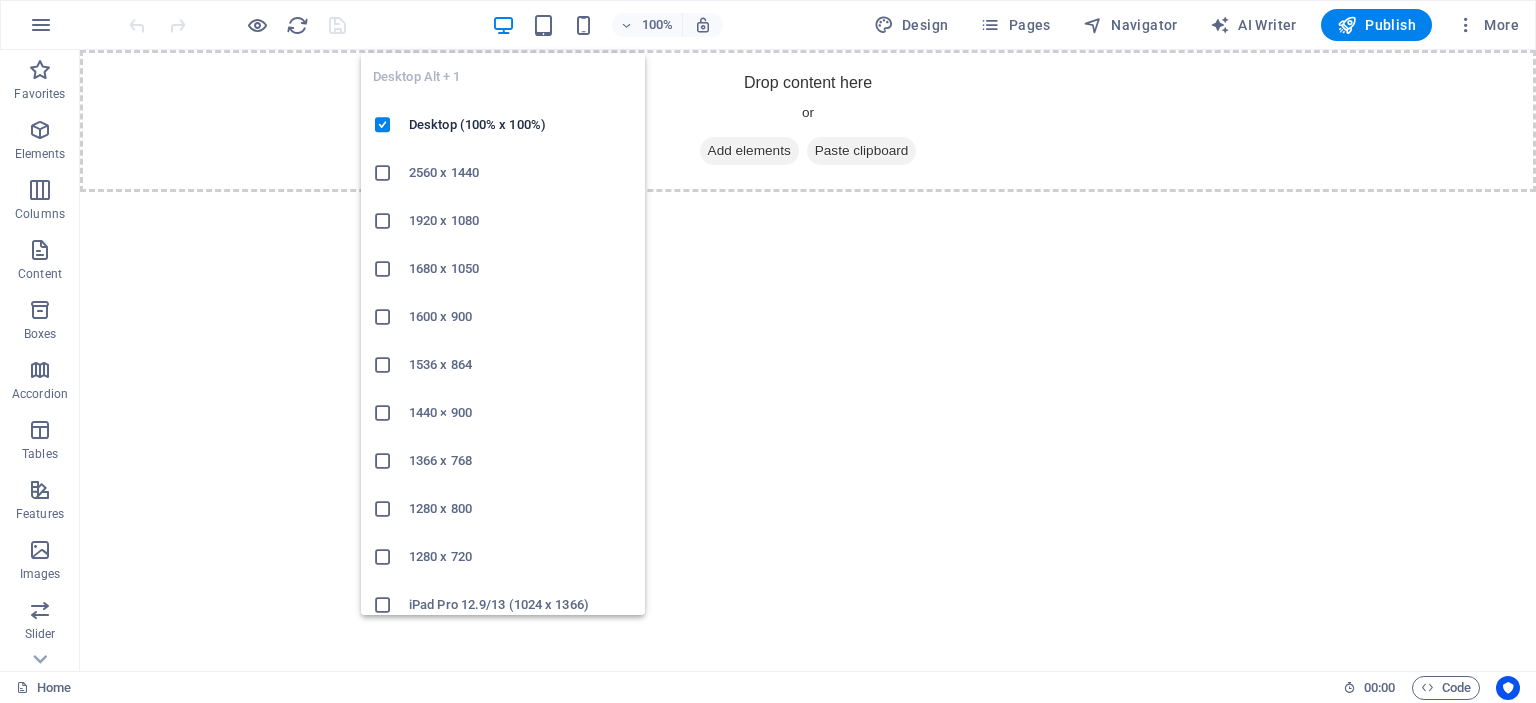 click at bounding box center [383, 557] 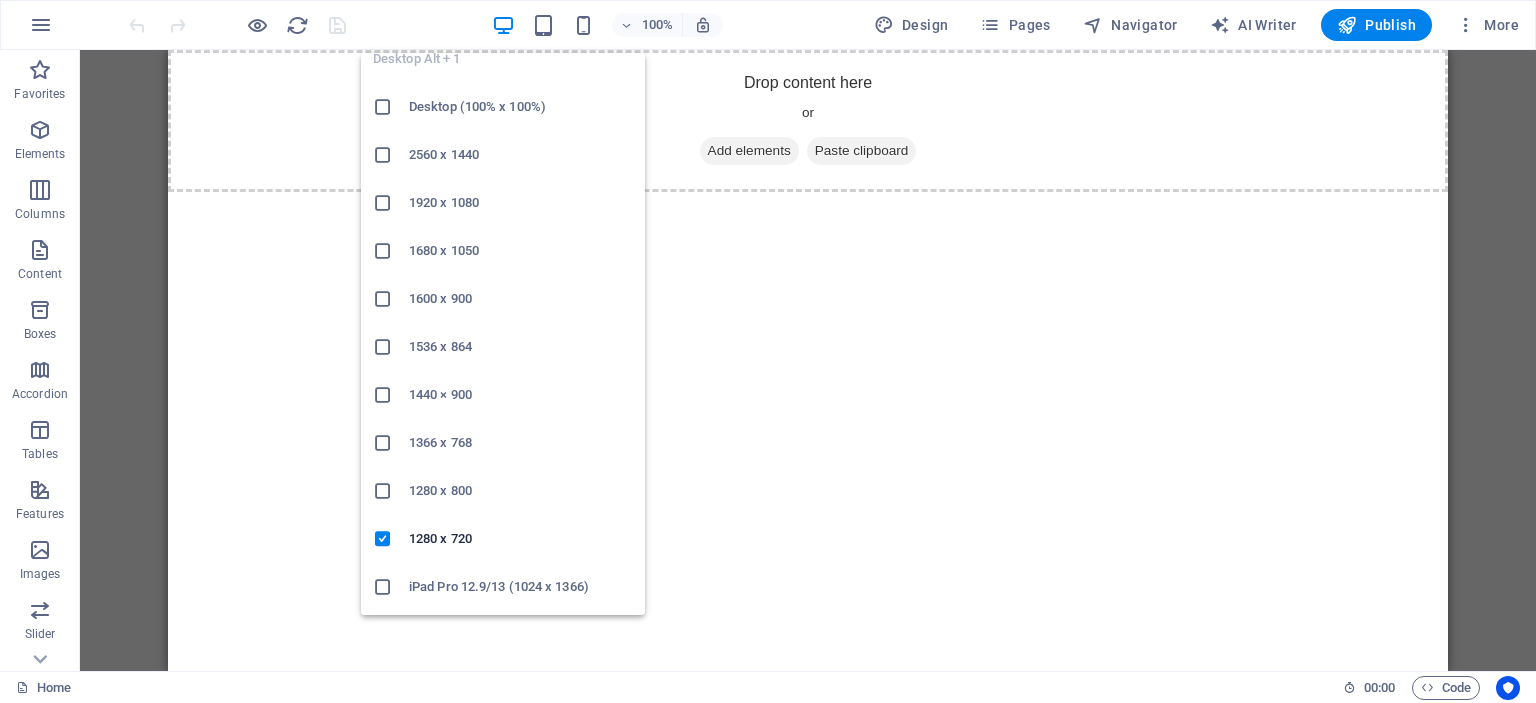 scroll, scrollTop: 0, scrollLeft: 0, axis: both 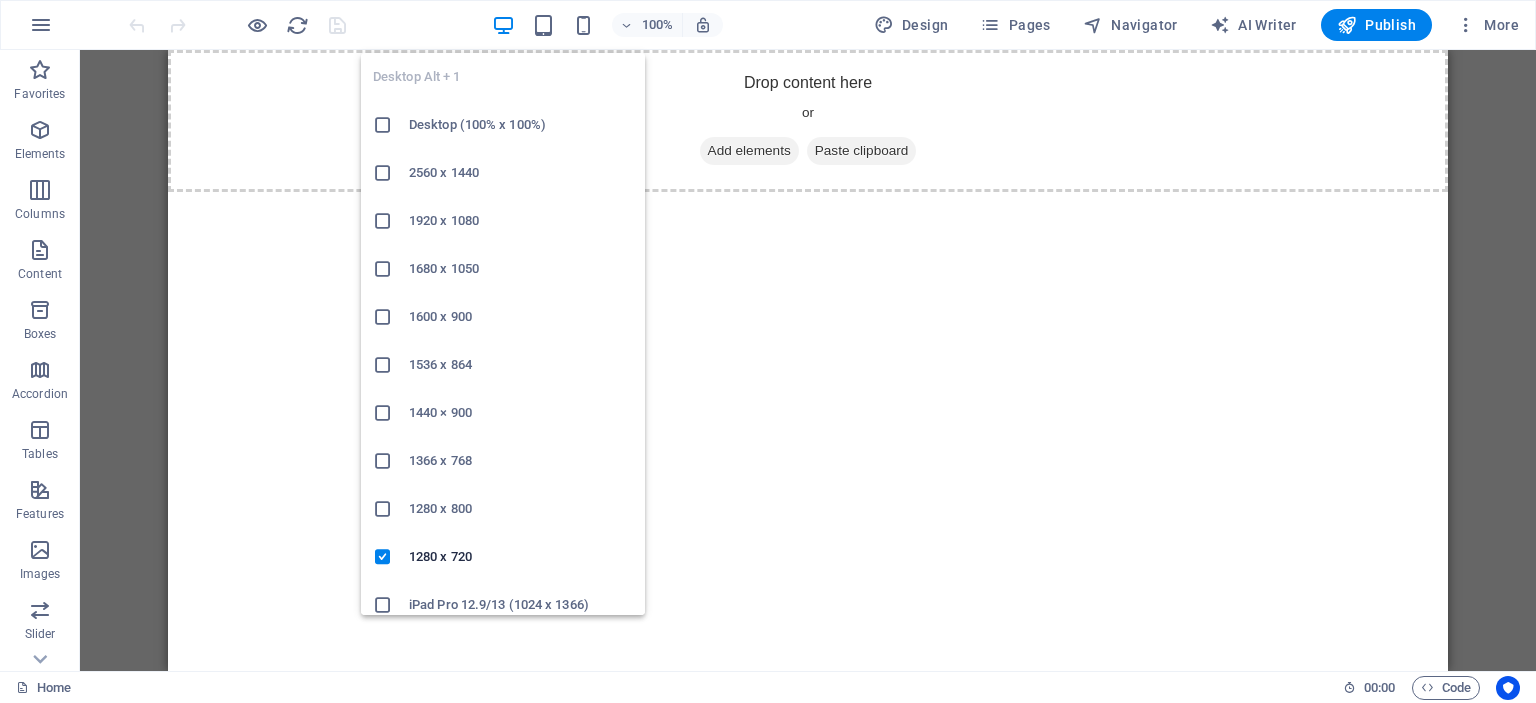 click on "1920 x 1080" at bounding box center (521, 221) 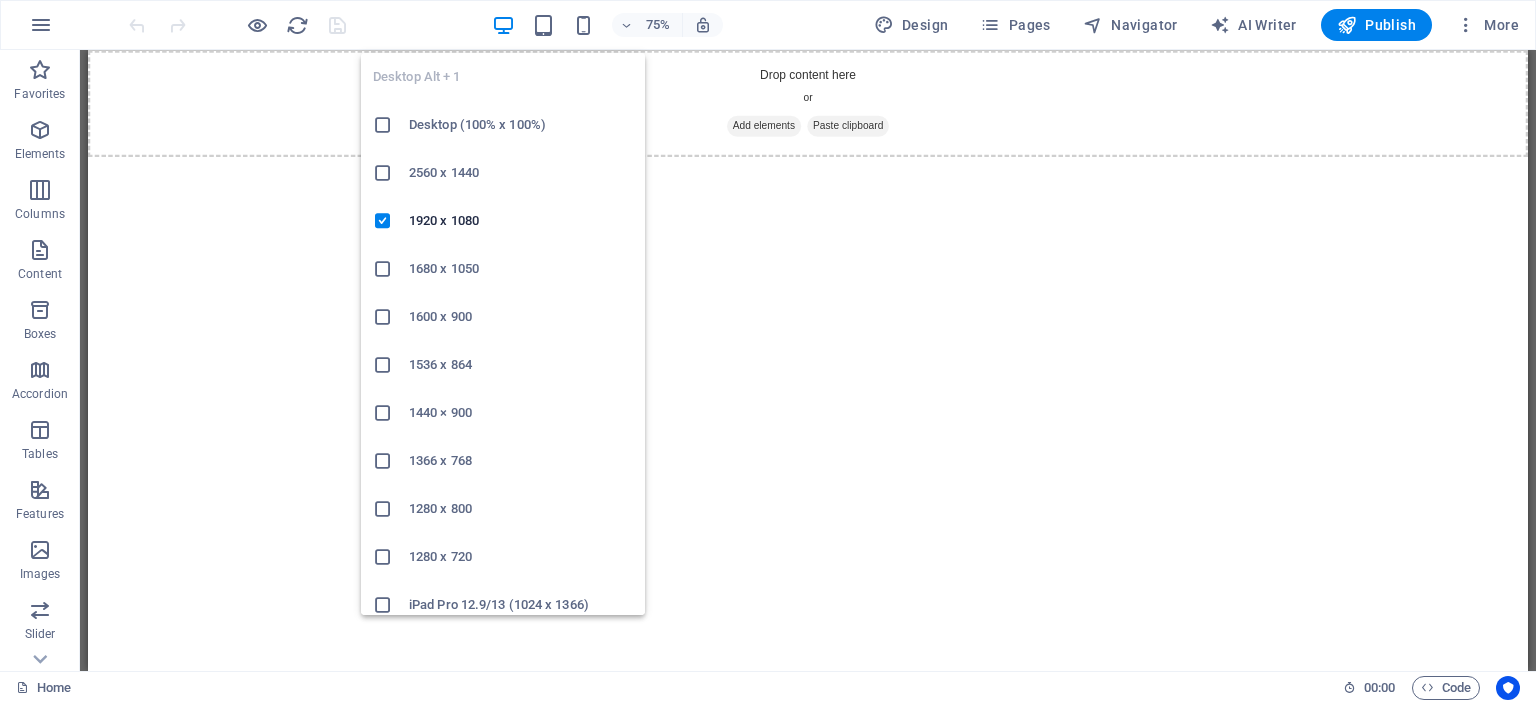 click on "Desktop (100% x 100%)" at bounding box center (521, 125) 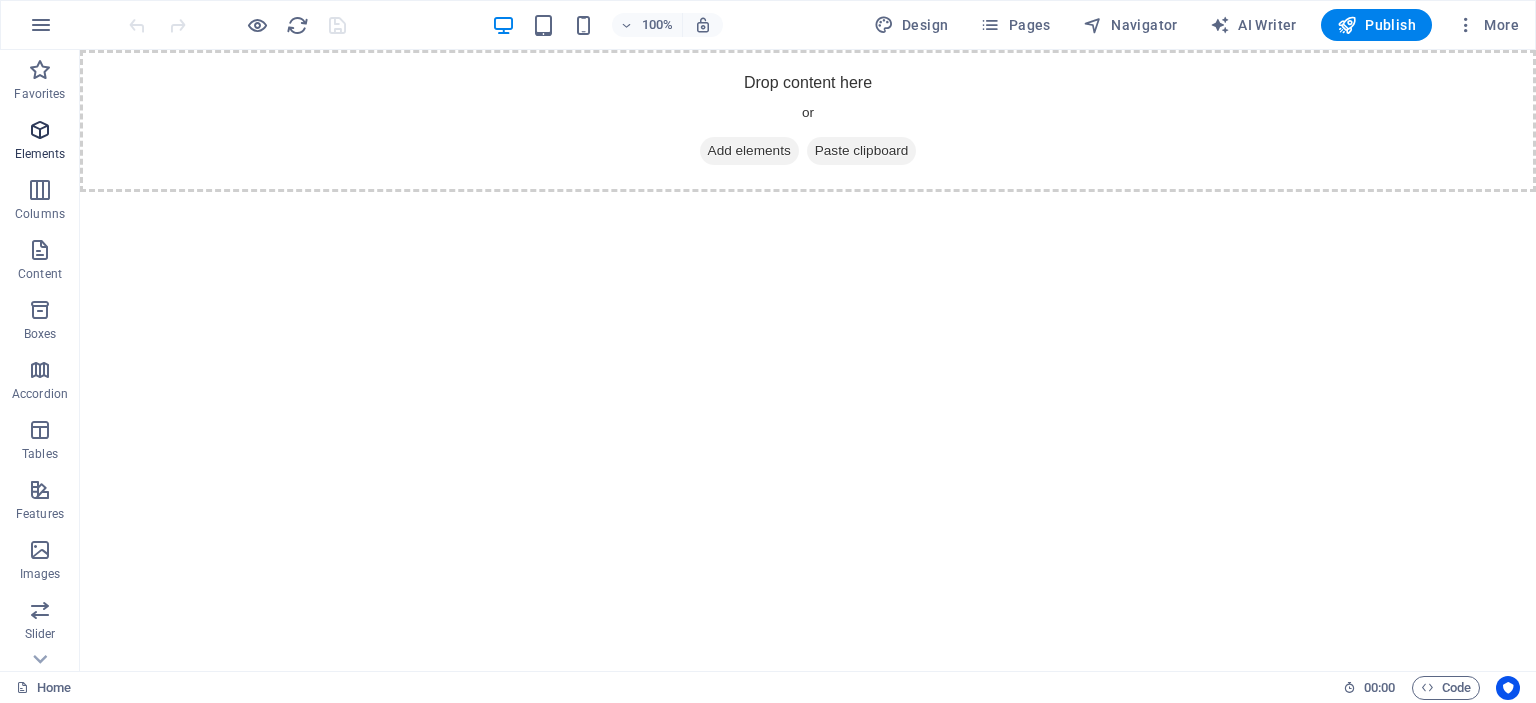 click at bounding box center (40, 130) 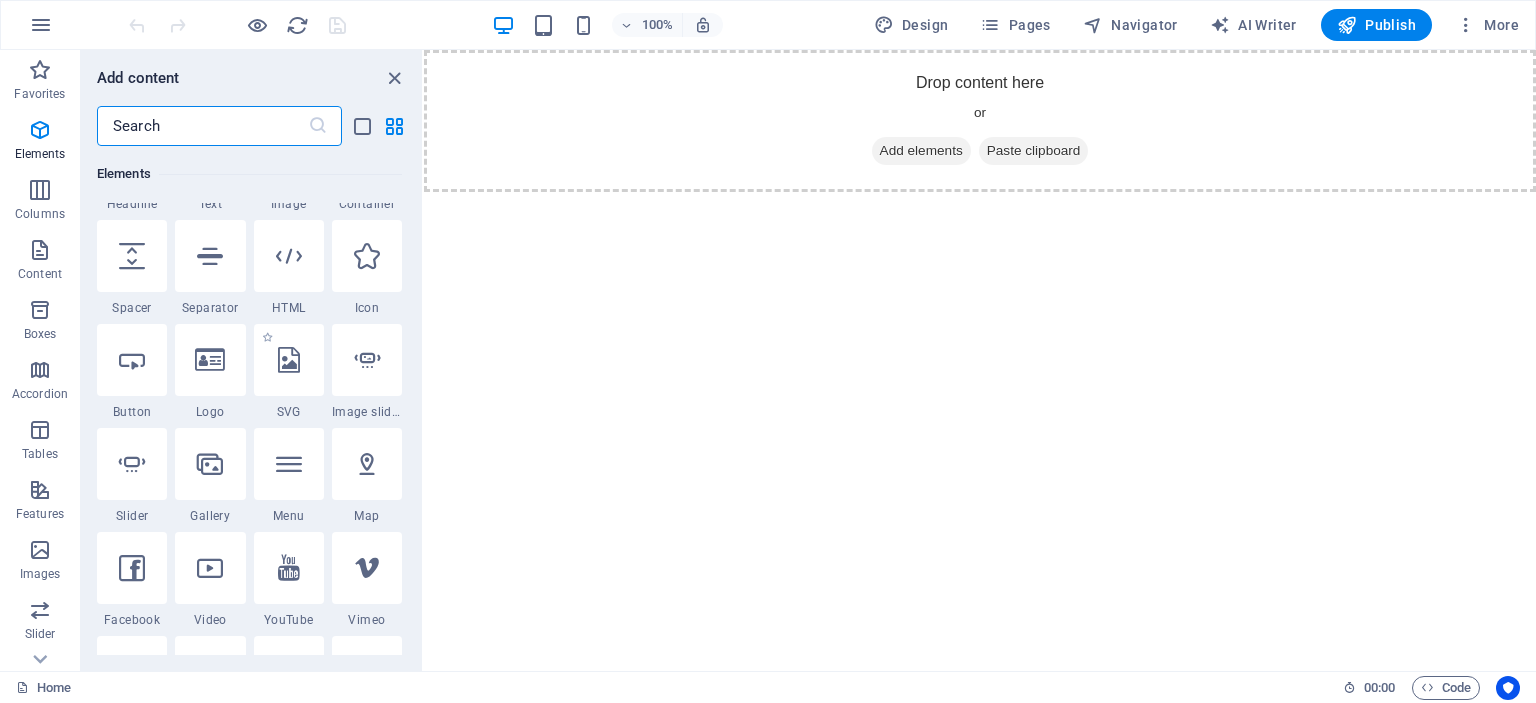 scroll, scrollTop: 400, scrollLeft: 0, axis: vertical 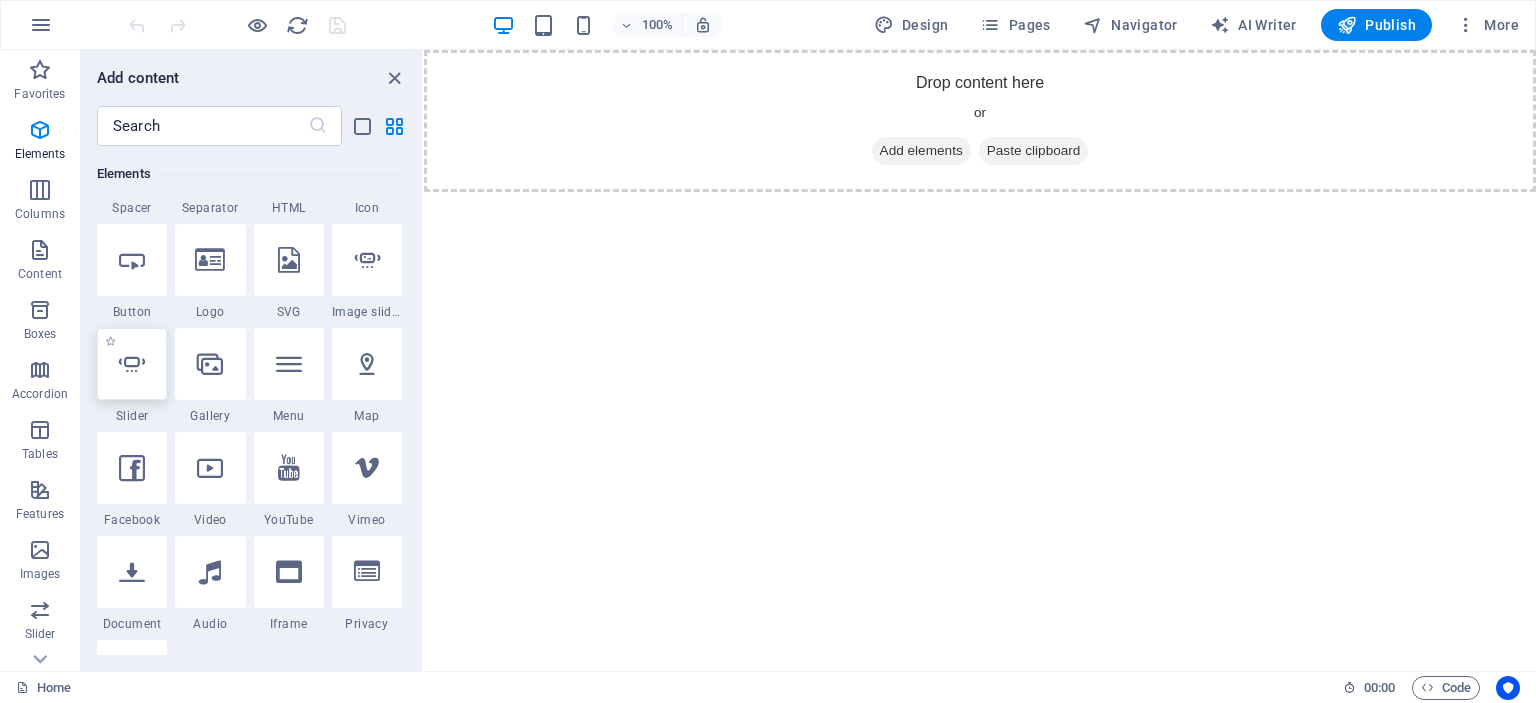click at bounding box center [132, 364] 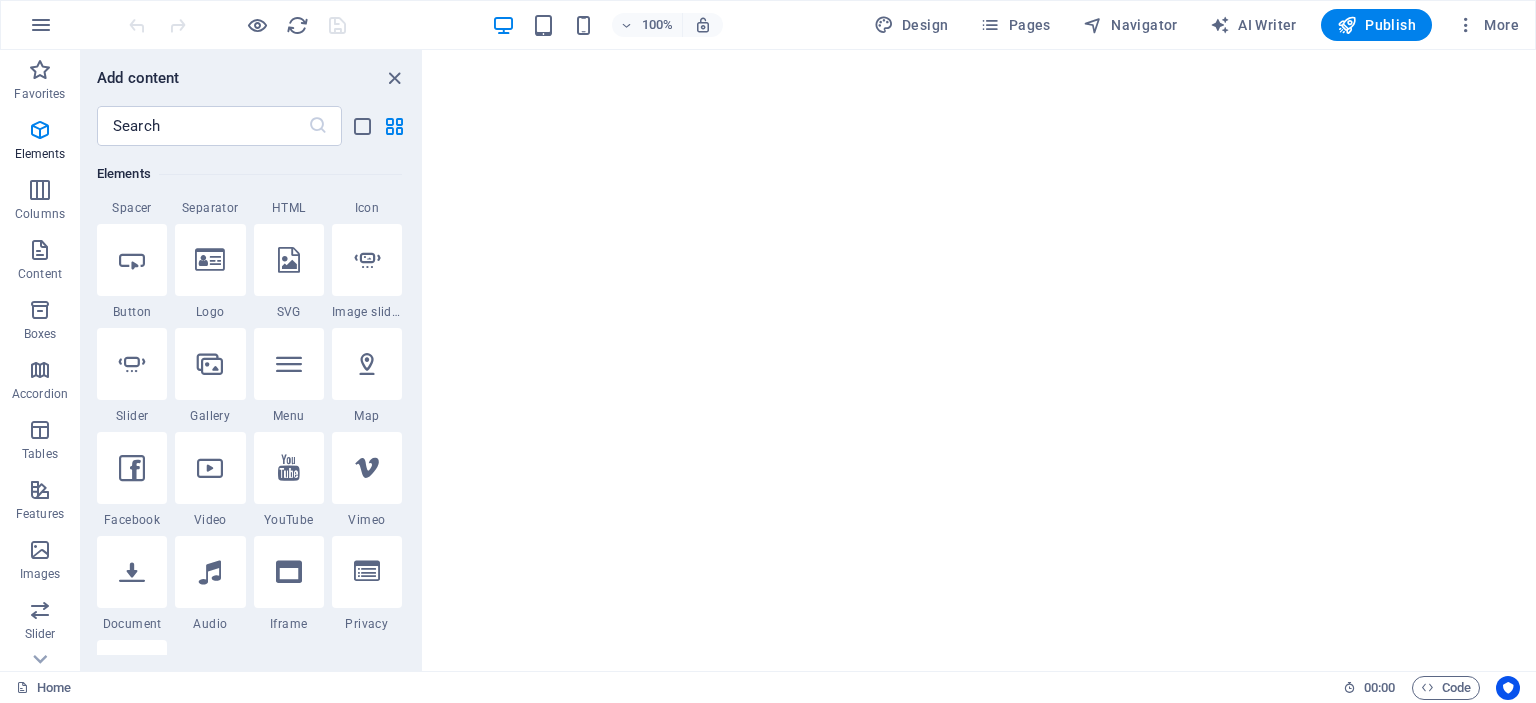select on "ms" 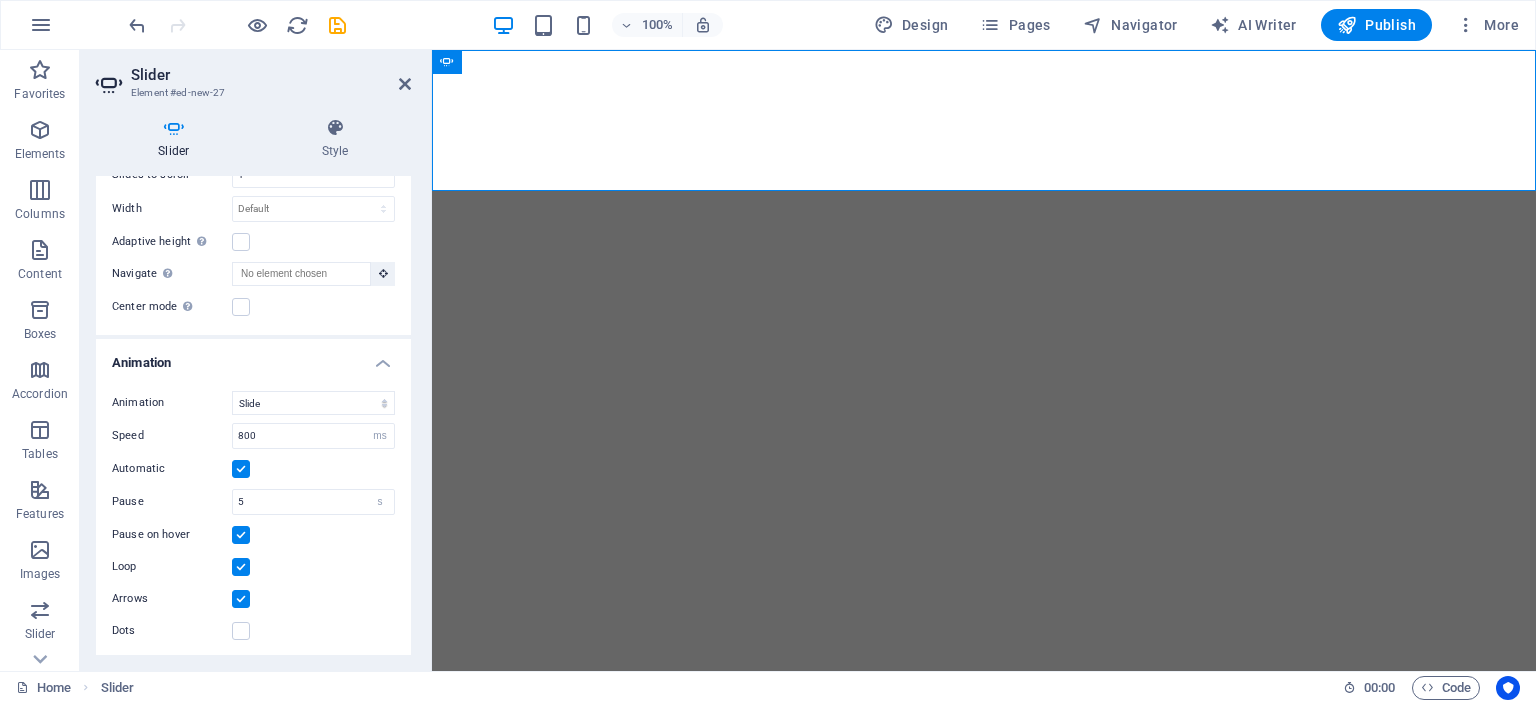 scroll, scrollTop: 0, scrollLeft: 0, axis: both 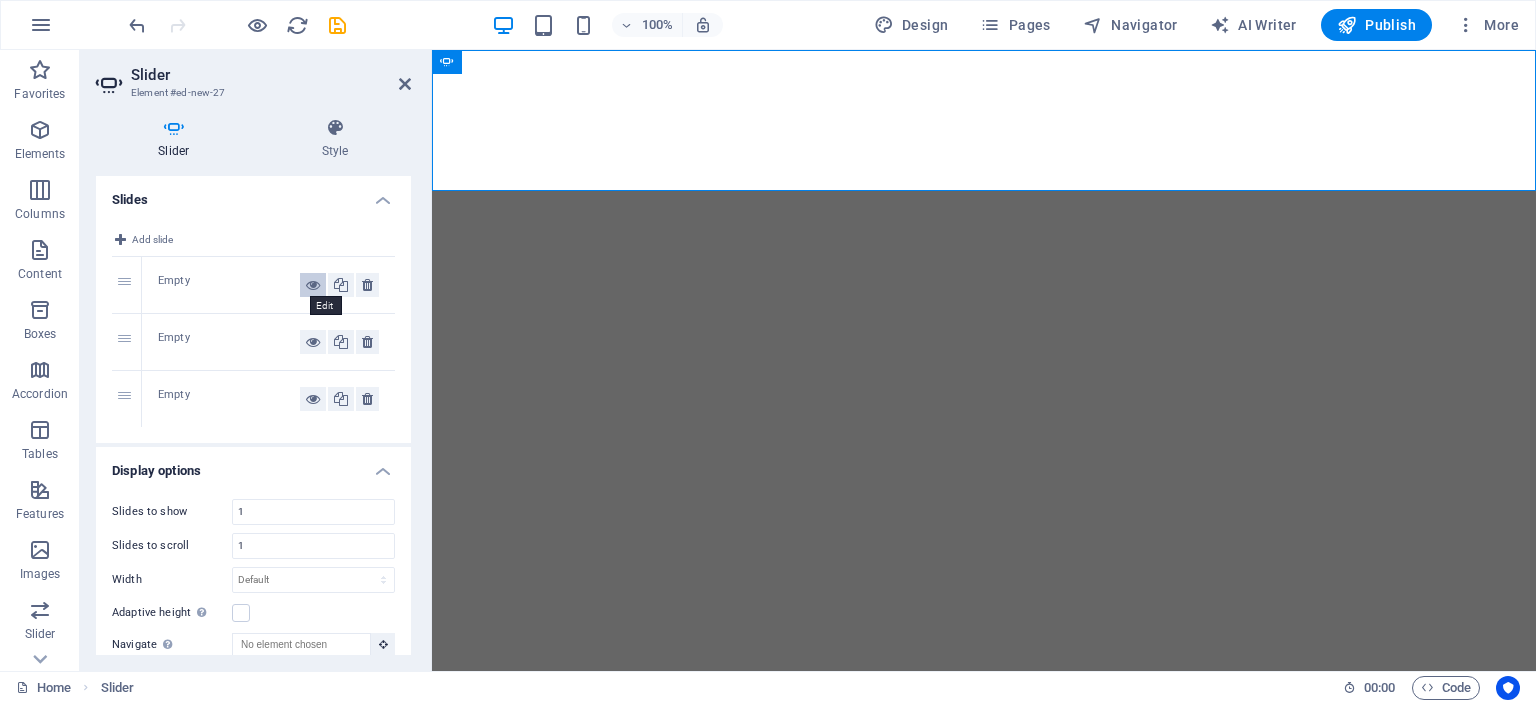 click at bounding box center (313, 285) 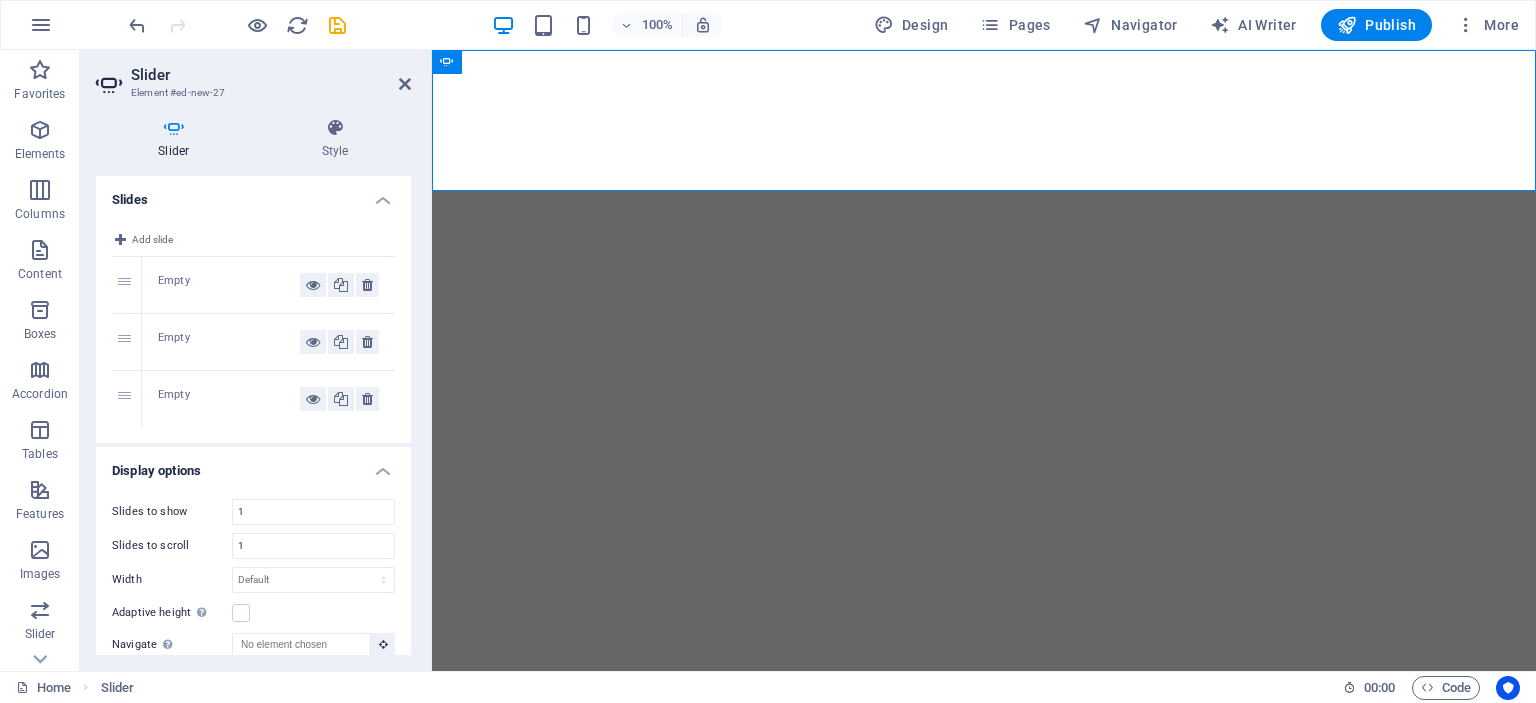 click on "Empty" at bounding box center (229, 285) 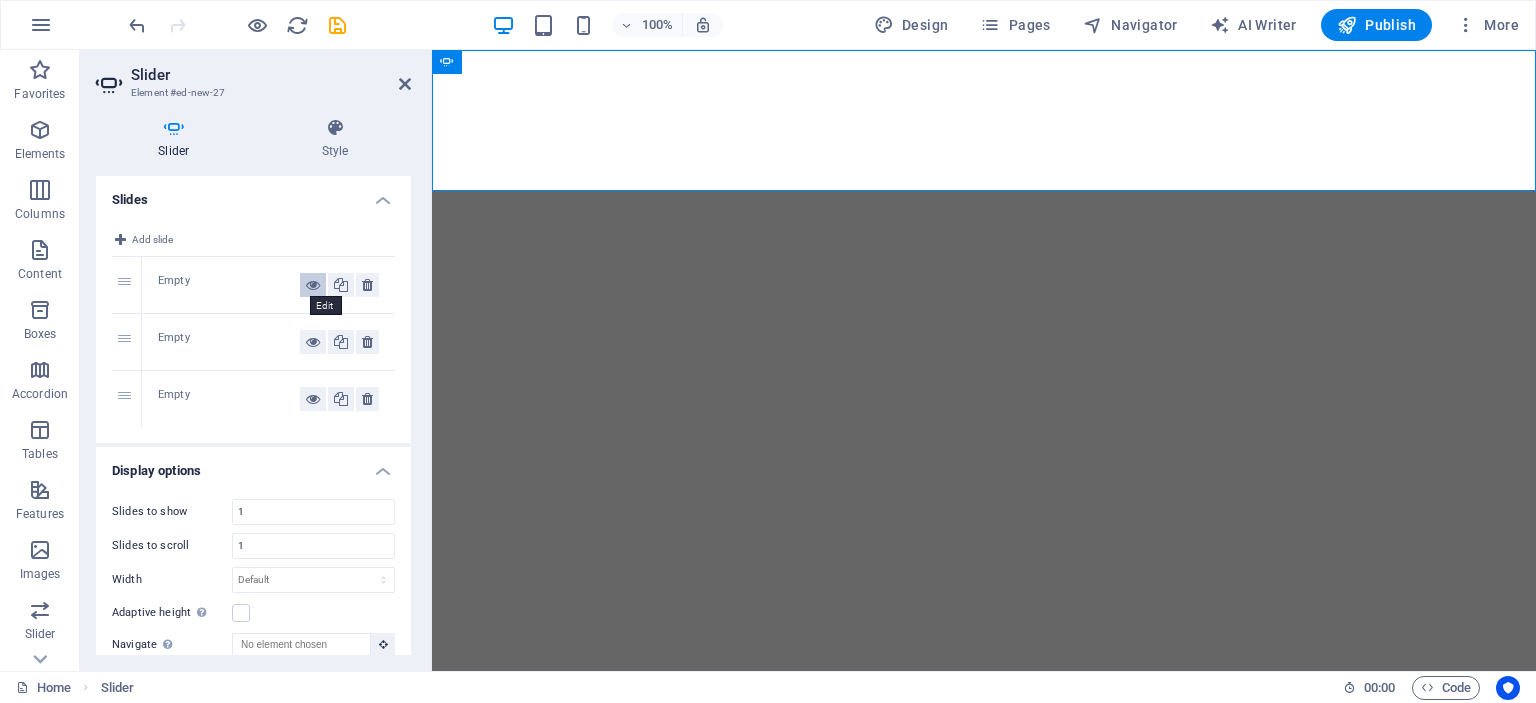 click at bounding box center (313, 285) 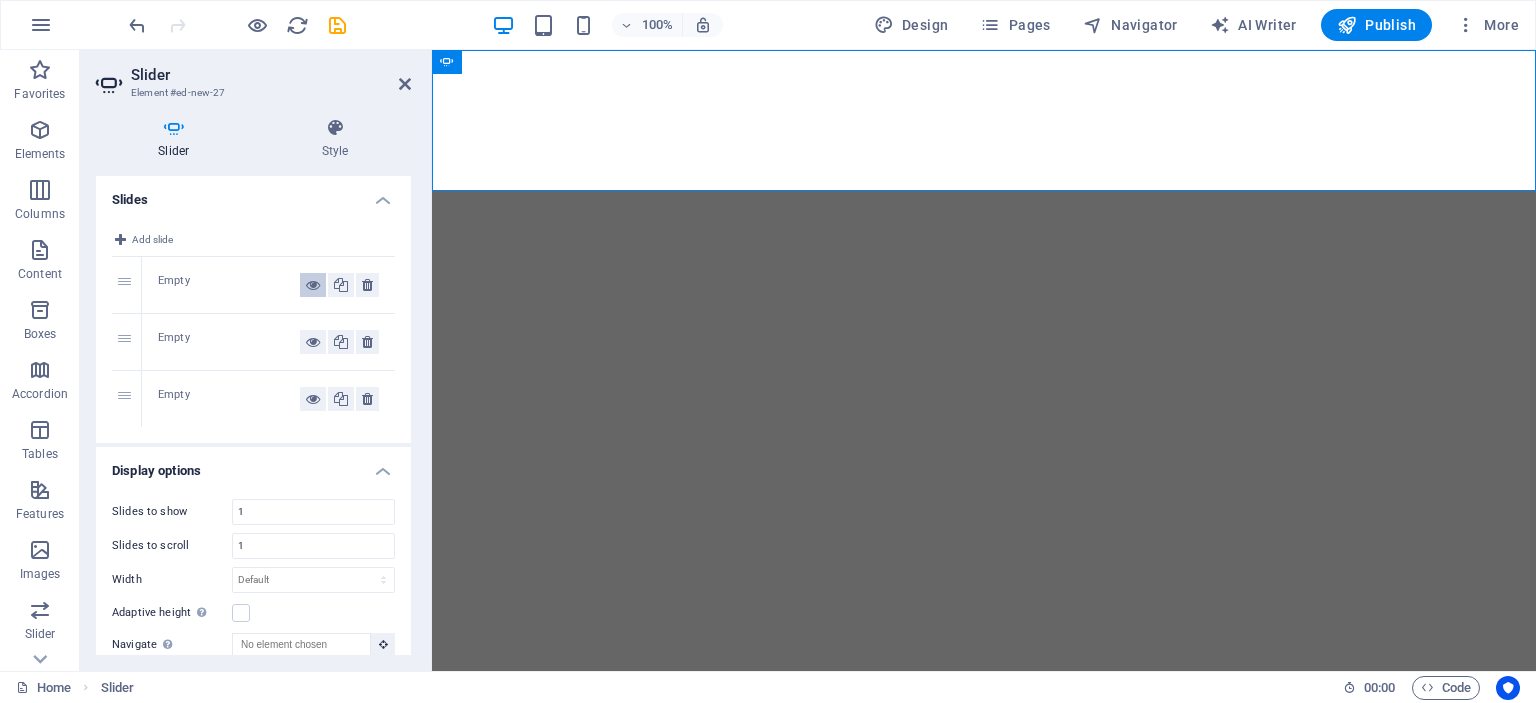 click at bounding box center (313, 285) 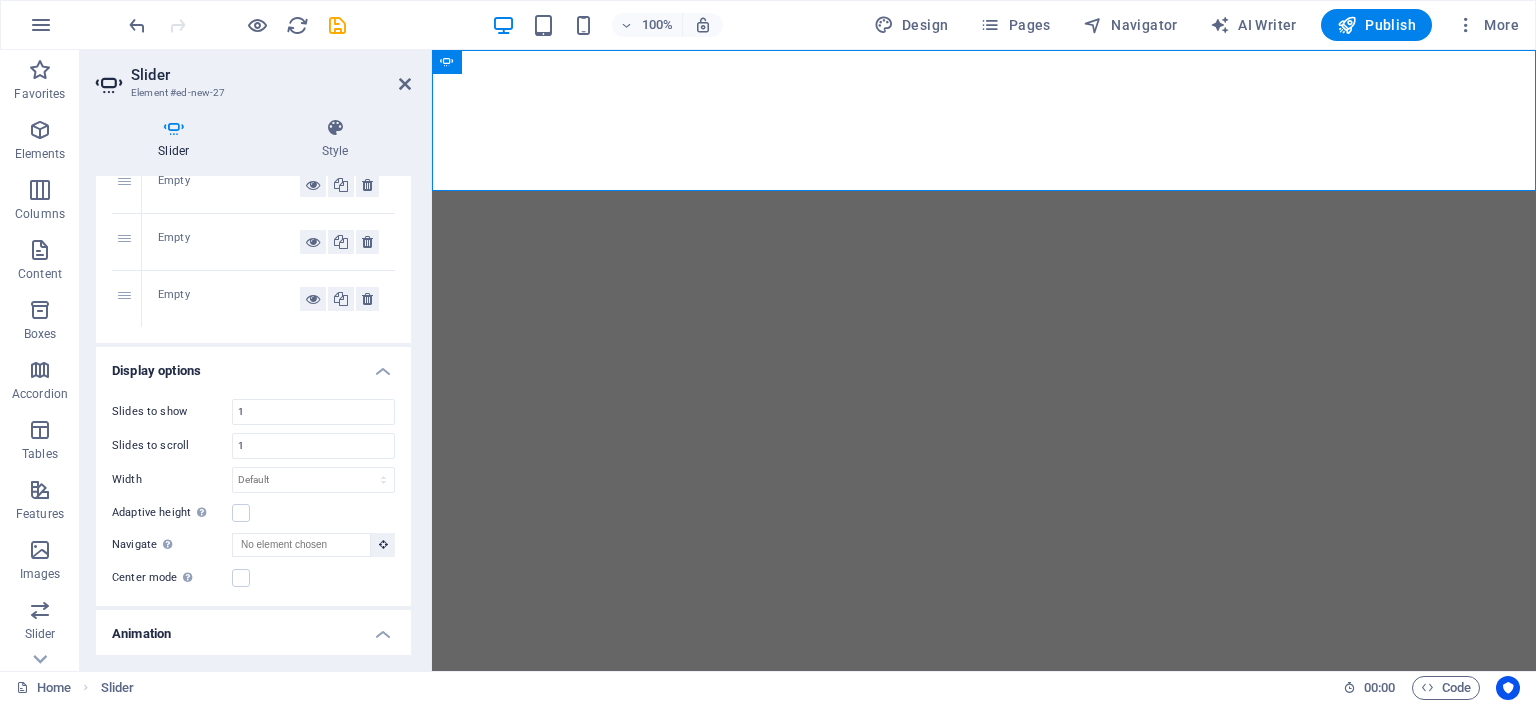 scroll, scrollTop: 0, scrollLeft: 0, axis: both 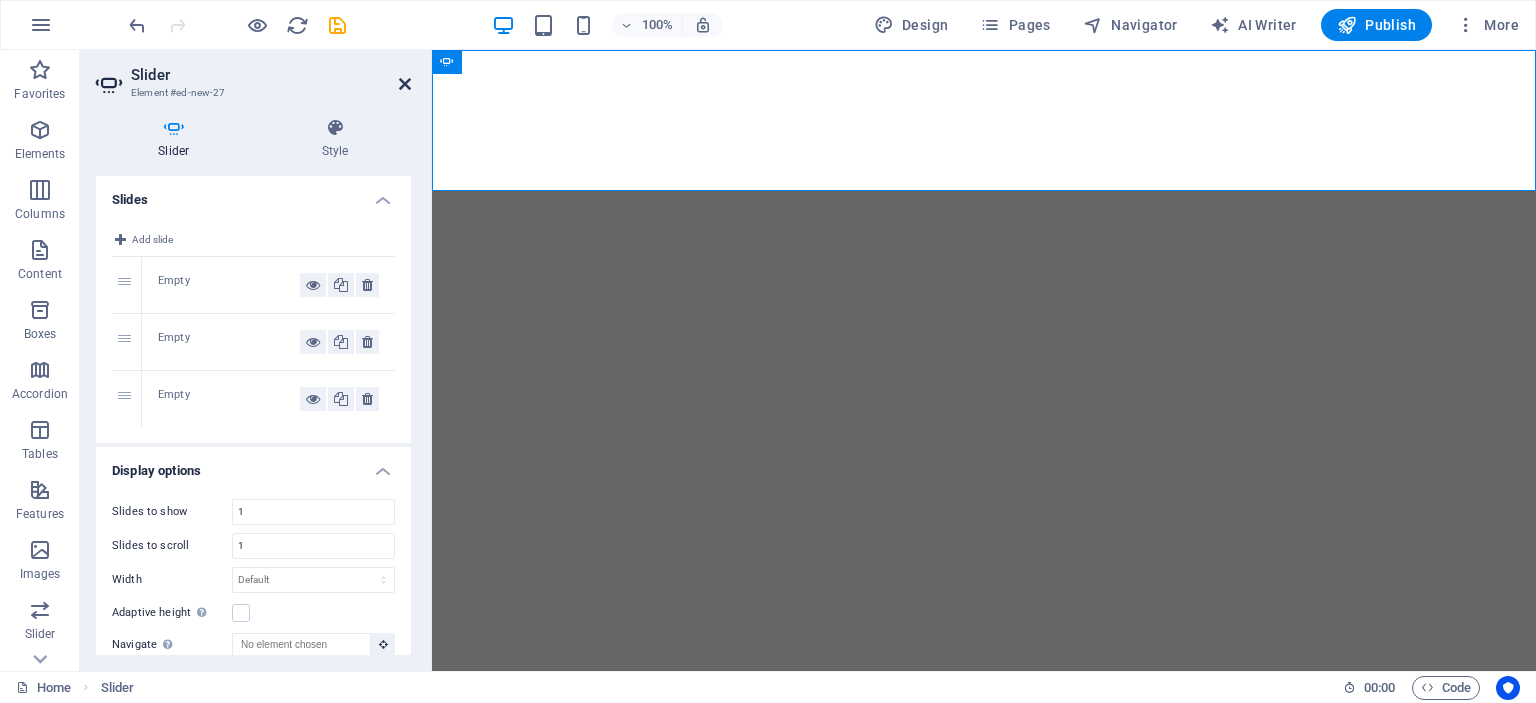 click at bounding box center [405, 84] 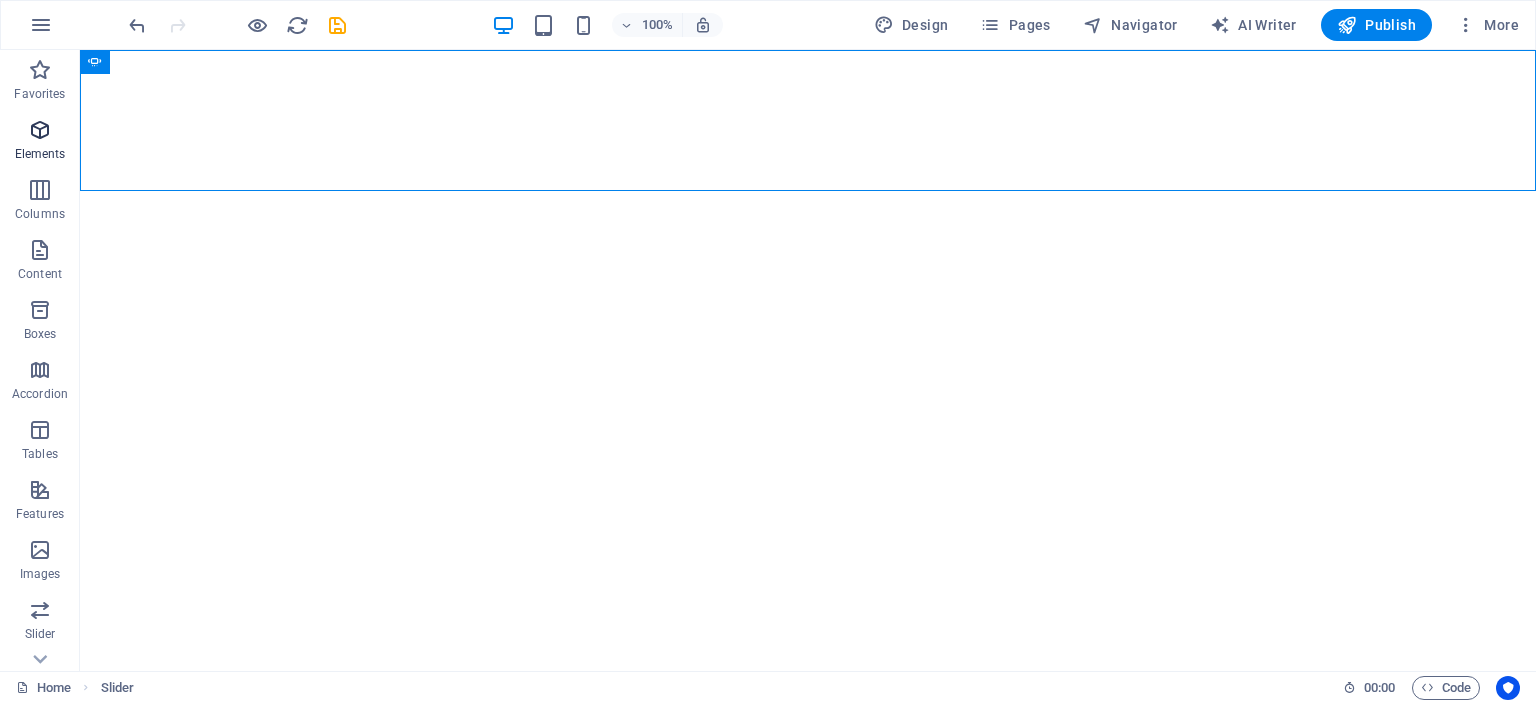 click at bounding box center (40, 130) 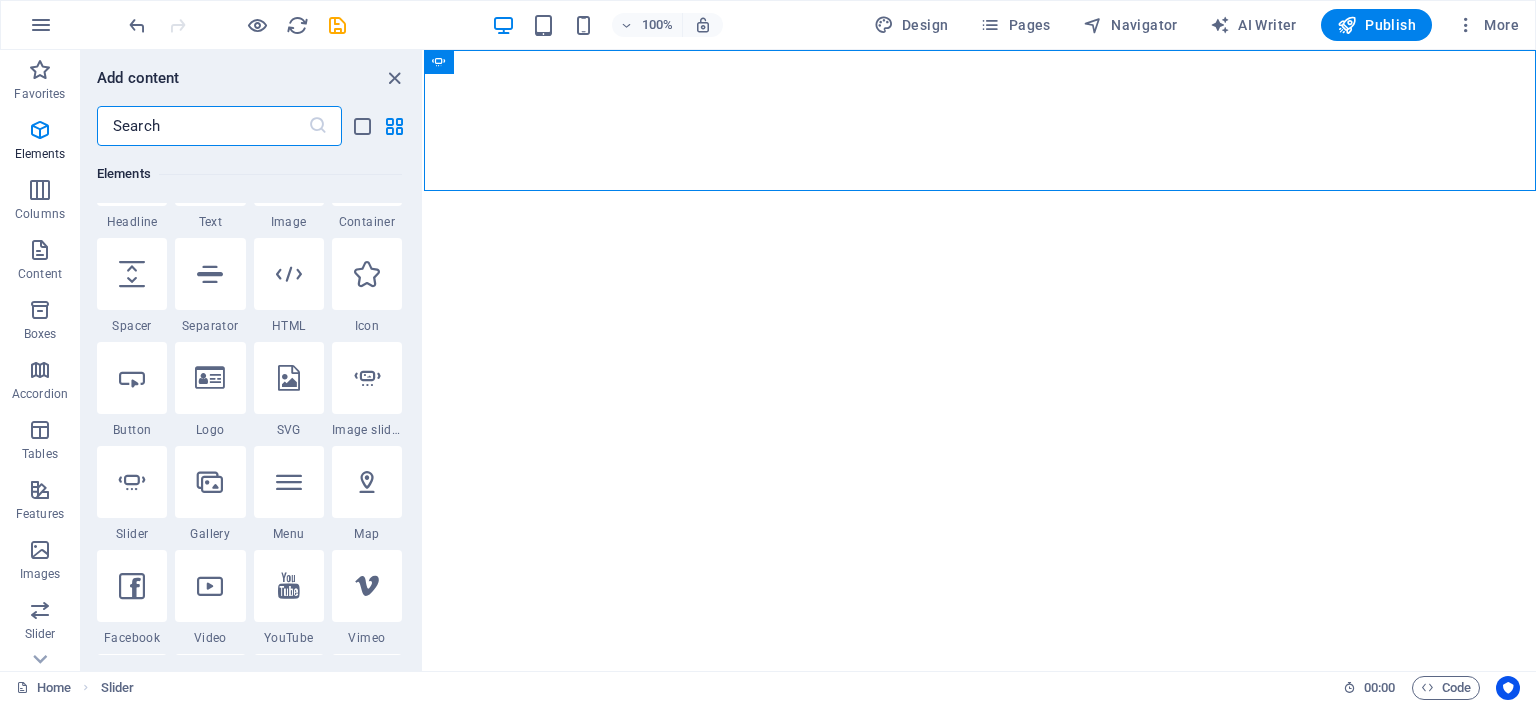 scroll, scrollTop: 312, scrollLeft: 0, axis: vertical 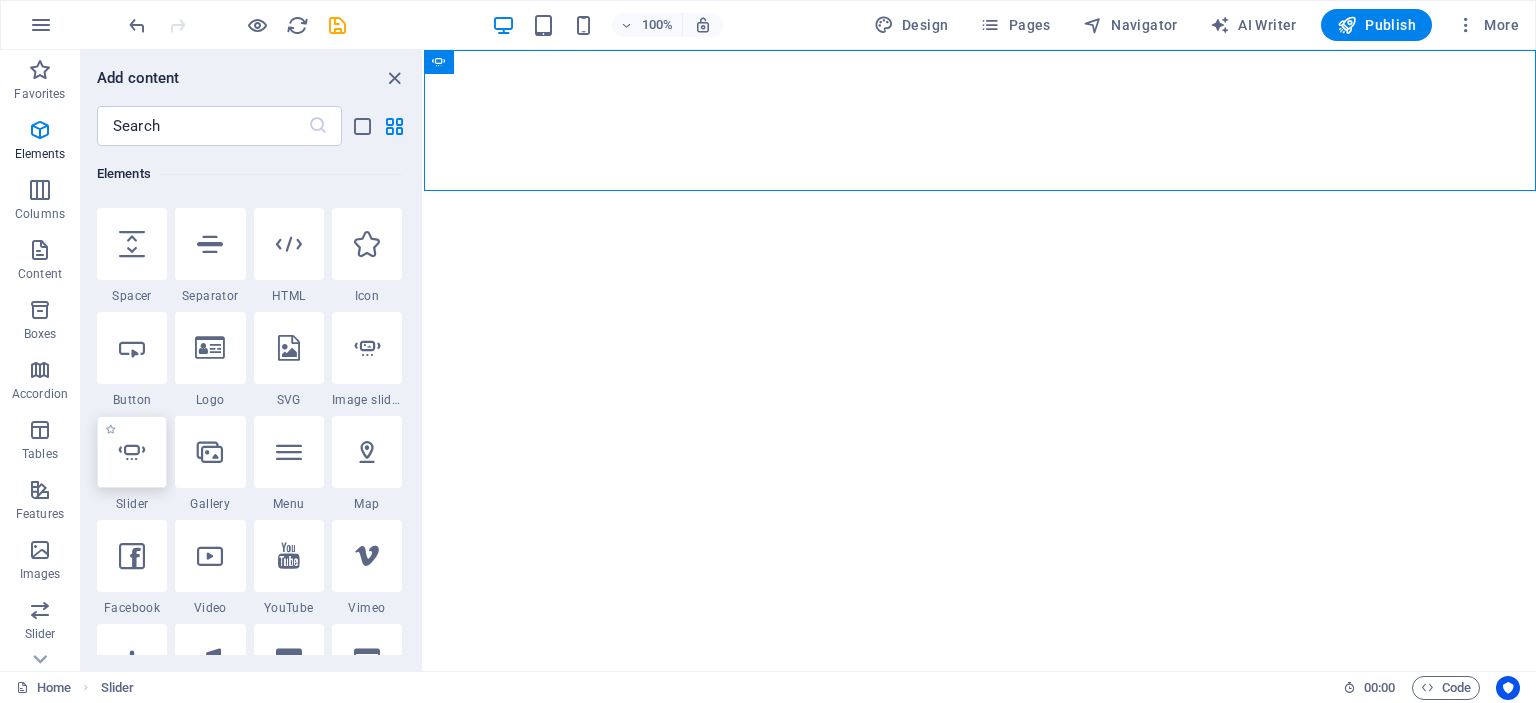 click at bounding box center (132, 452) 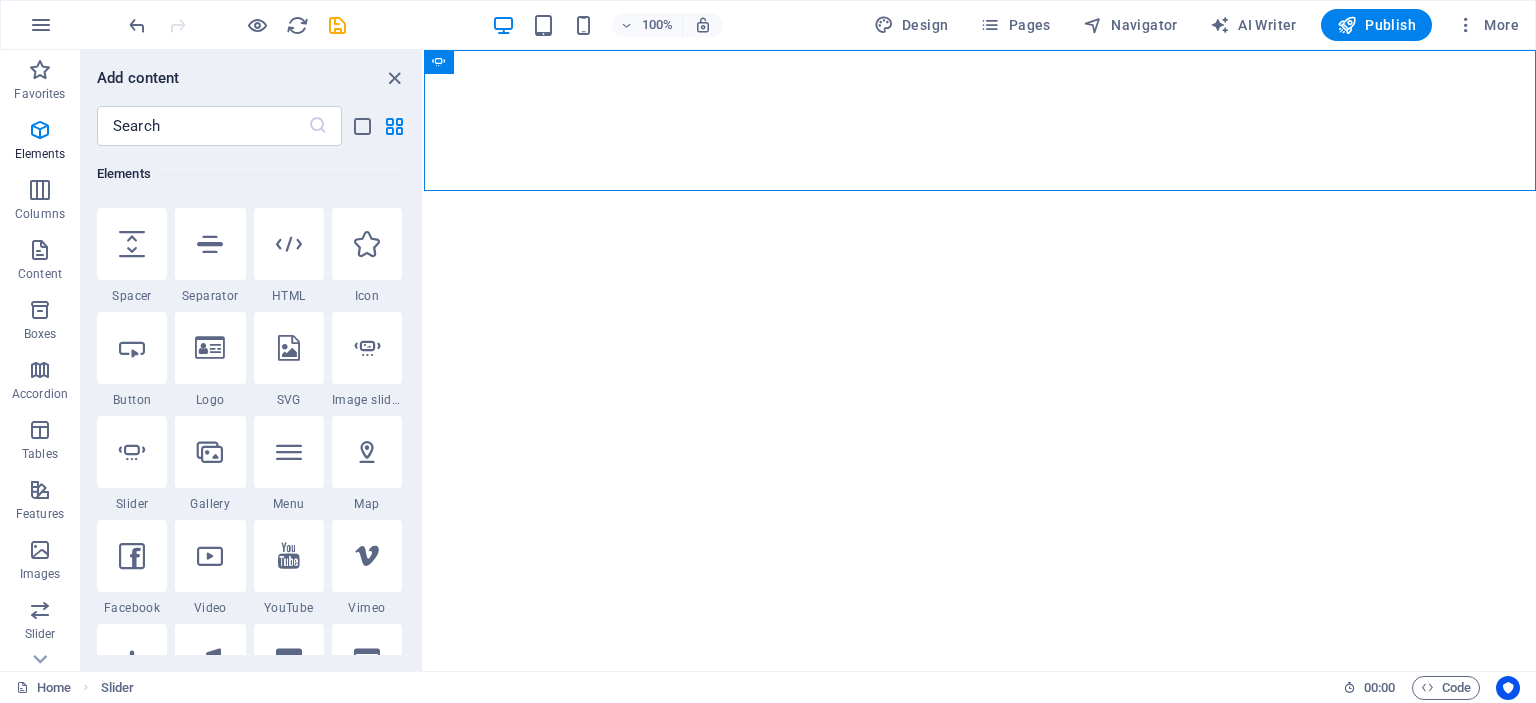 select on "ms" 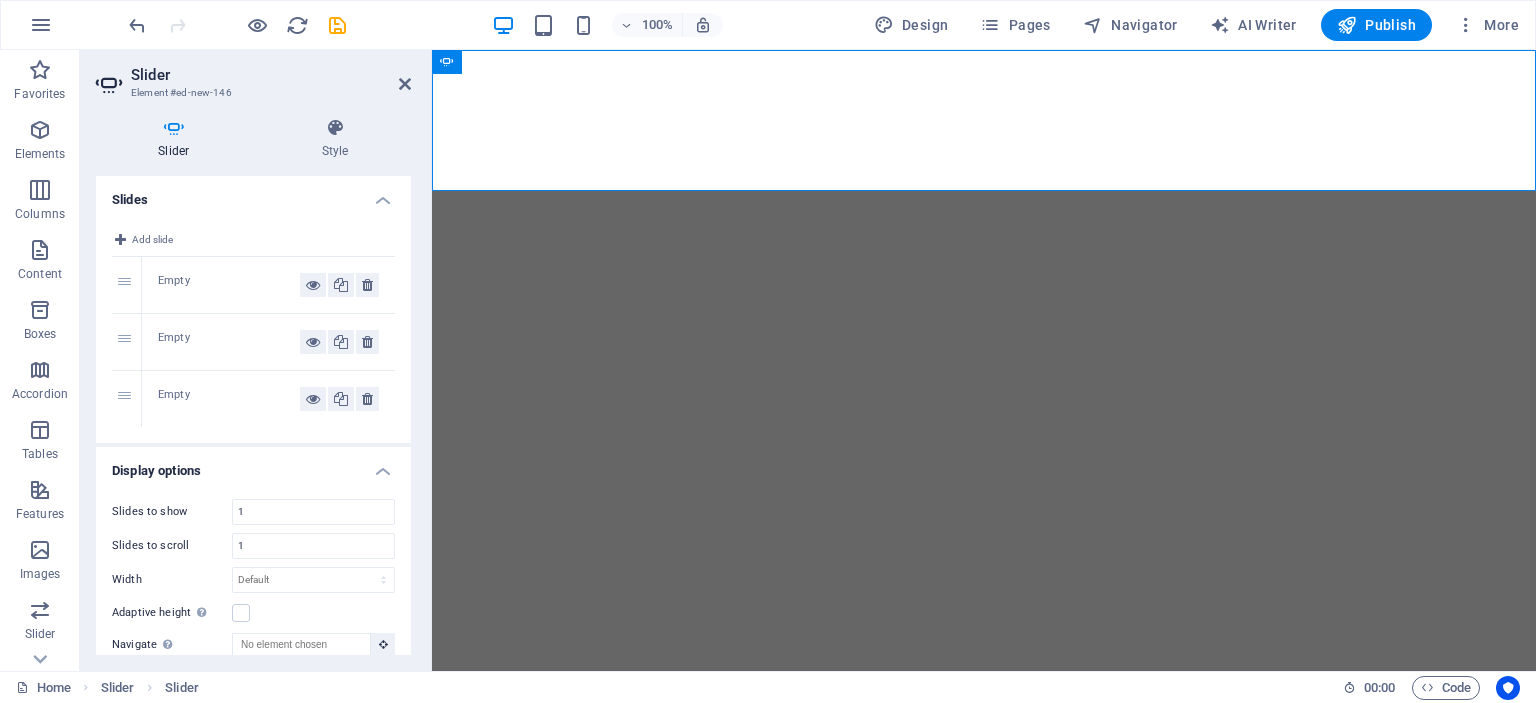 click on "Skip to main content
Drop content here or  Add elements  Paste clipboard Drop content here or  Add elements  Paste clipboard Drop content here or  Add elements  Paste clipboard Drop content here or  Add elements  Paste clipboard Drop content here or  Add elements  Paste clipboard Drop content here or  Add elements  Paste clipboard Drop content here or  Add elements  Paste clipboard Drop content here or  Add elements  Paste clipboard Drop content here or  Add elements  Paste clipboard" at bounding box center [984, 935] 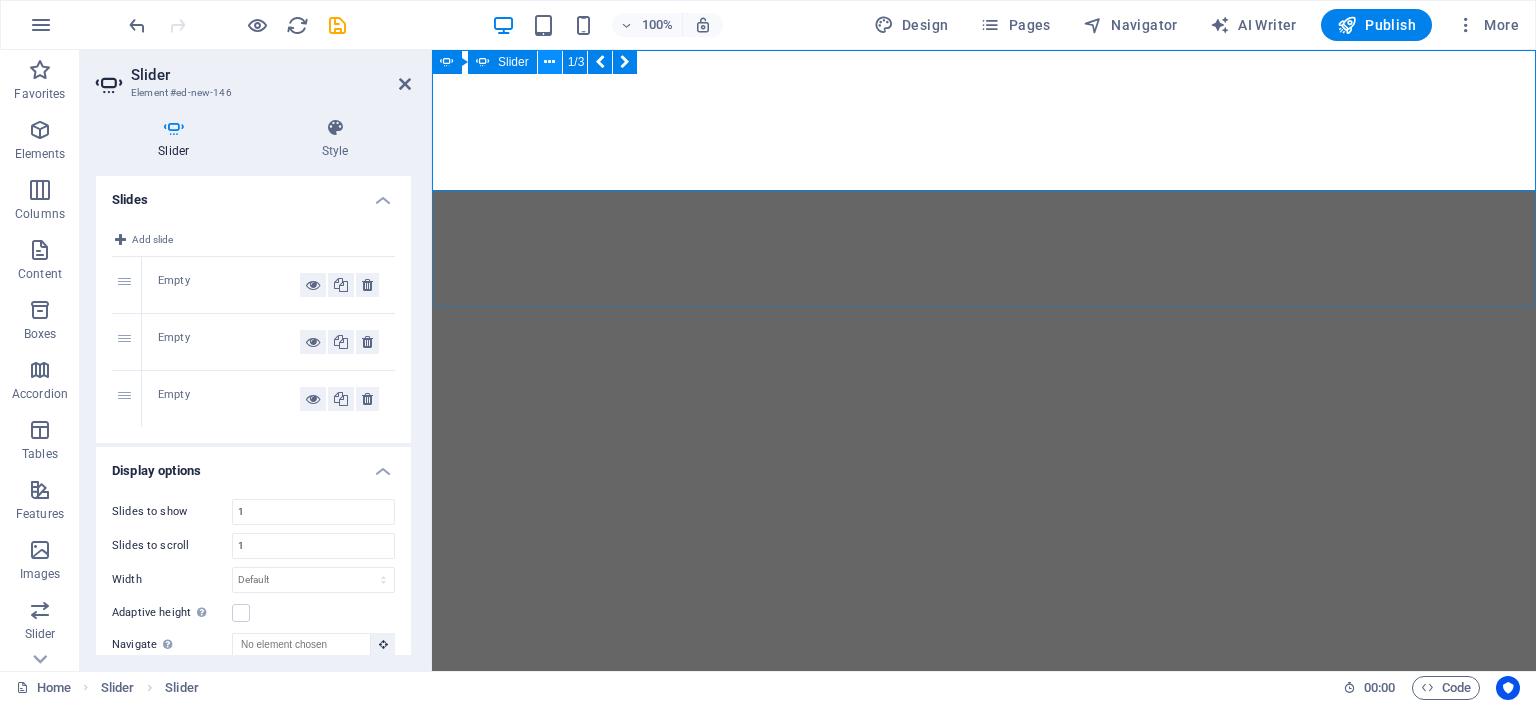 click at bounding box center [549, 62] 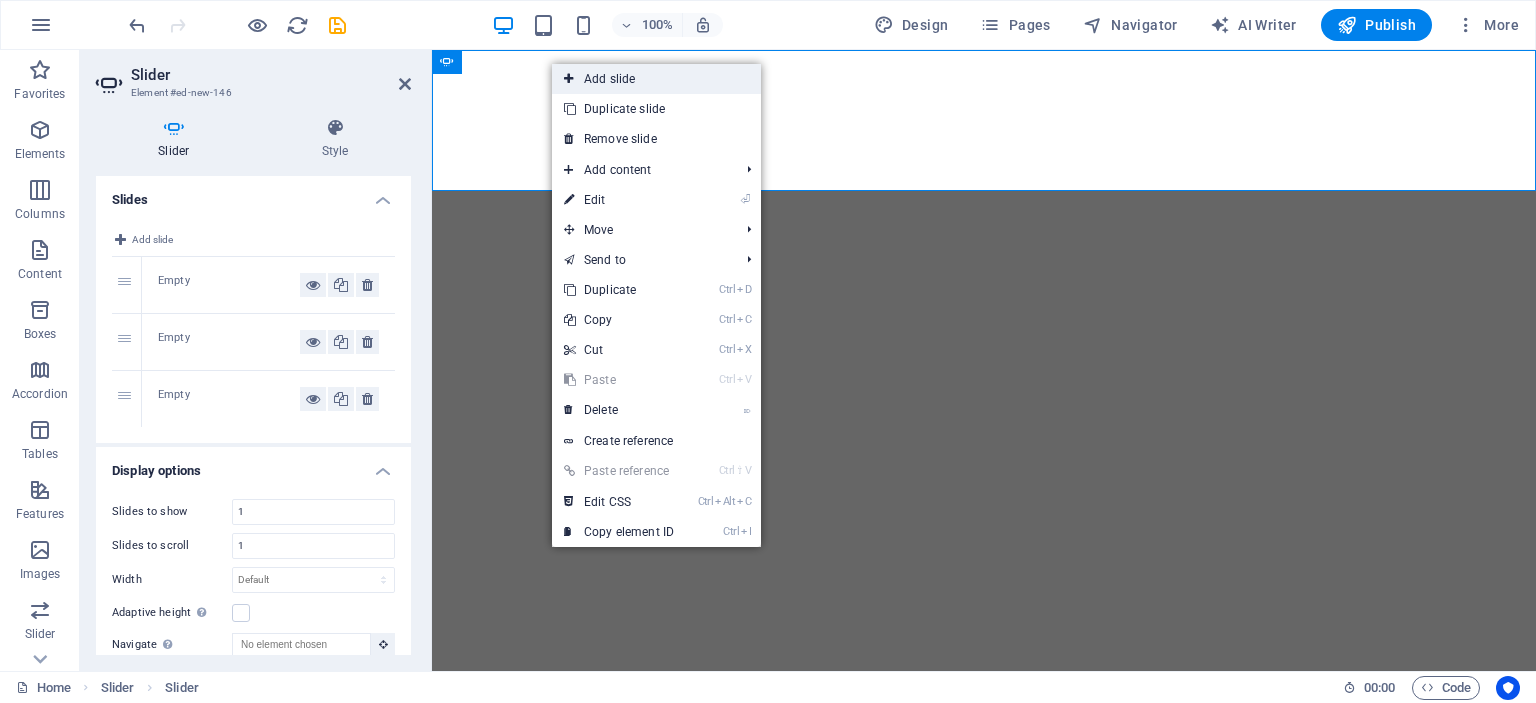 drag, startPoint x: 609, startPoint y: 77, endPoint x: 178, endPoint y: 28, distance: 433.77643 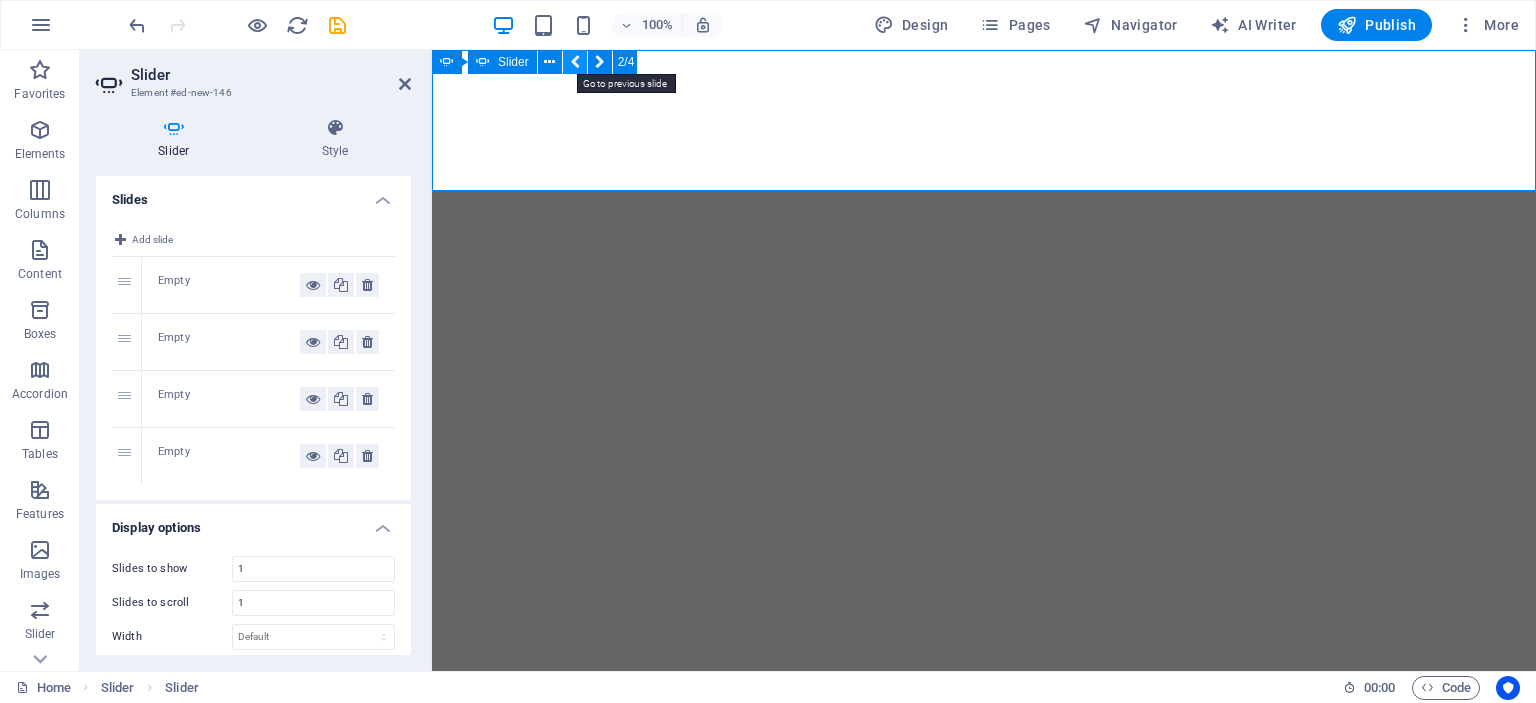 click at bounding box center (575, 62) 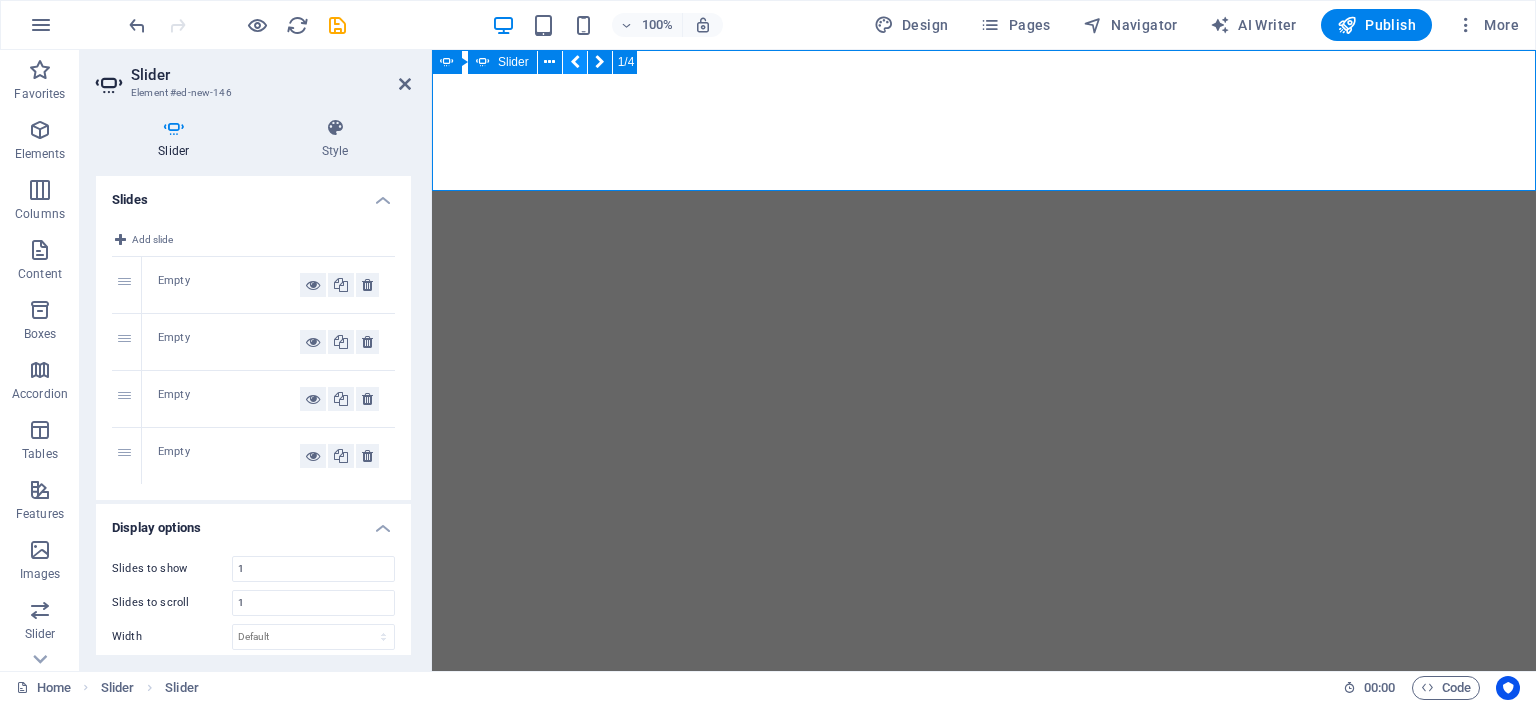click at bounding box center [575, 62] 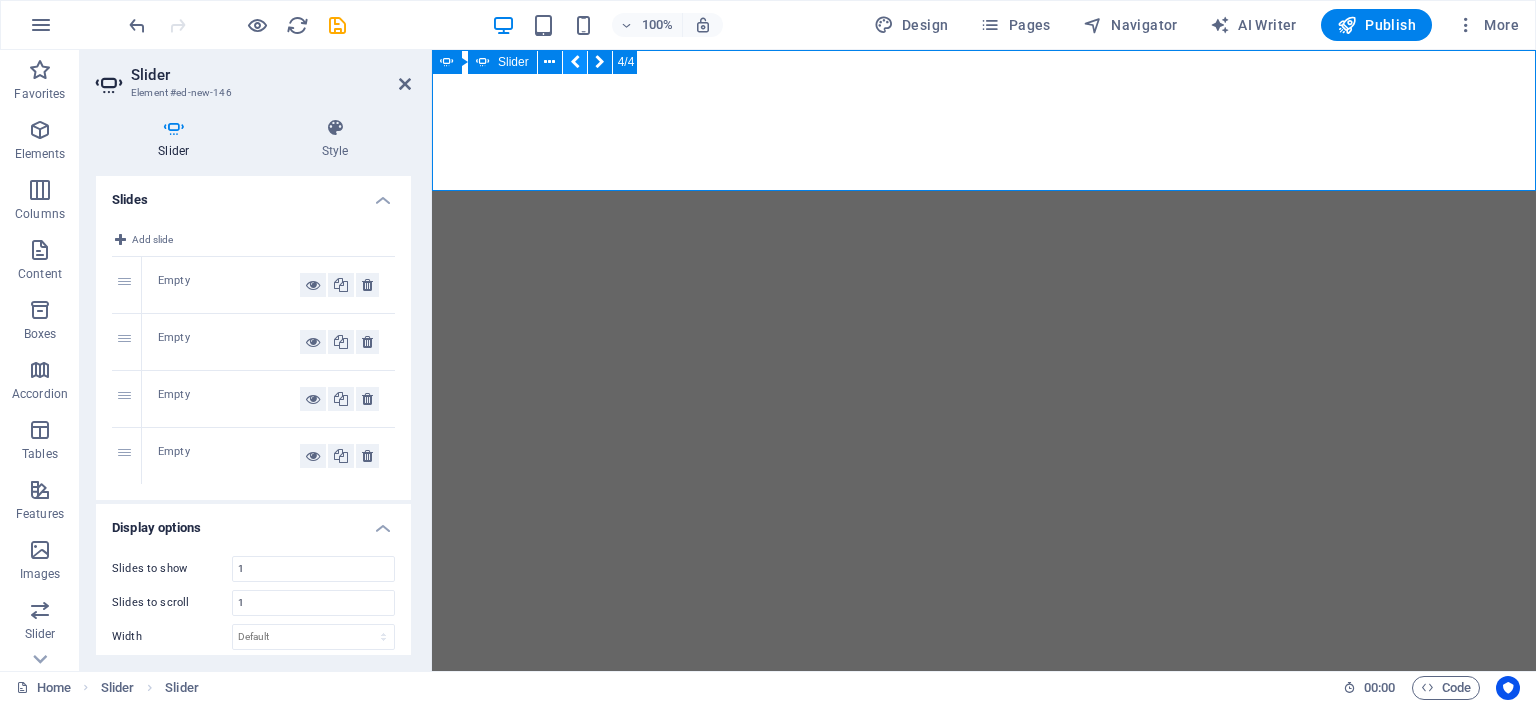 click at bounding box center [575, 62] 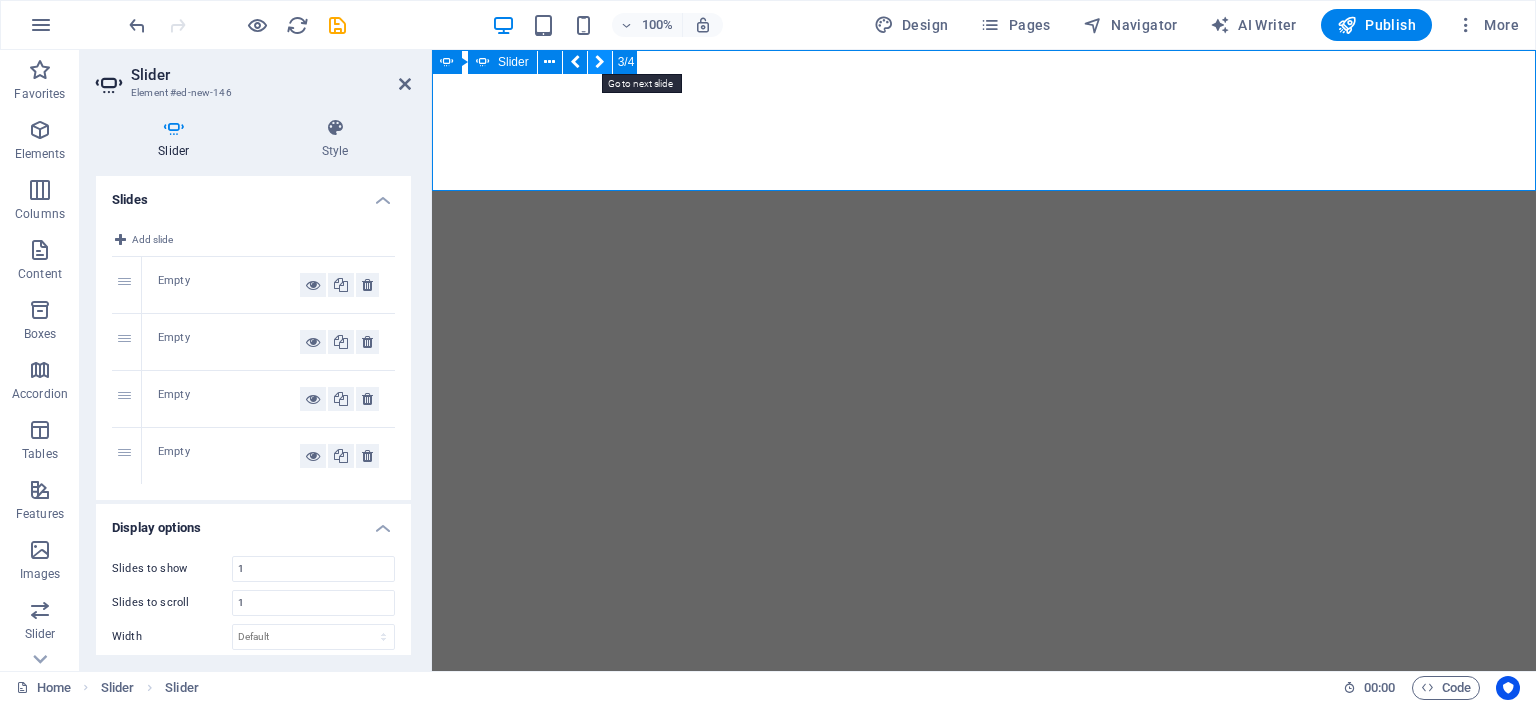 click at bounding box center (600, 62) 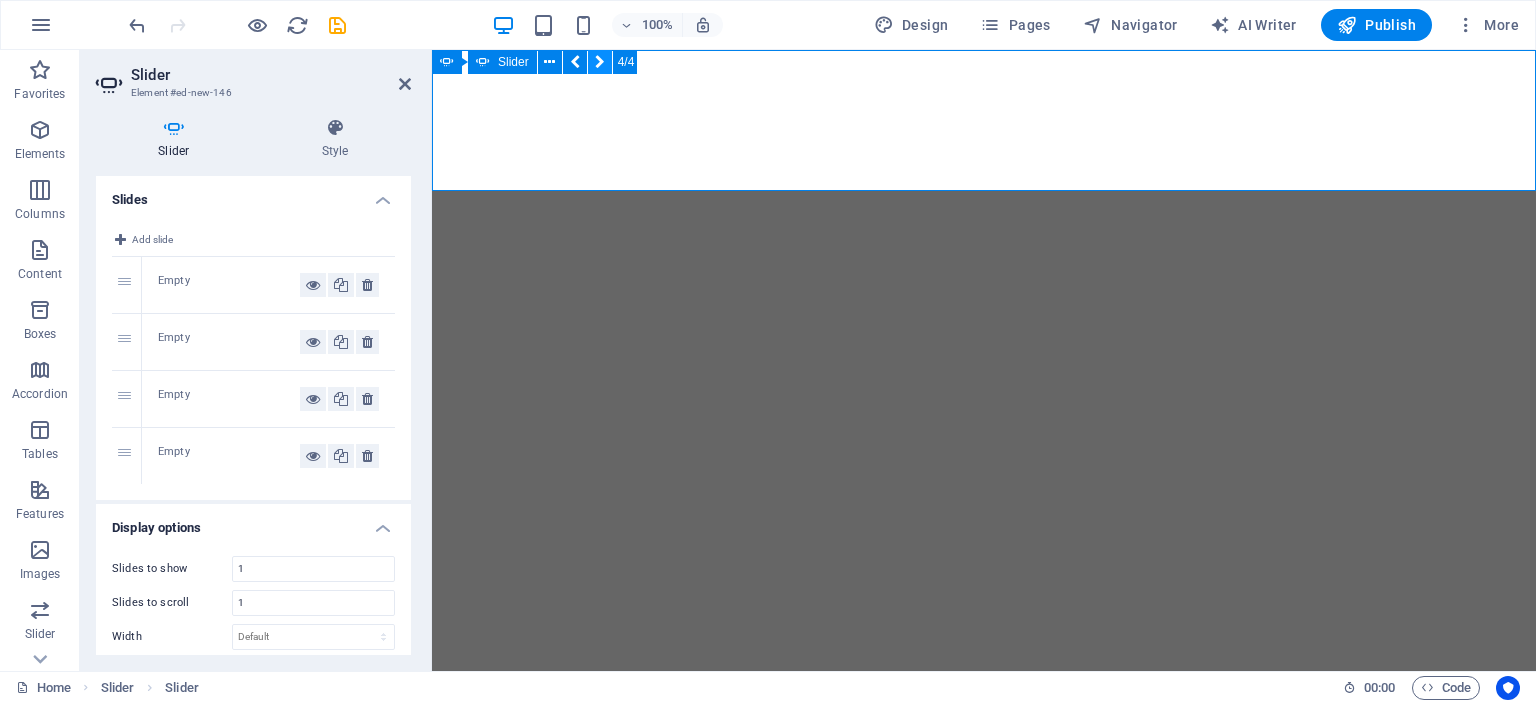 click at bounding box center [600, 62] 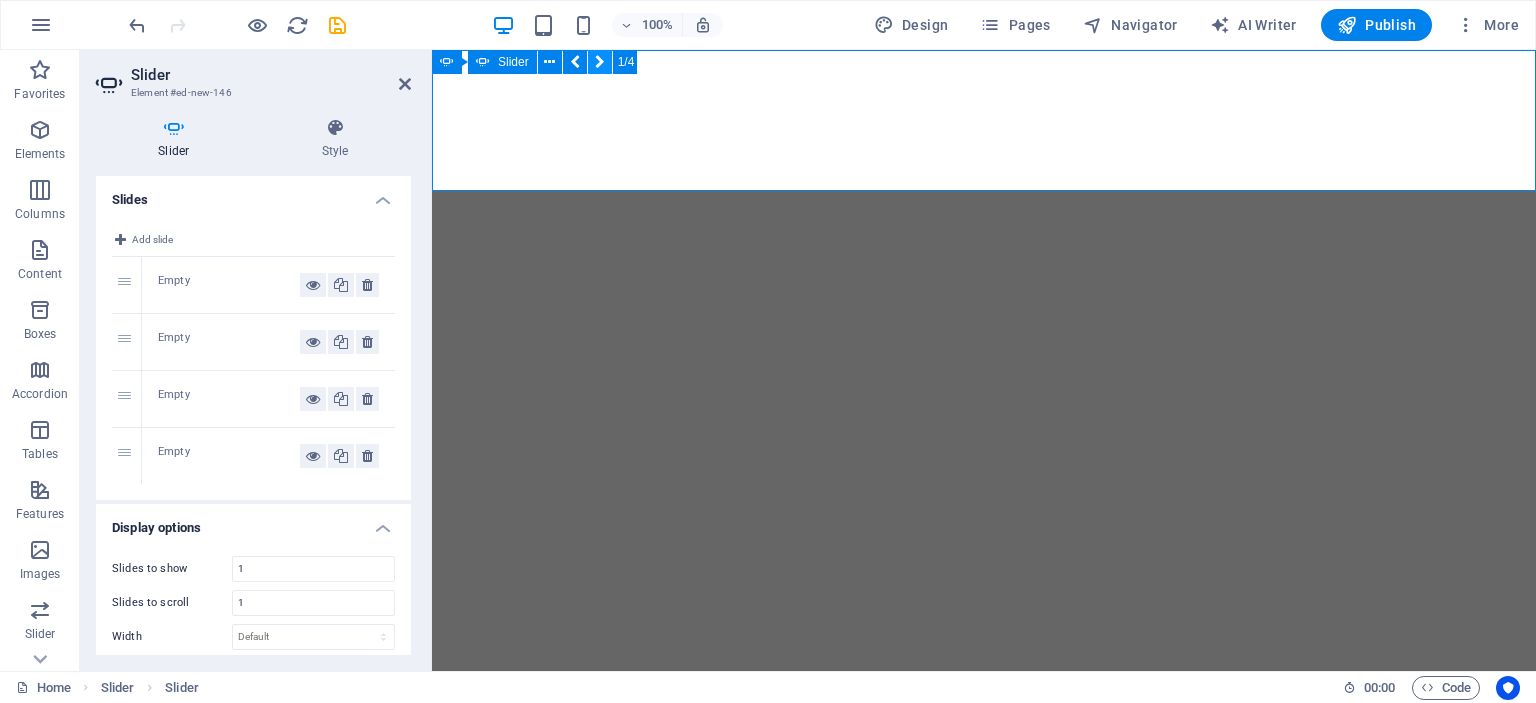 click at bounding box center [600, 62] 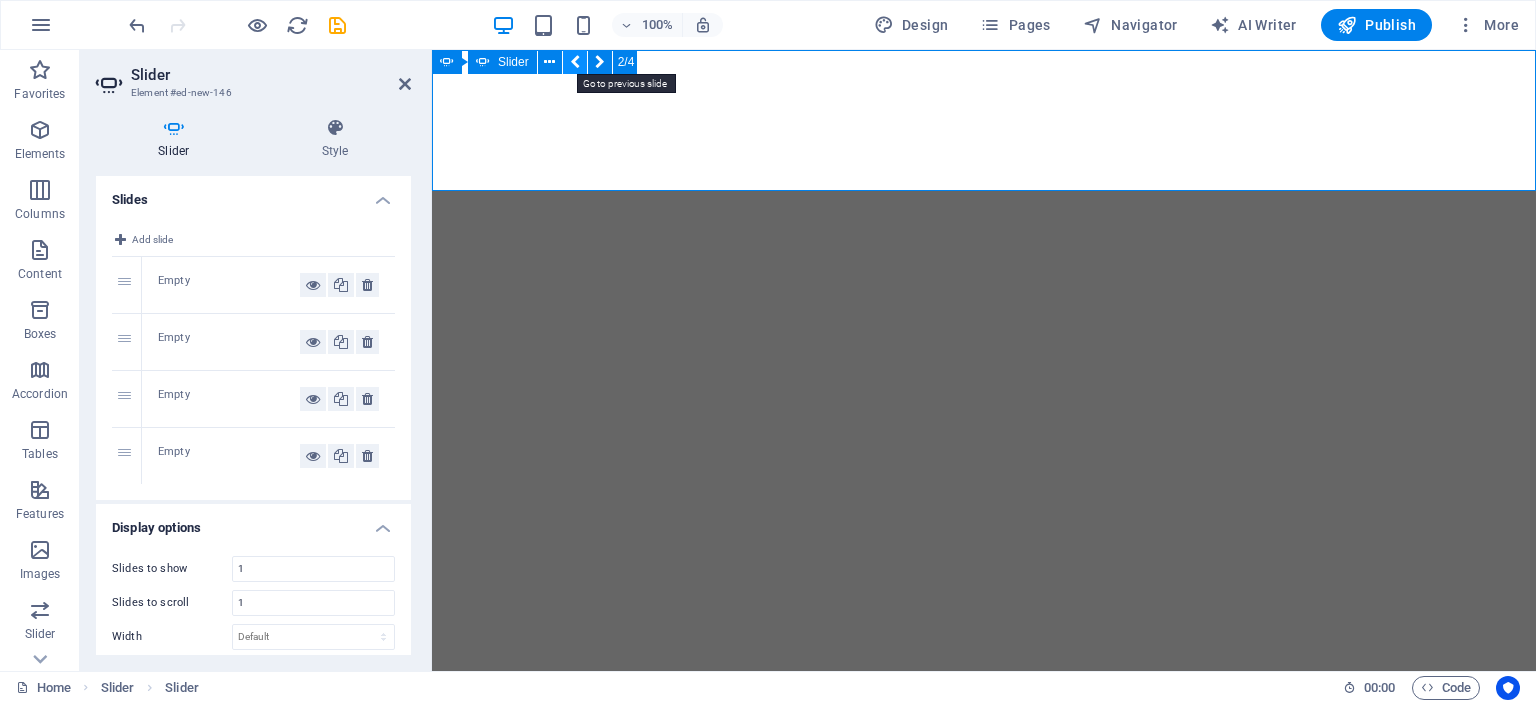 click at bounding box center [575, 62] 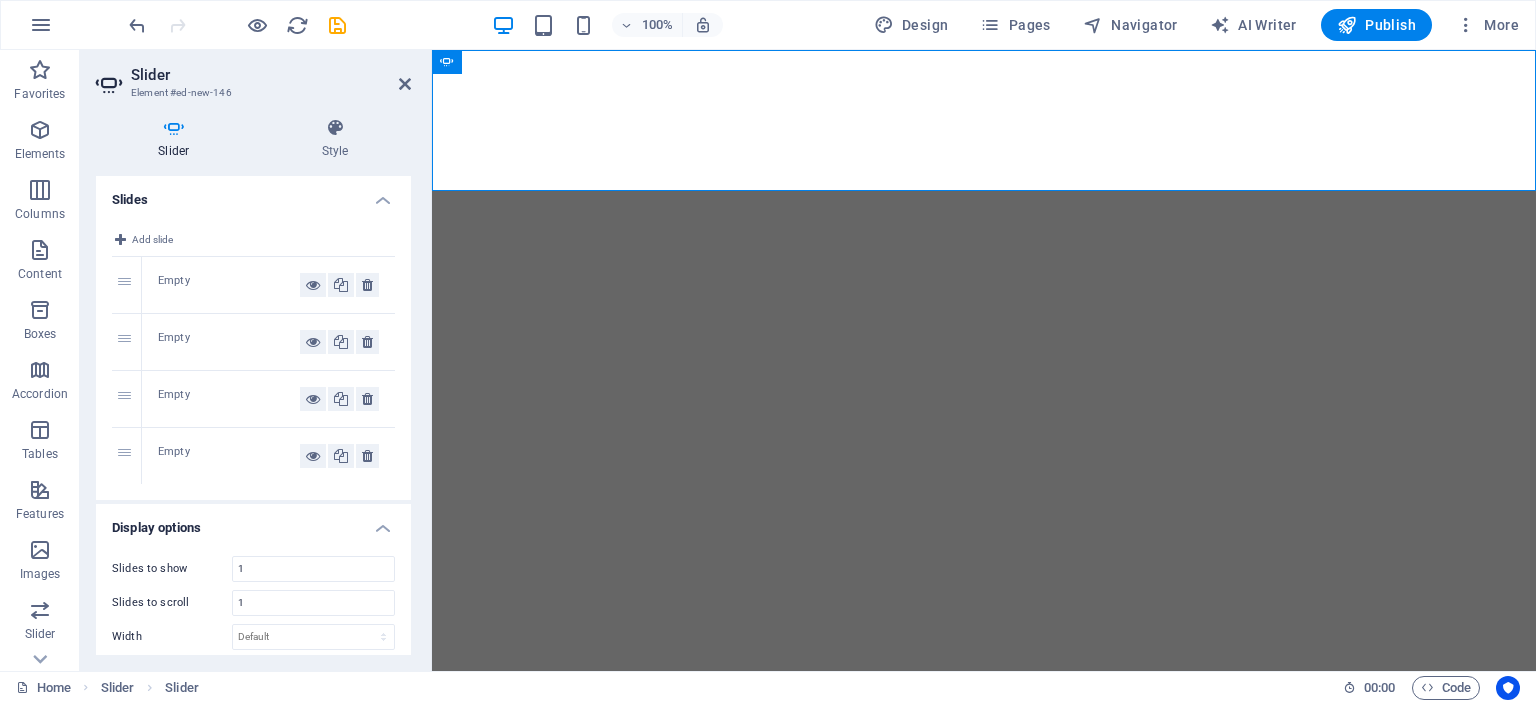 drag, startPoint x: 755, startPoint y: 285, endPoint x: 667, endPoint y: 311, distance: 91.76056 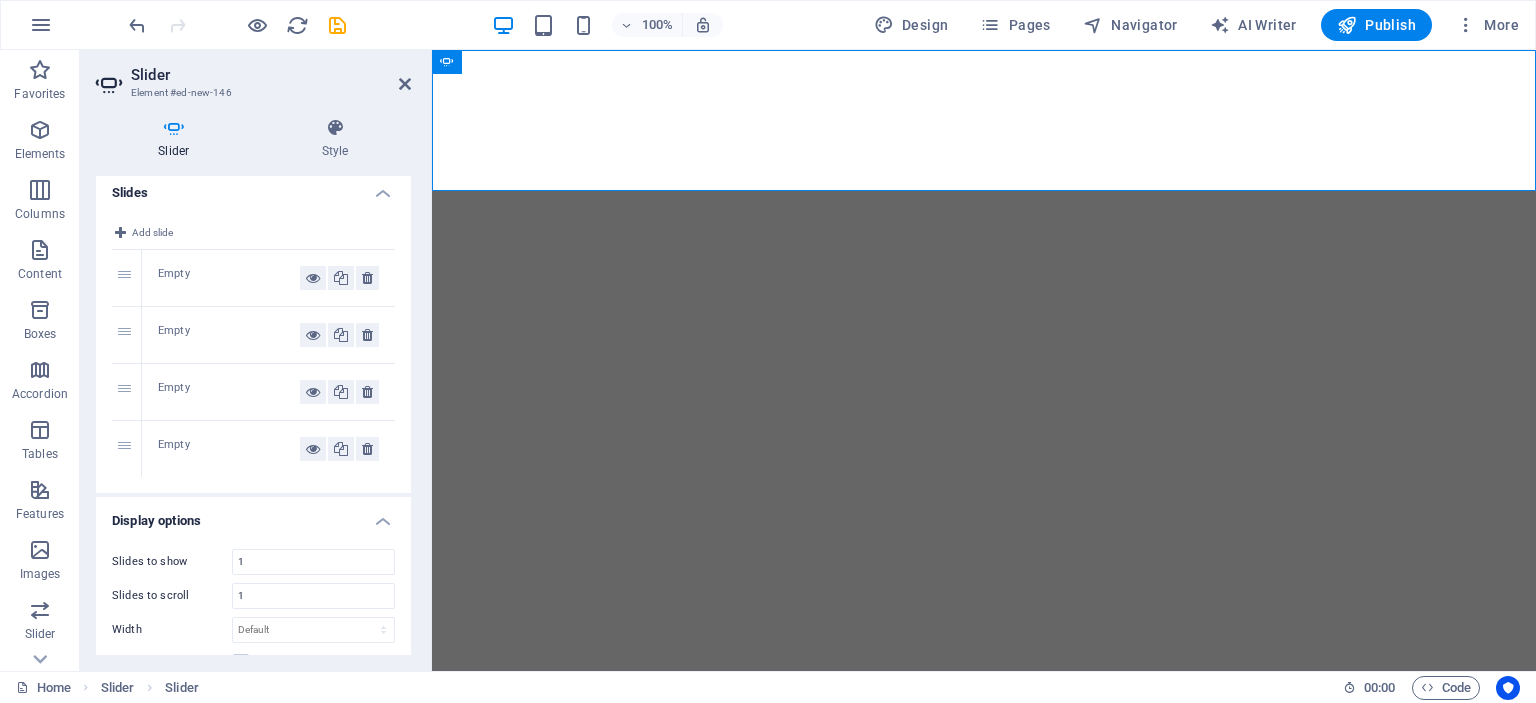 scroll, scrollTop: 0, scrollLeft: 0, axis: both 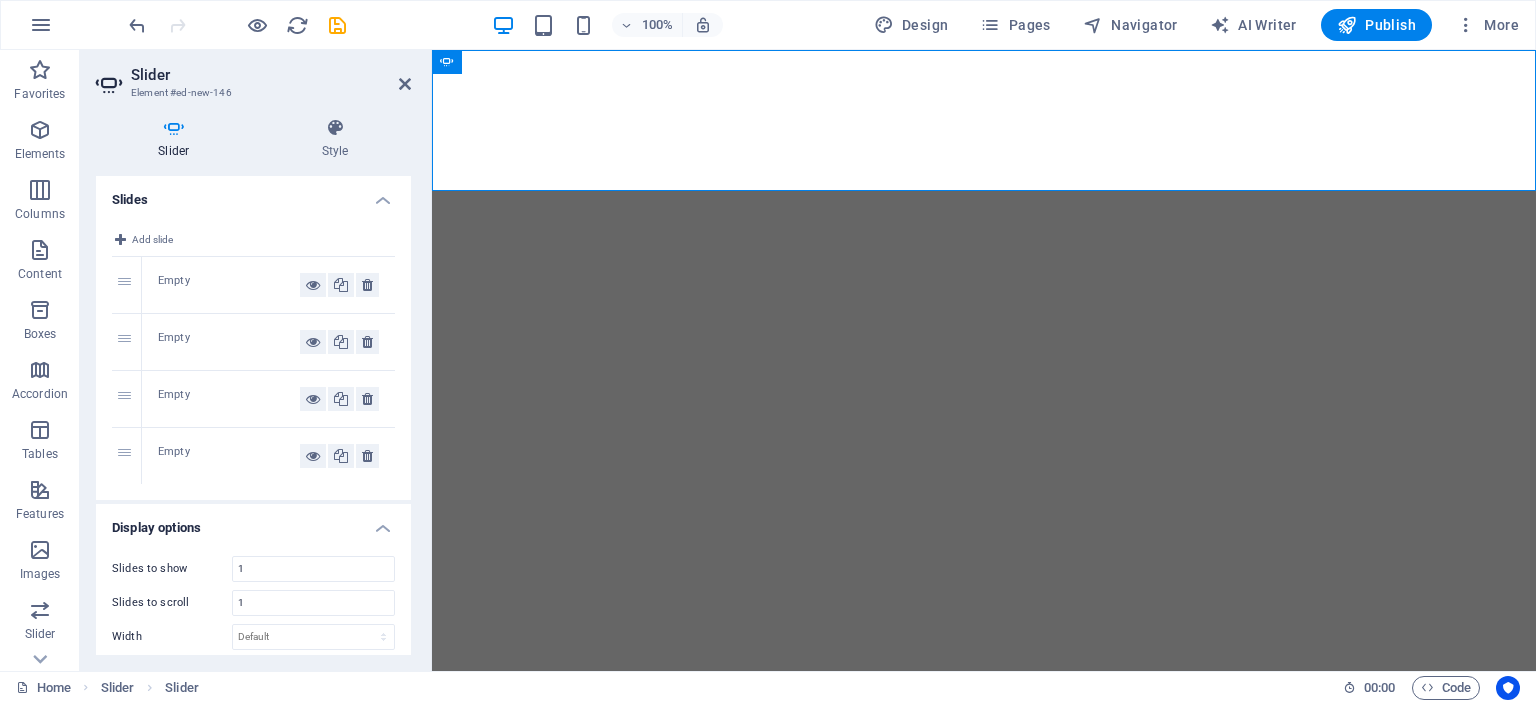 click on "1" at bounding box center (127, 285) 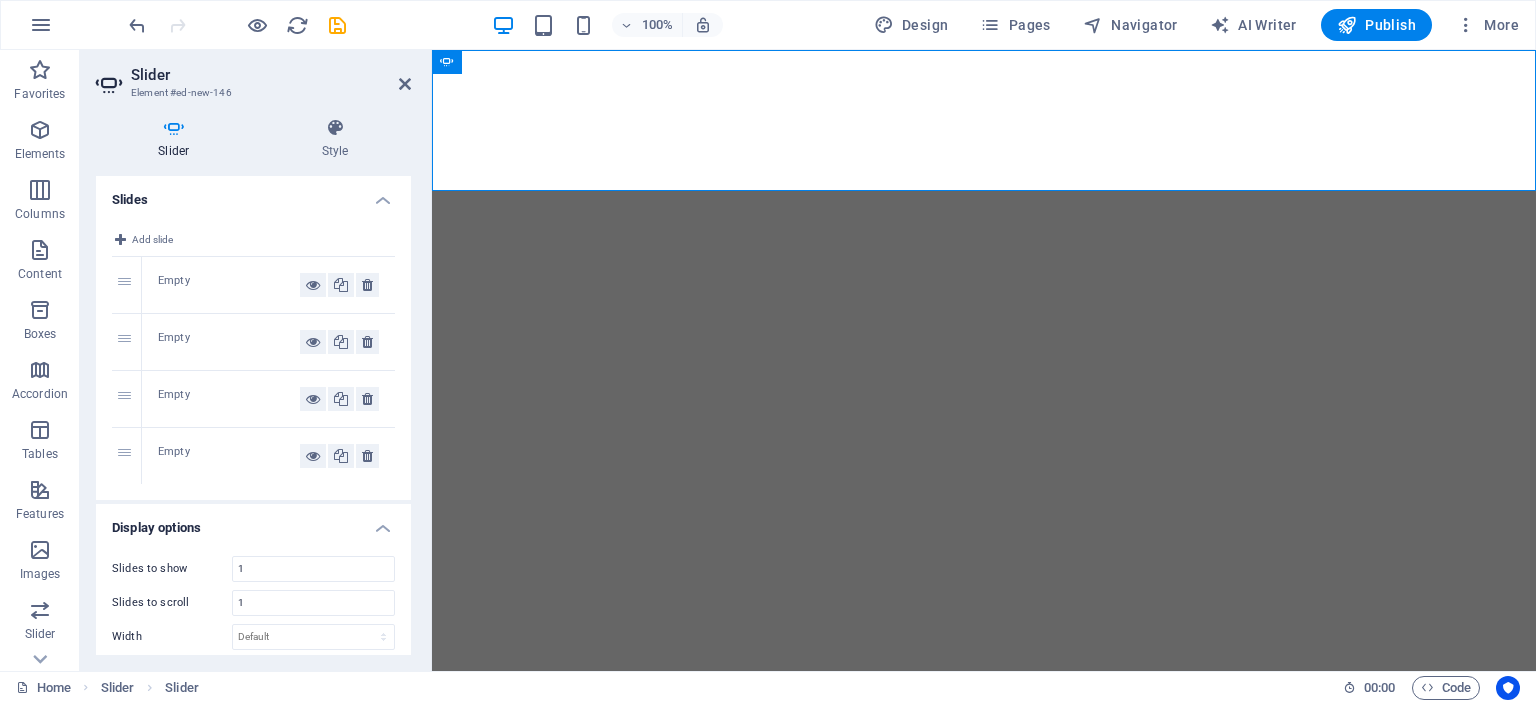 click on "Empty" at bounding box center [229, 285] 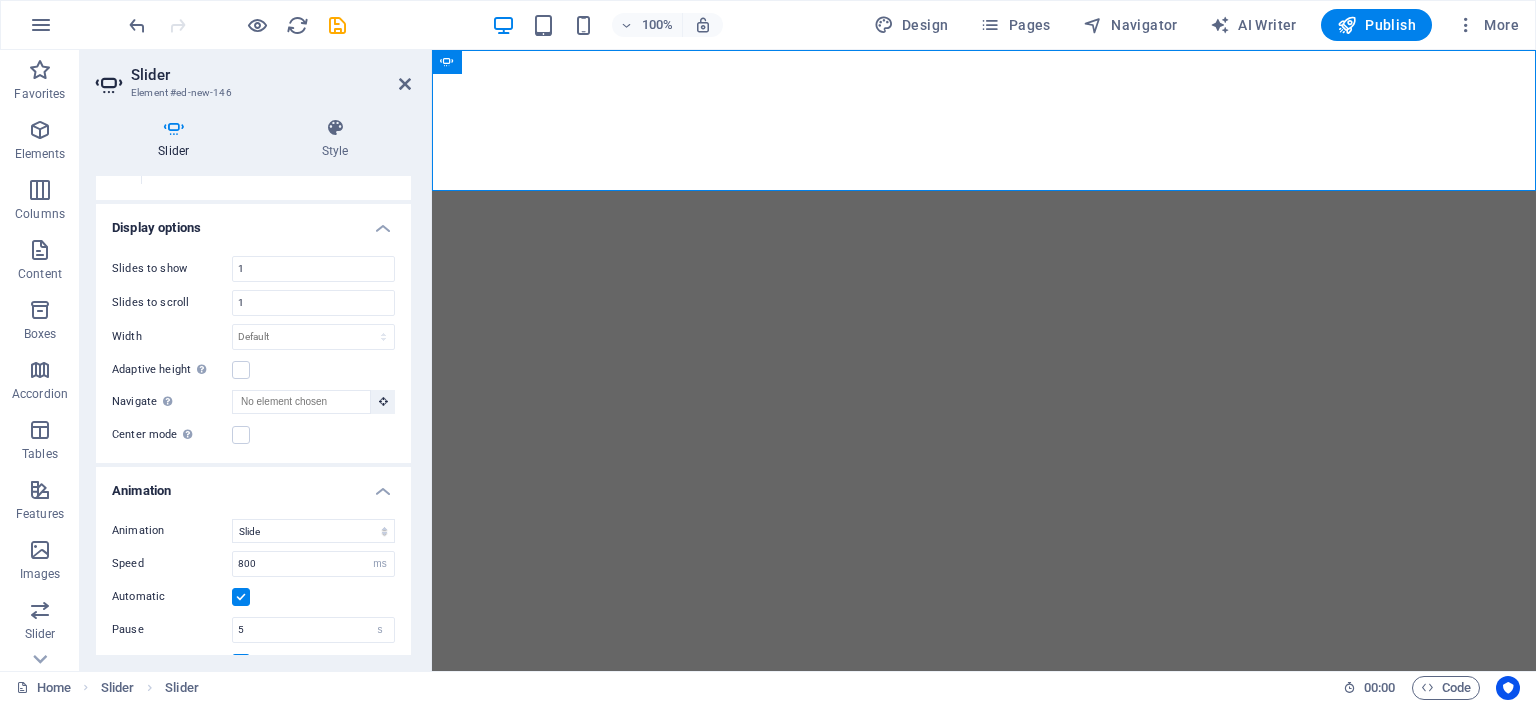 scroll, scrollTop: 400, scrollLeft: 0, axis: vertical 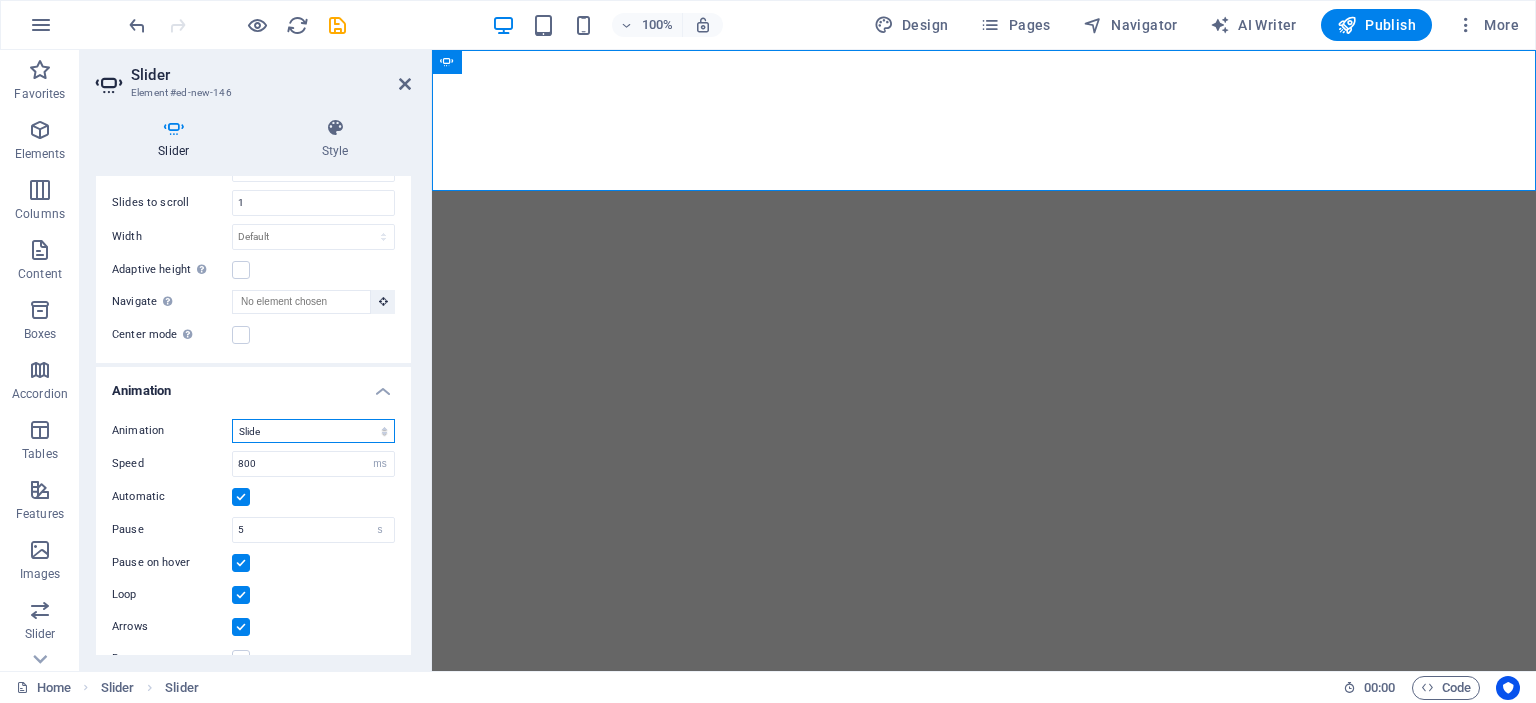 click on "Slide Fade" at bounding box center (313, 431) 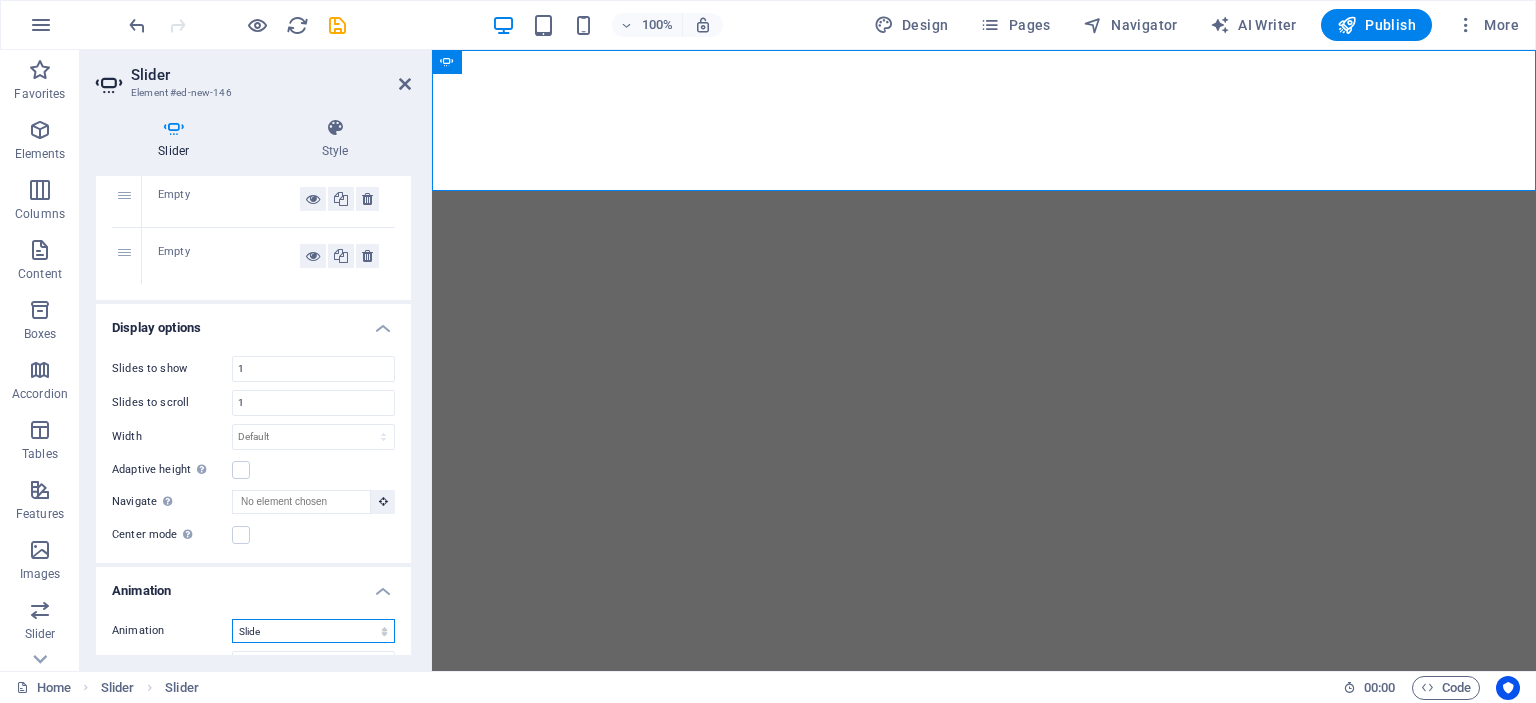 scroll, scrollTop: 0, scrollLeft: 0, axis: both 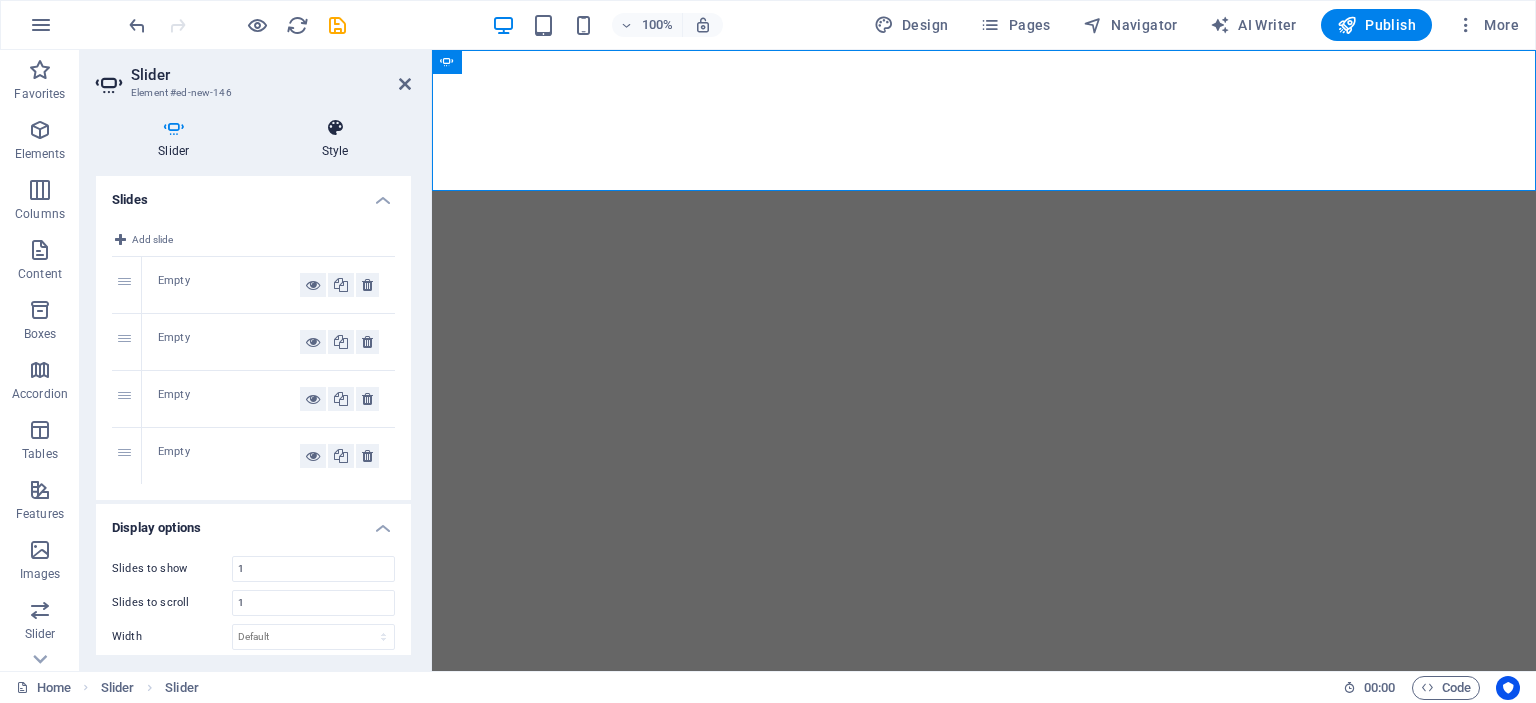 click on "Style" at bounding box center [335, 139] 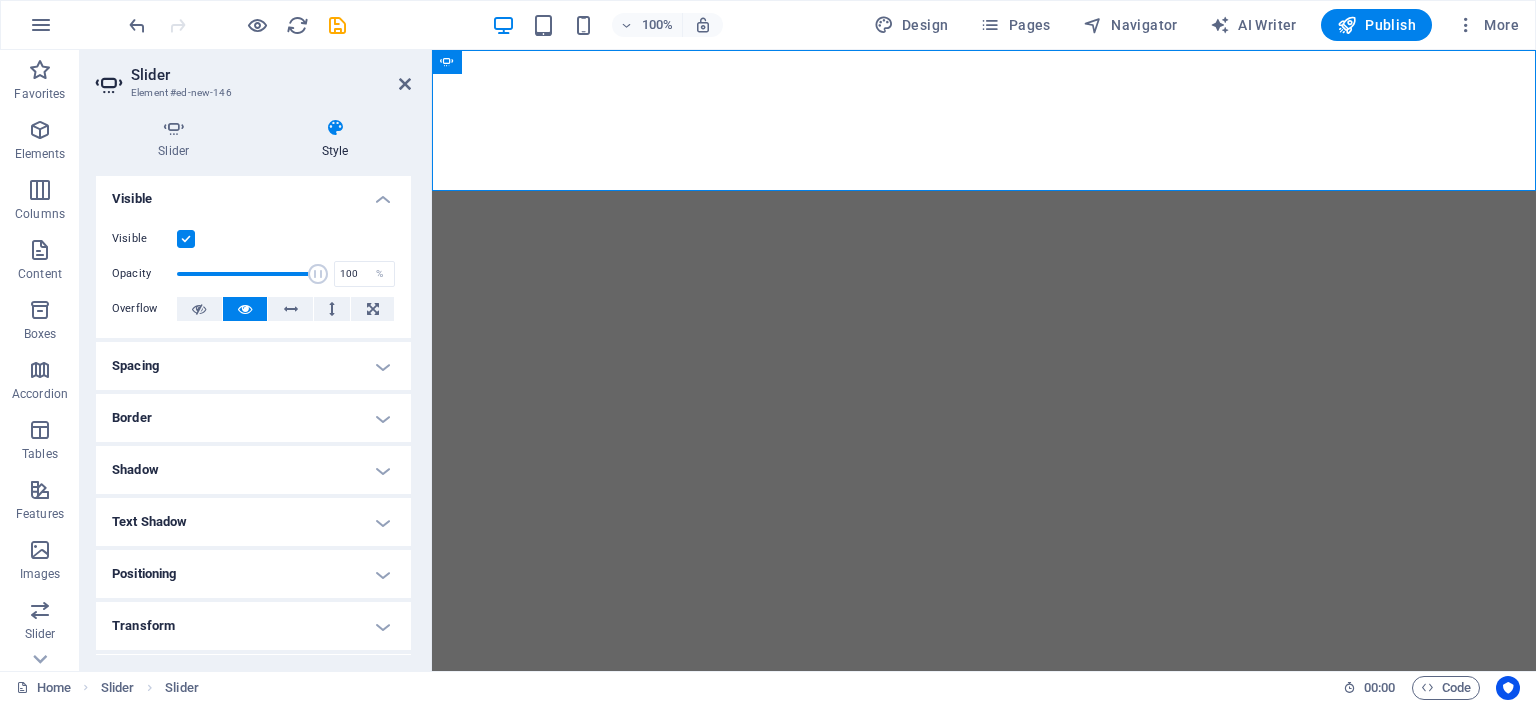 scroll, scrollTop: 0, scrollLeft: 0, axis: both 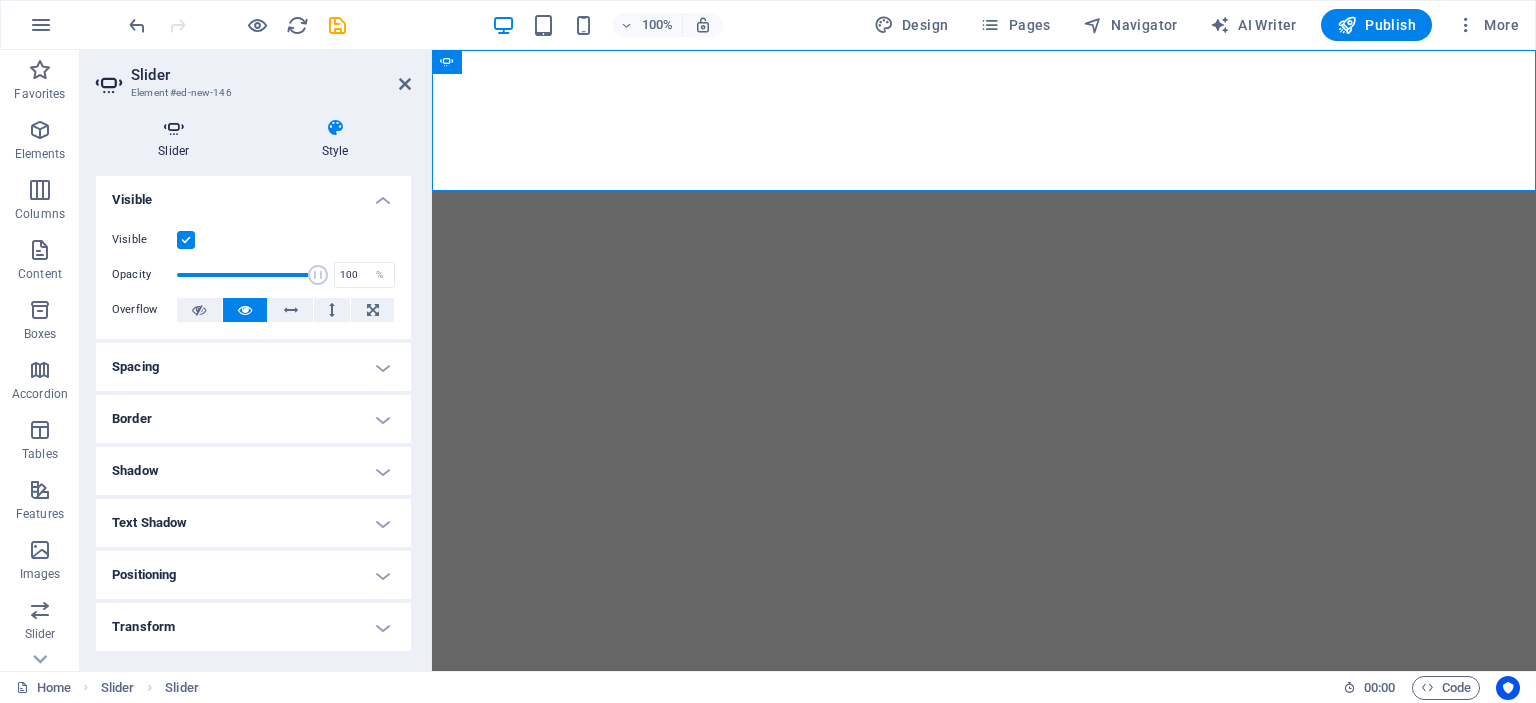 click at bounding box center (174, 128) 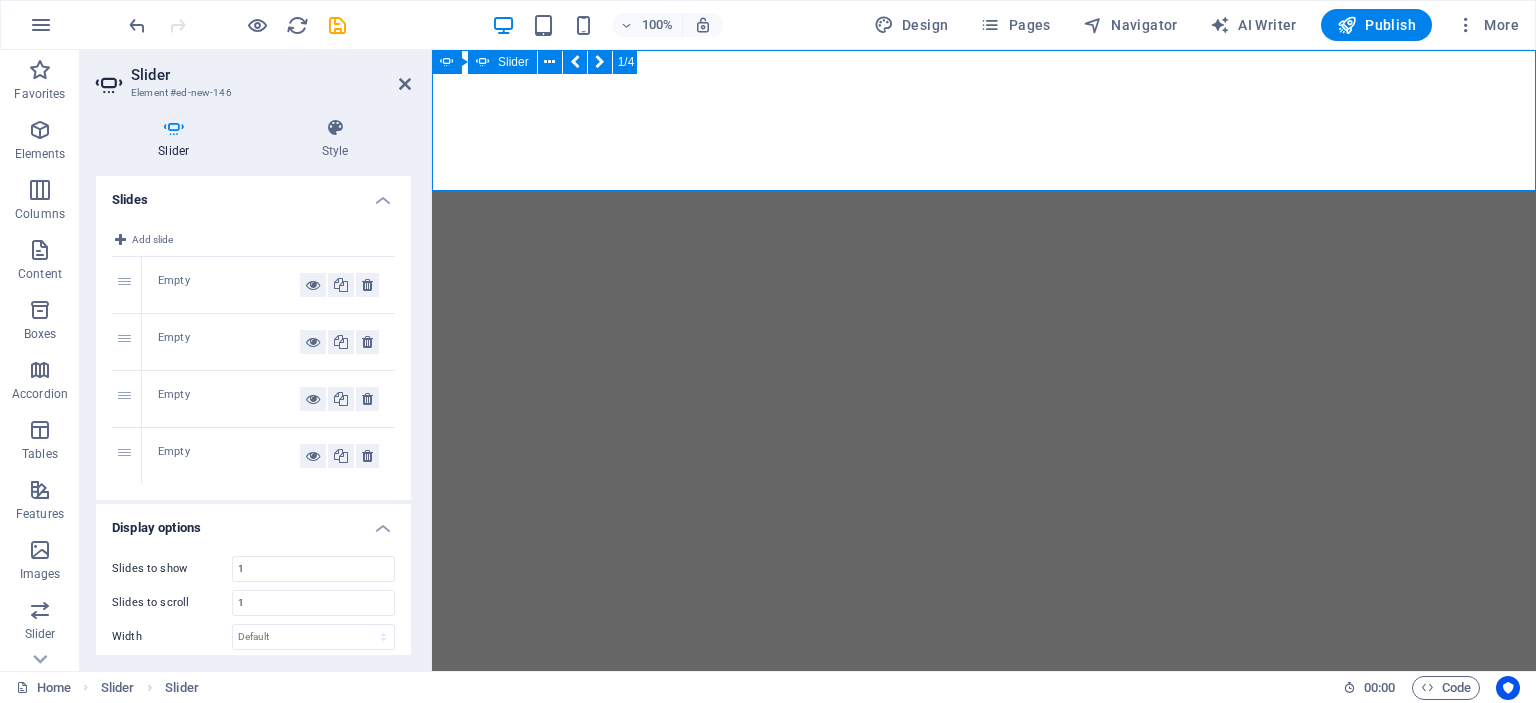 click on "Drop content here or  Add elements  Paste clipboard Drop content here or  Add elements  Paste clipboard Drop content here or  Add elements  Paste clipboard Drop content here or  Add elements  Paste clipboard" at bounding box center (-120, 524) 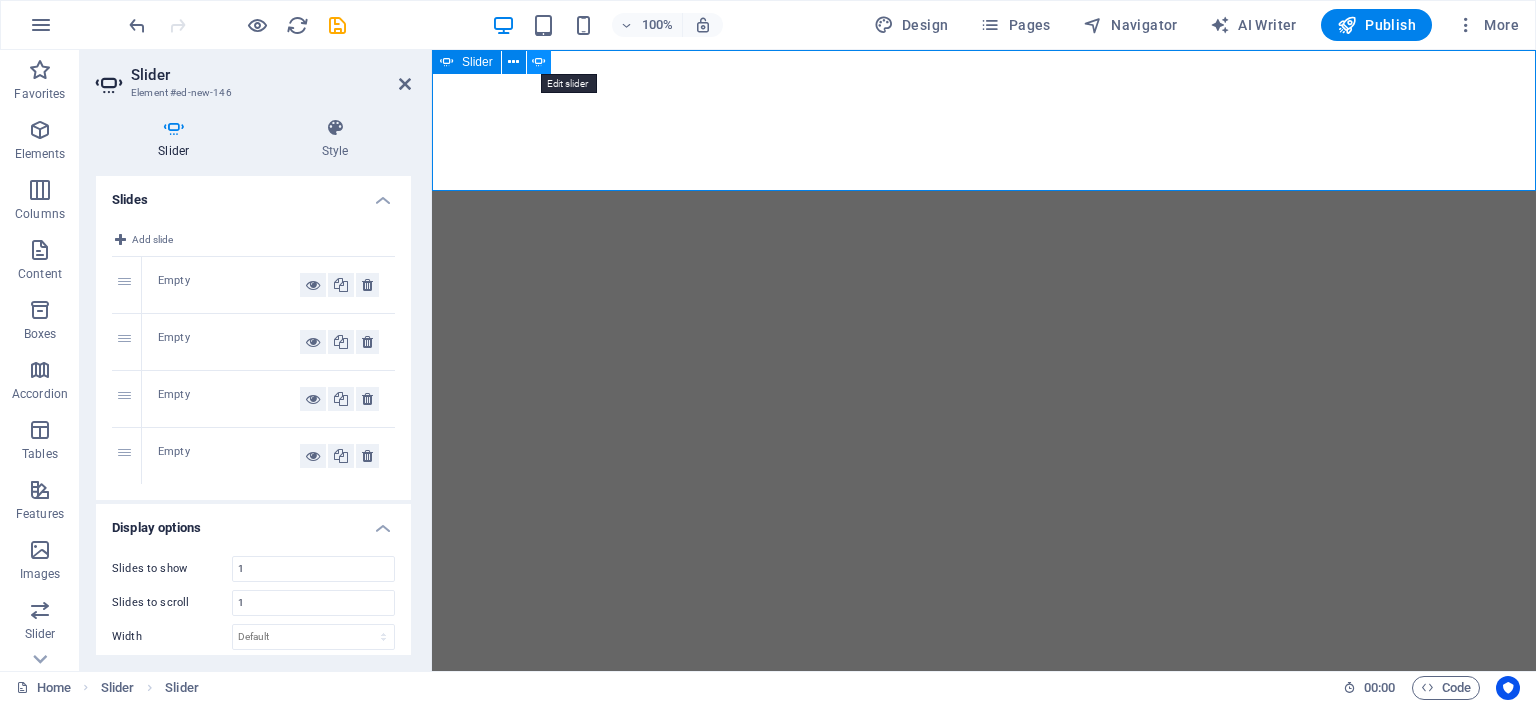 click at bounding box center [539, 62] 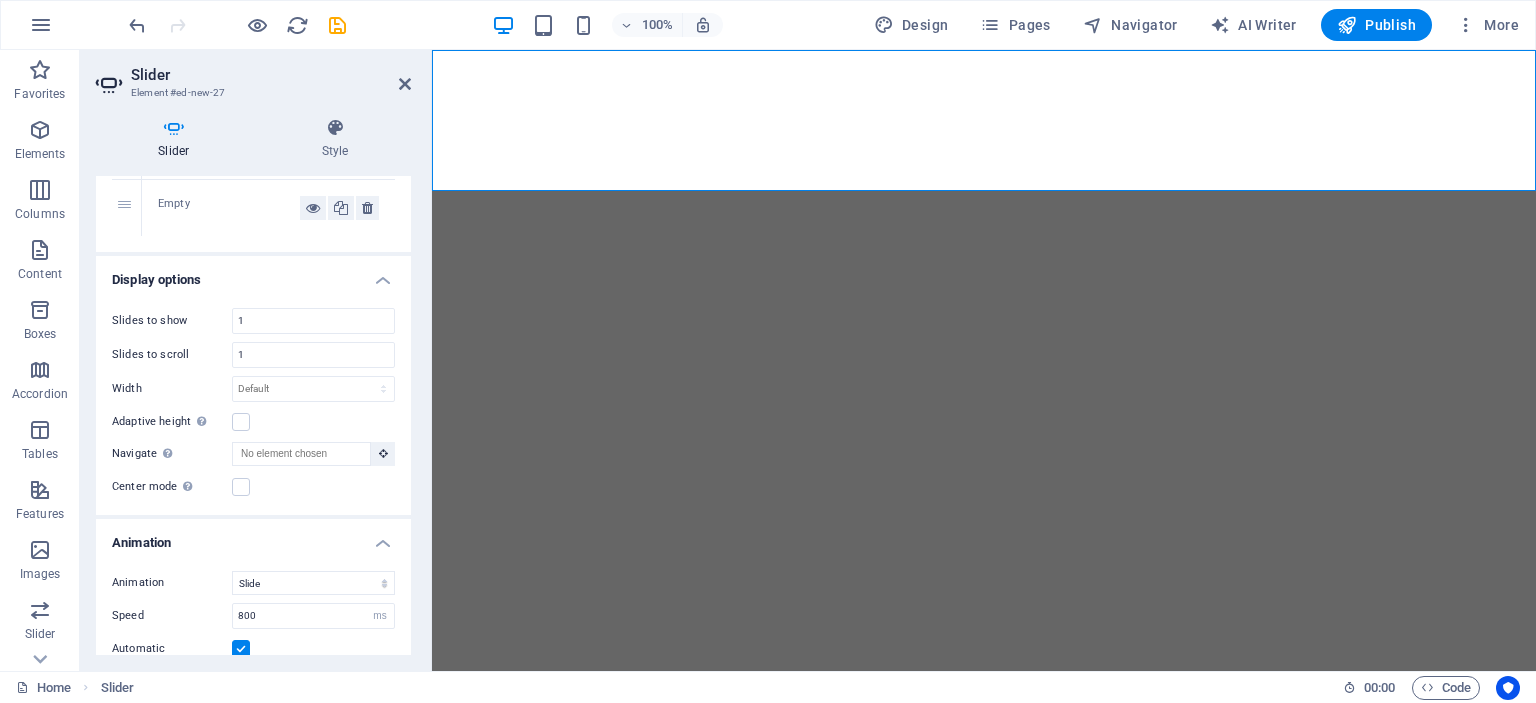 scroll, scrollTop: 0, scrollLeft: 0, axis: both 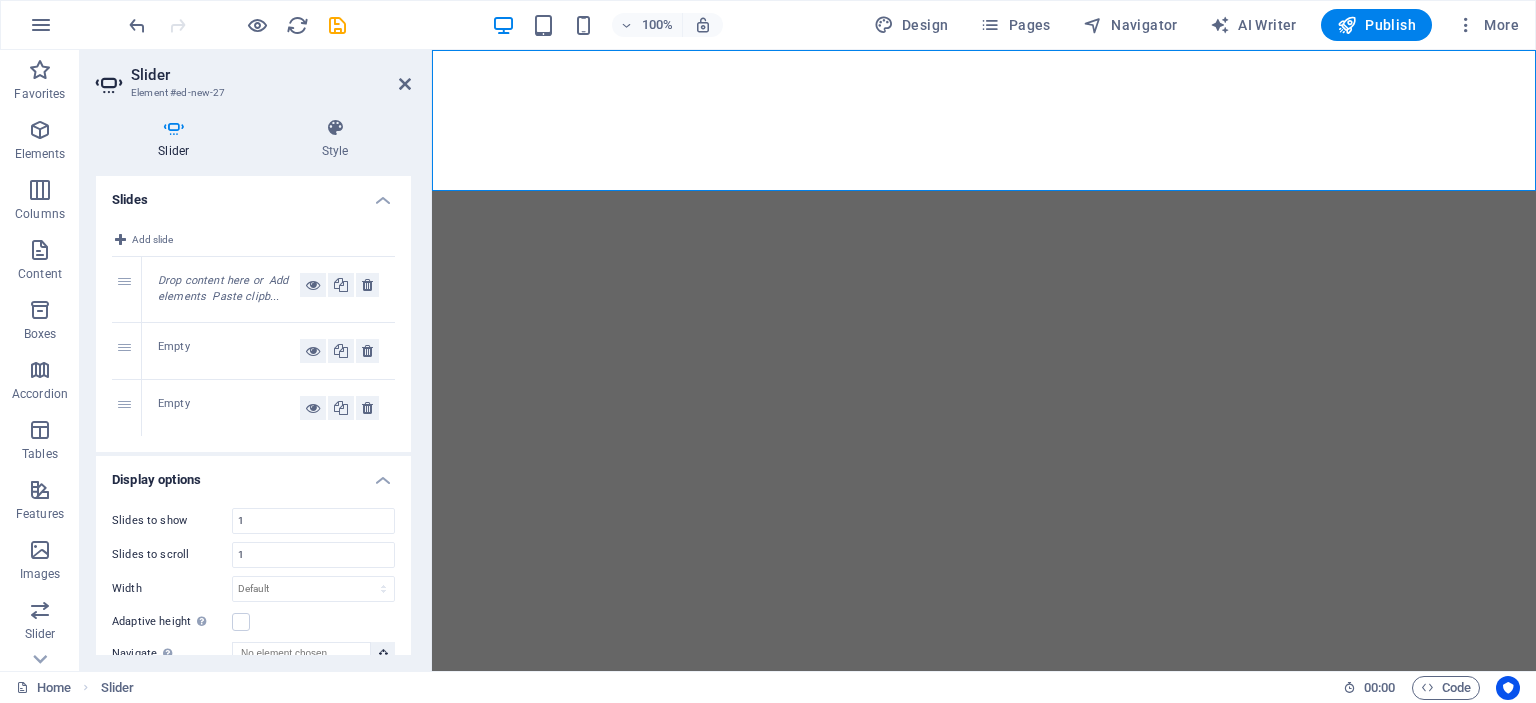click on "Skip to main content
Drop content here or  Add elements  Paste clipboard Drop content here or  Add elements  Paste clipboard Drop content here or  Add elements  Paste clipboard Drop content here or  Add elements  Paste clipboard Drop content here or  Add elements  Paste clipboard Drop content here or  Add elements  Paste clipboard Drop content here or  Add elements  Paste clipboard Drop content here or  Add elements  Paste clipboard Drop content here or  Add elements  Paste clipboard Drop content here or  Add elements  Paste clipboard Drop content here or  Add elements  Paste clipboard" at bounding box center [984, 903] 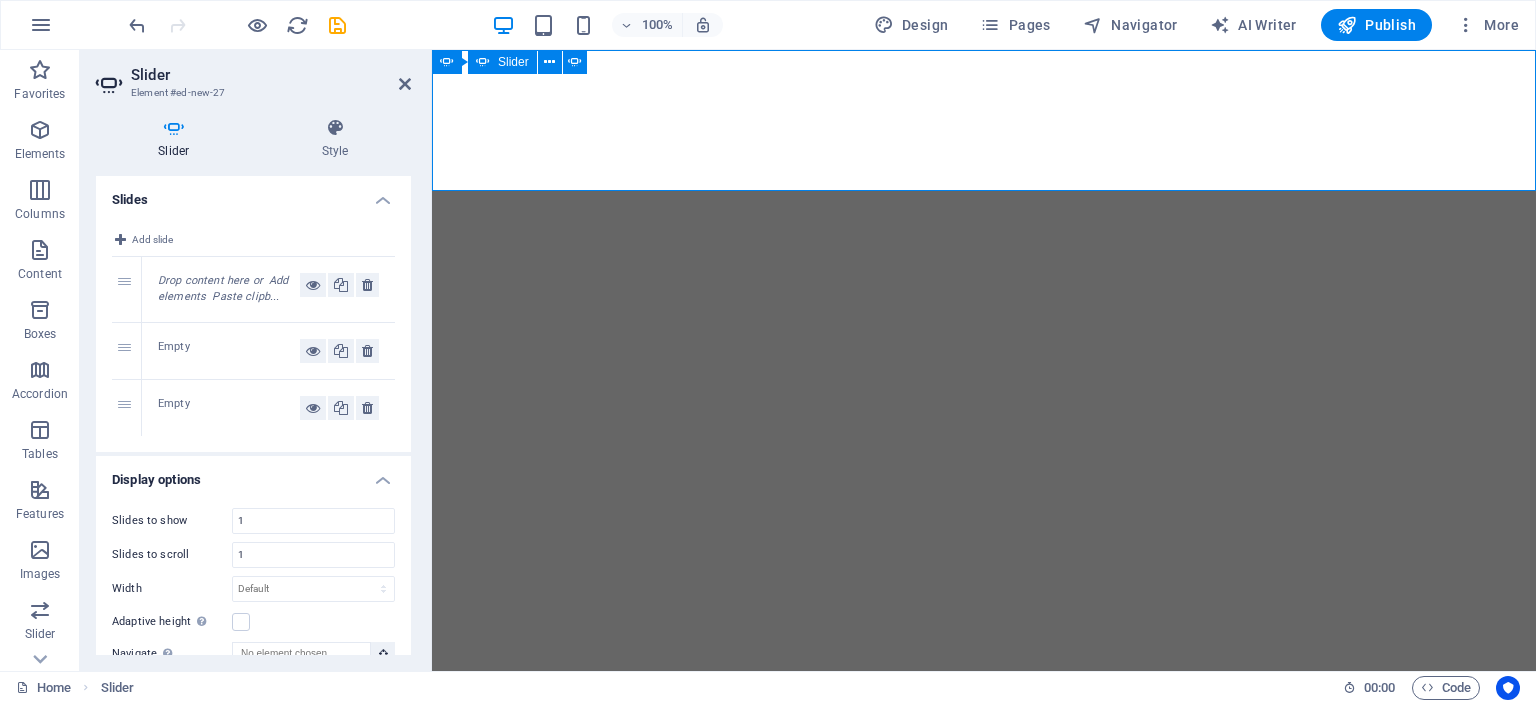 click on "Slider" at bounding box center (513, 62) 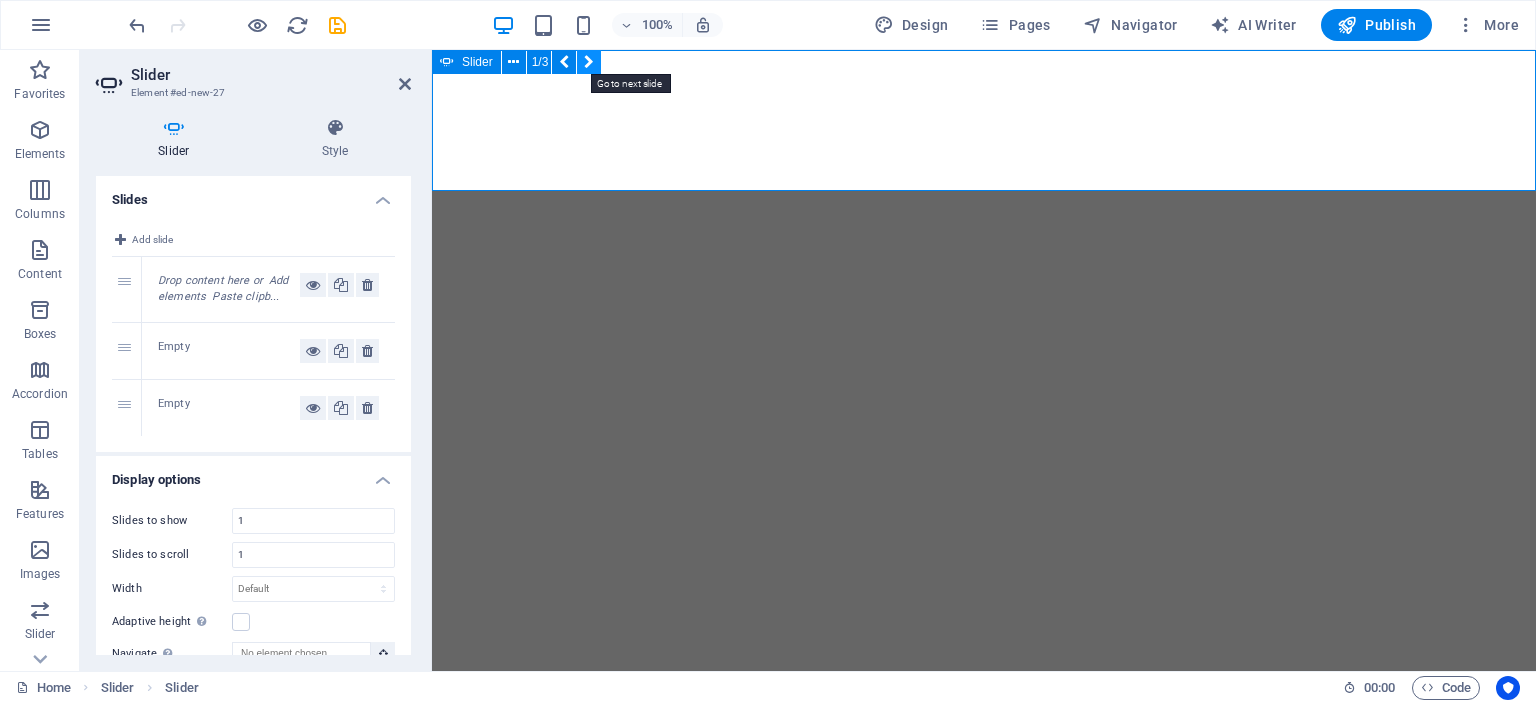 click at bounding box center [589, 62] 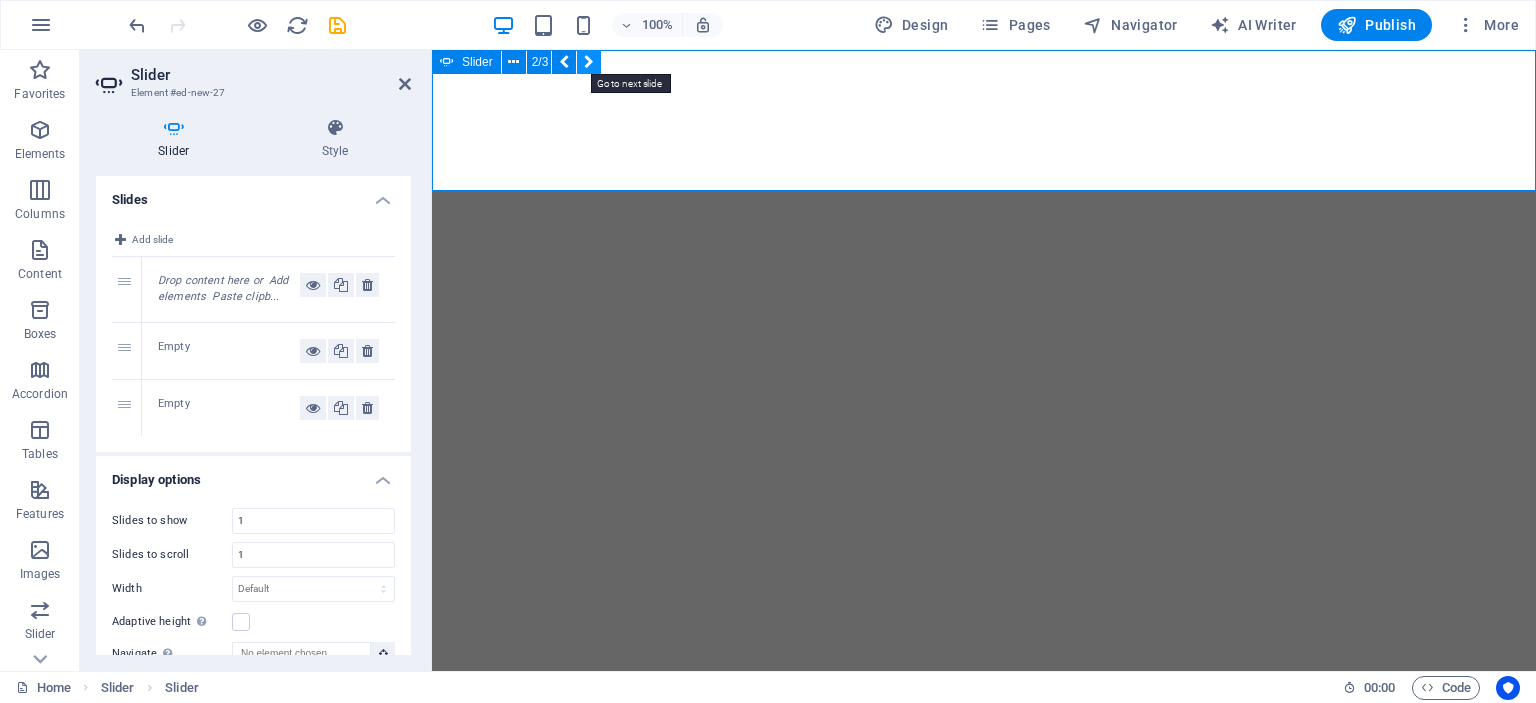 click at bounding box center [589, 62] 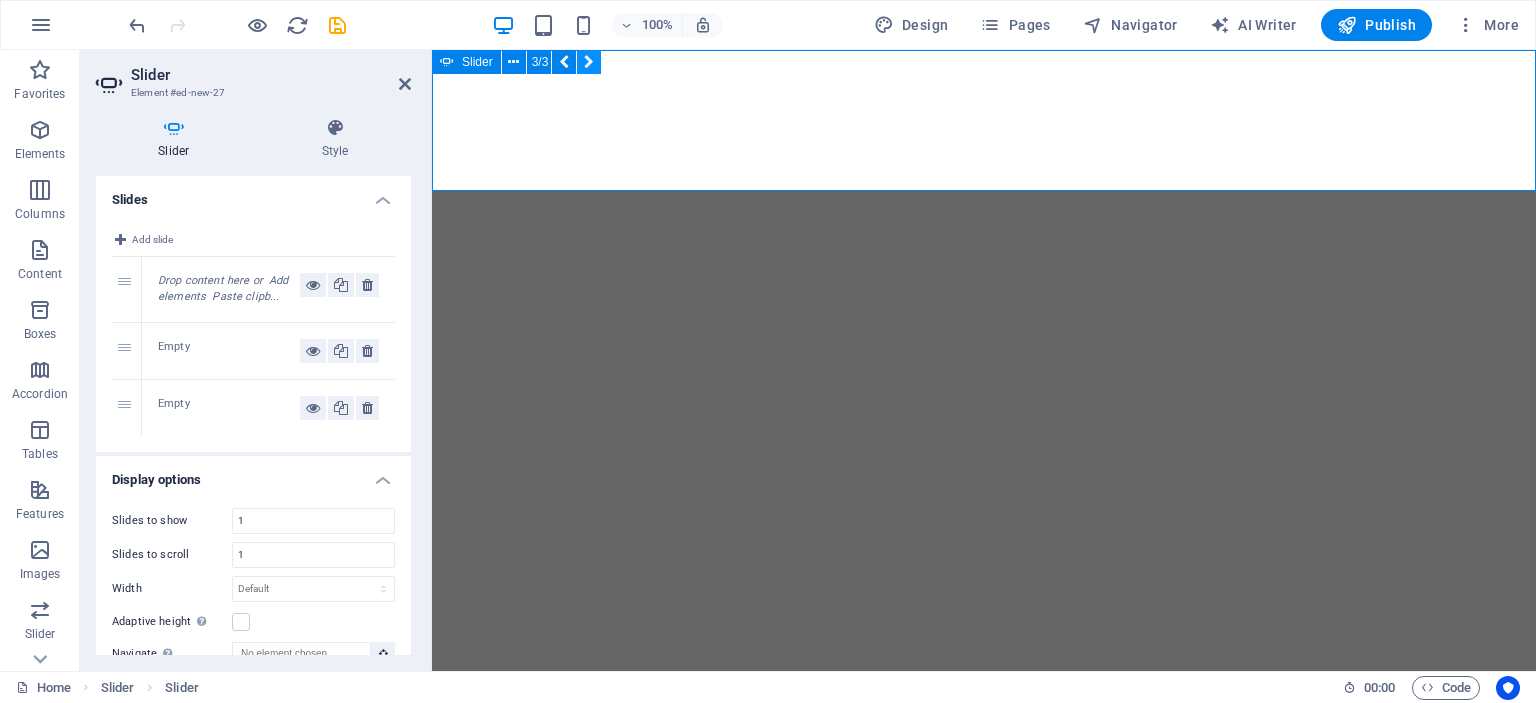 click at bounding box center [589, 62] 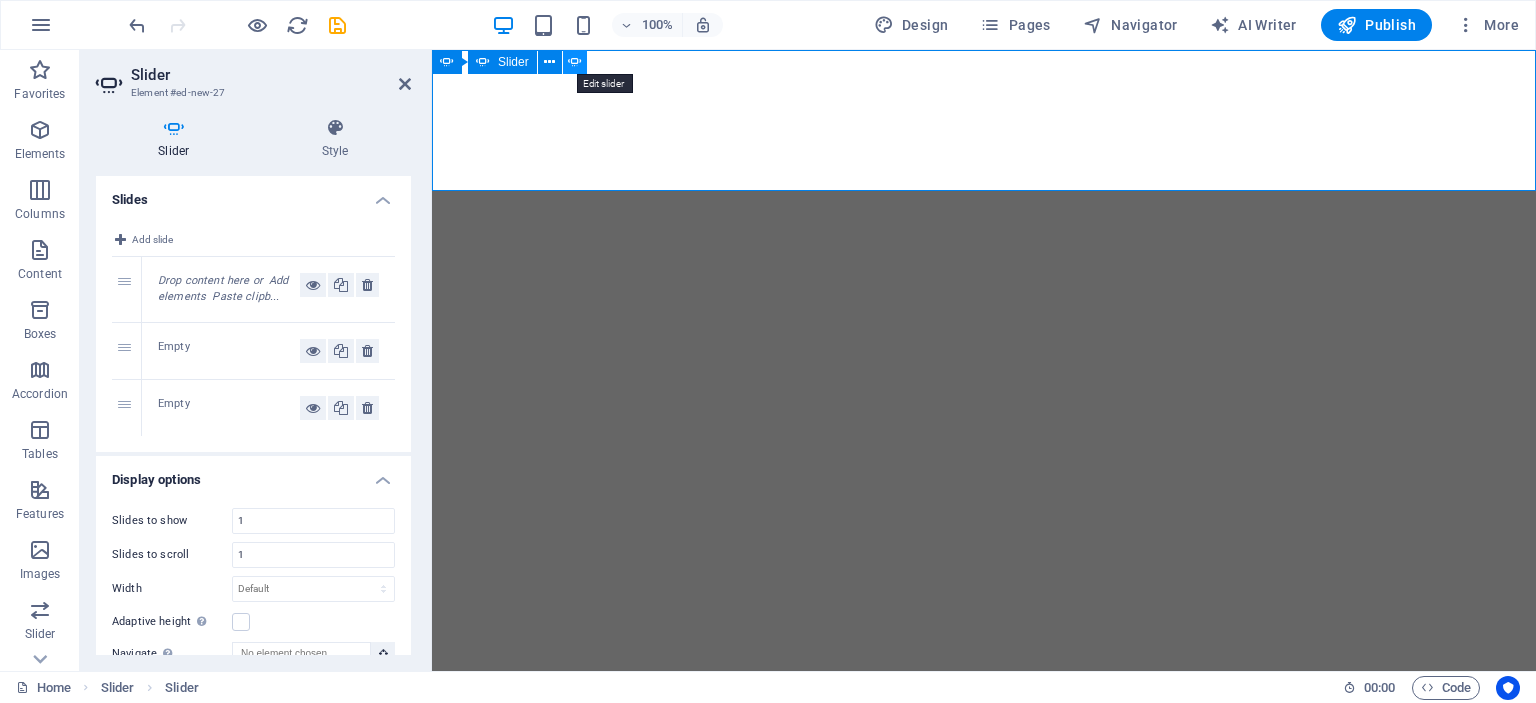 click at bounding box center (575, 62) 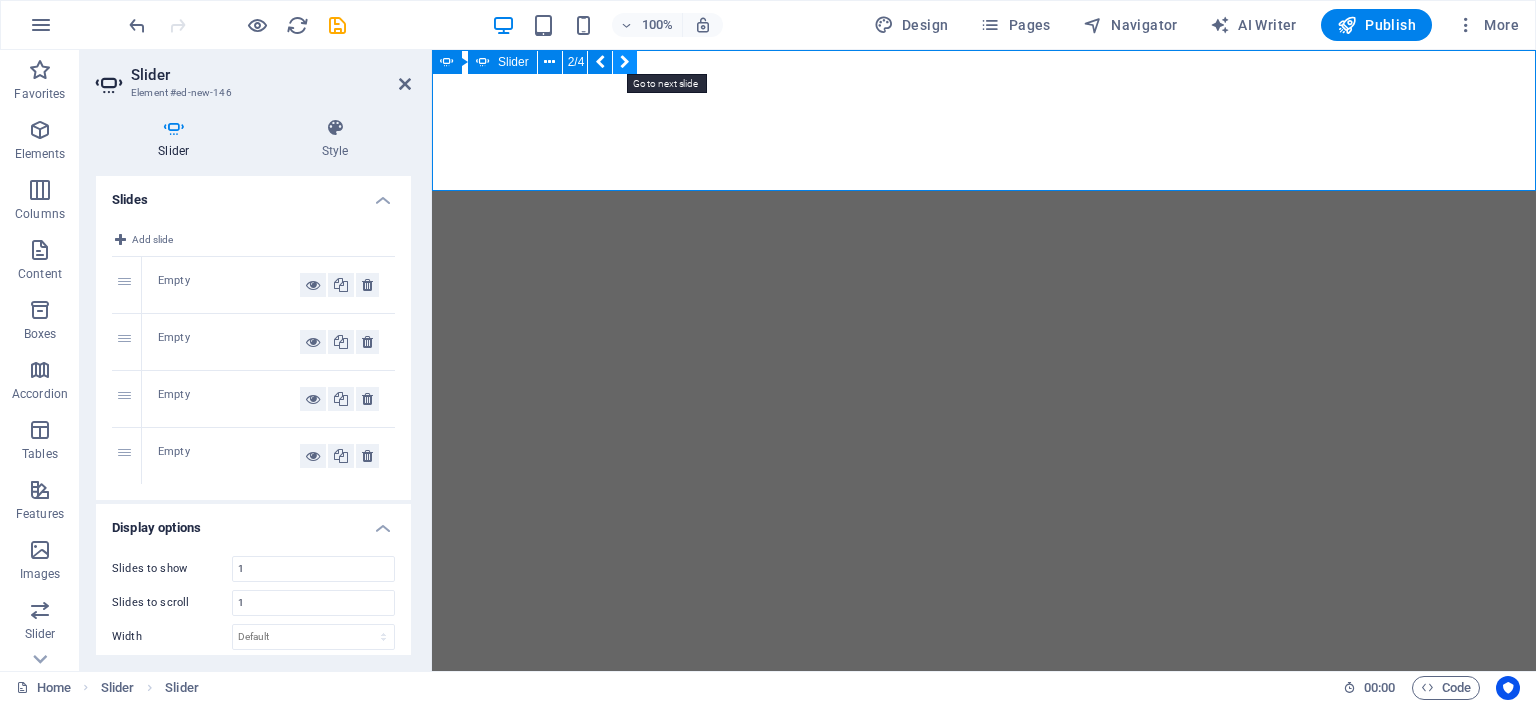 click at bounding box center (625, 62) 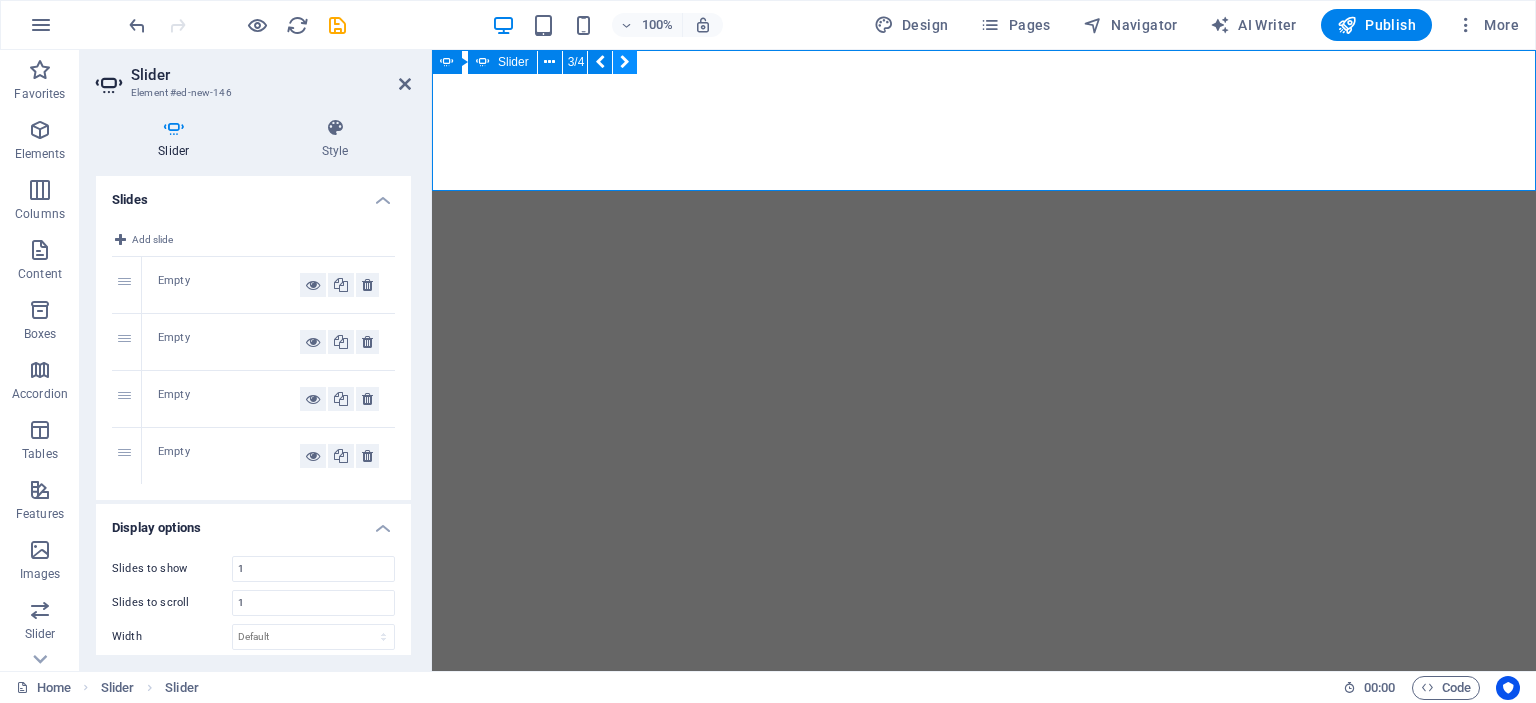 click at bounding box center [625, 62] 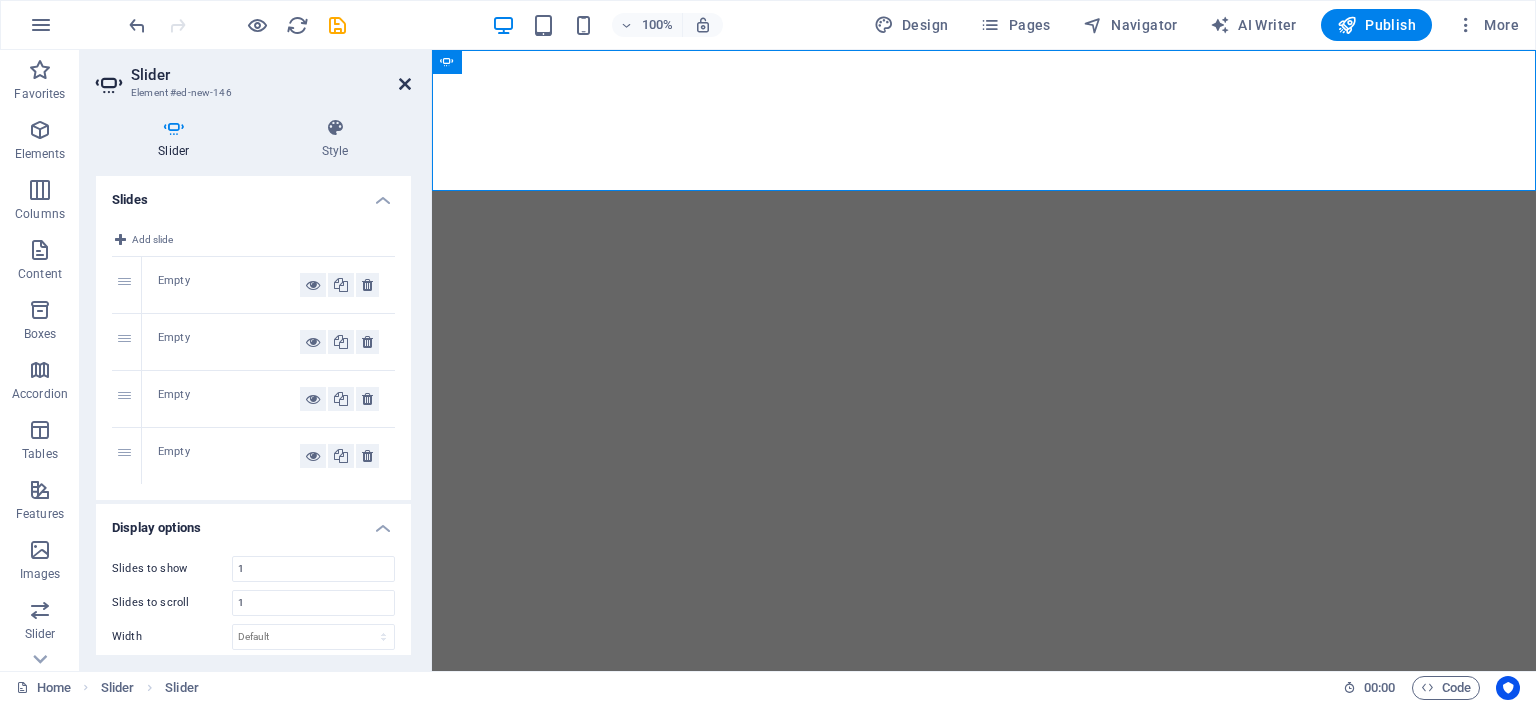 click at bounding box center (405, 84) 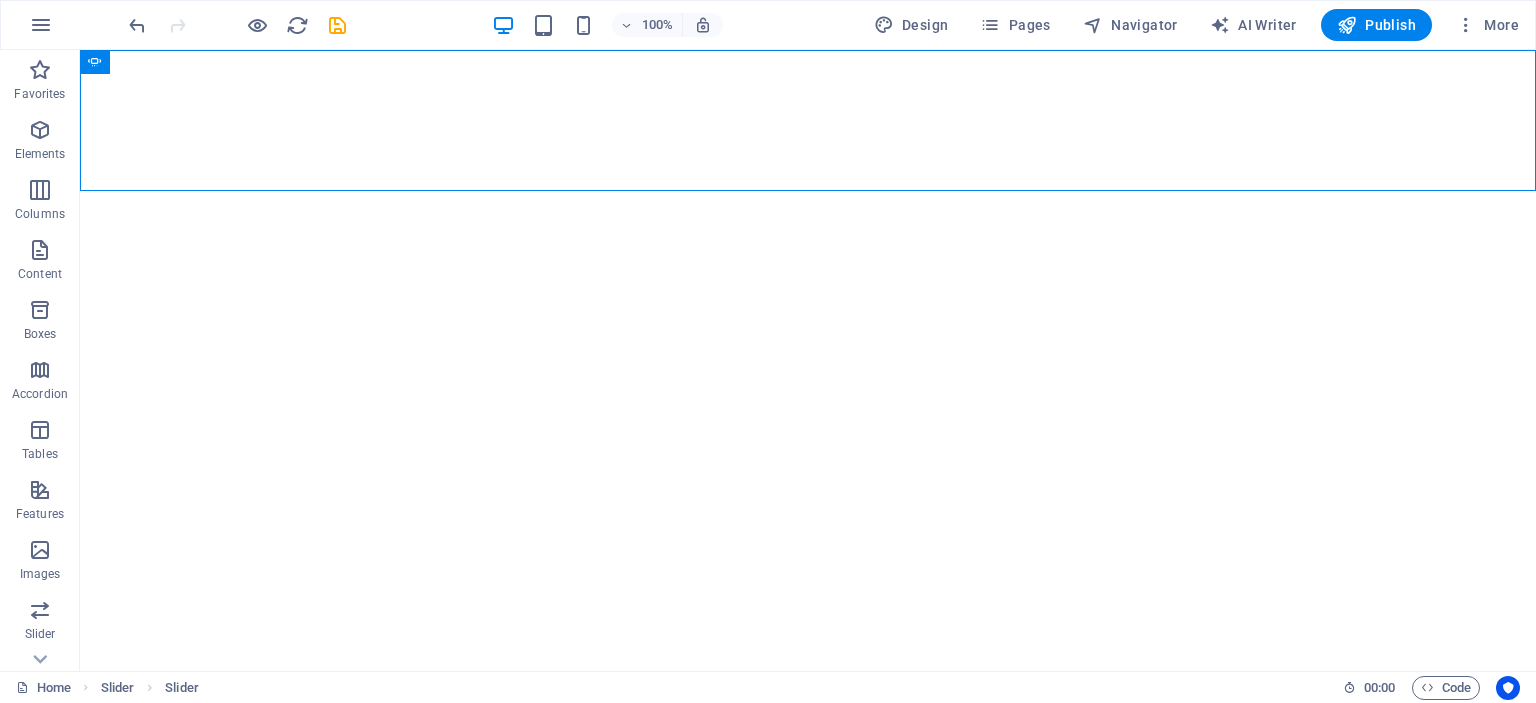 click on "Skip to main content
Drop content here or  Add elements  Paste clipboard Drop content here or  Add elements  Paste clipboard Drop content here or  Add elements  Paste clipboard Drop content here or  Add elements  Paste clipboard Drop content here or  Add elements  Paste clipboard Drop content here or  Add elements  Paste clipboard Drop content here or  Add elements  Paste clipboard Drop content here or  Add elements  Paste clipboard Drop content here or  Add elements  Paste clipboard Drop content here or  Add elements  Paste clipboard Drop content here or  Add elements  Paste clipboard" at bounding box center (808, 903) 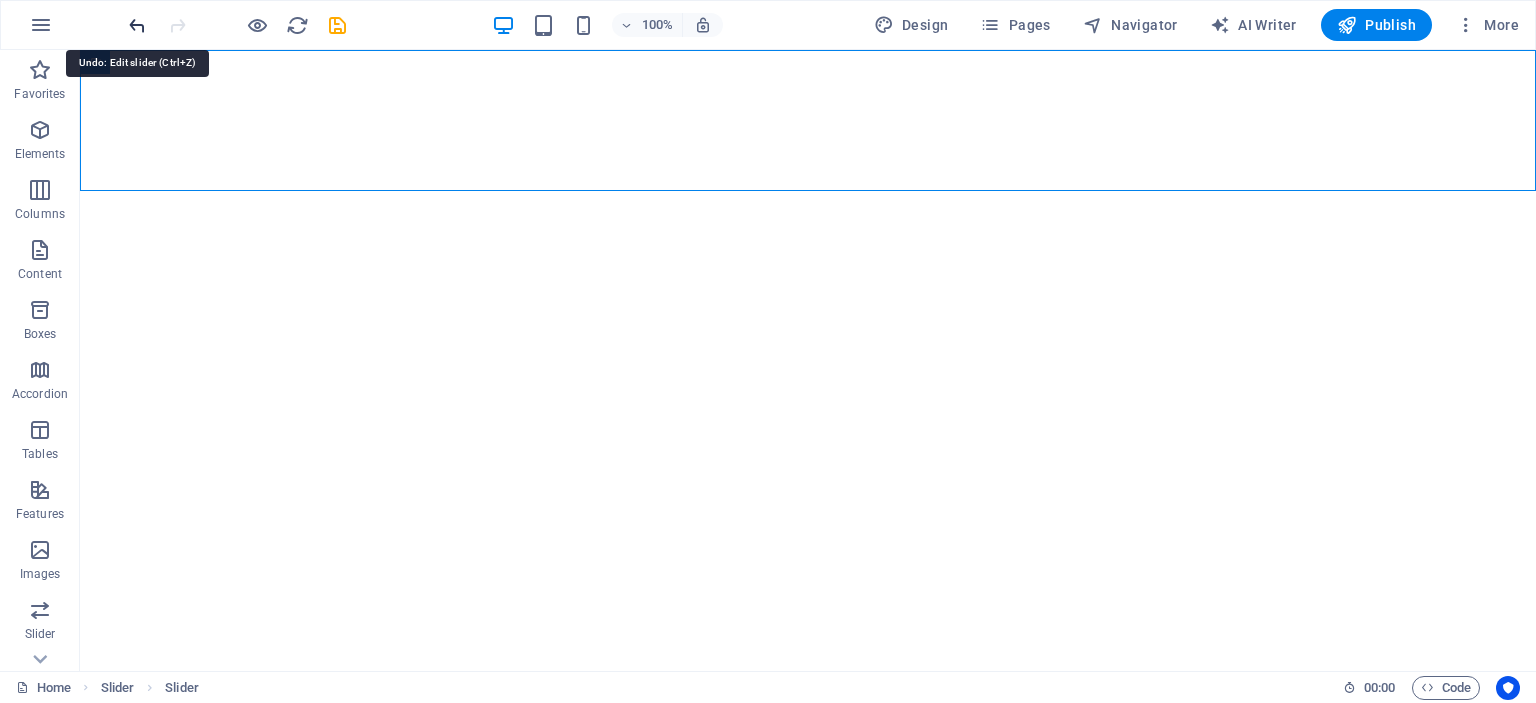 click at bounding box center (137, 25) 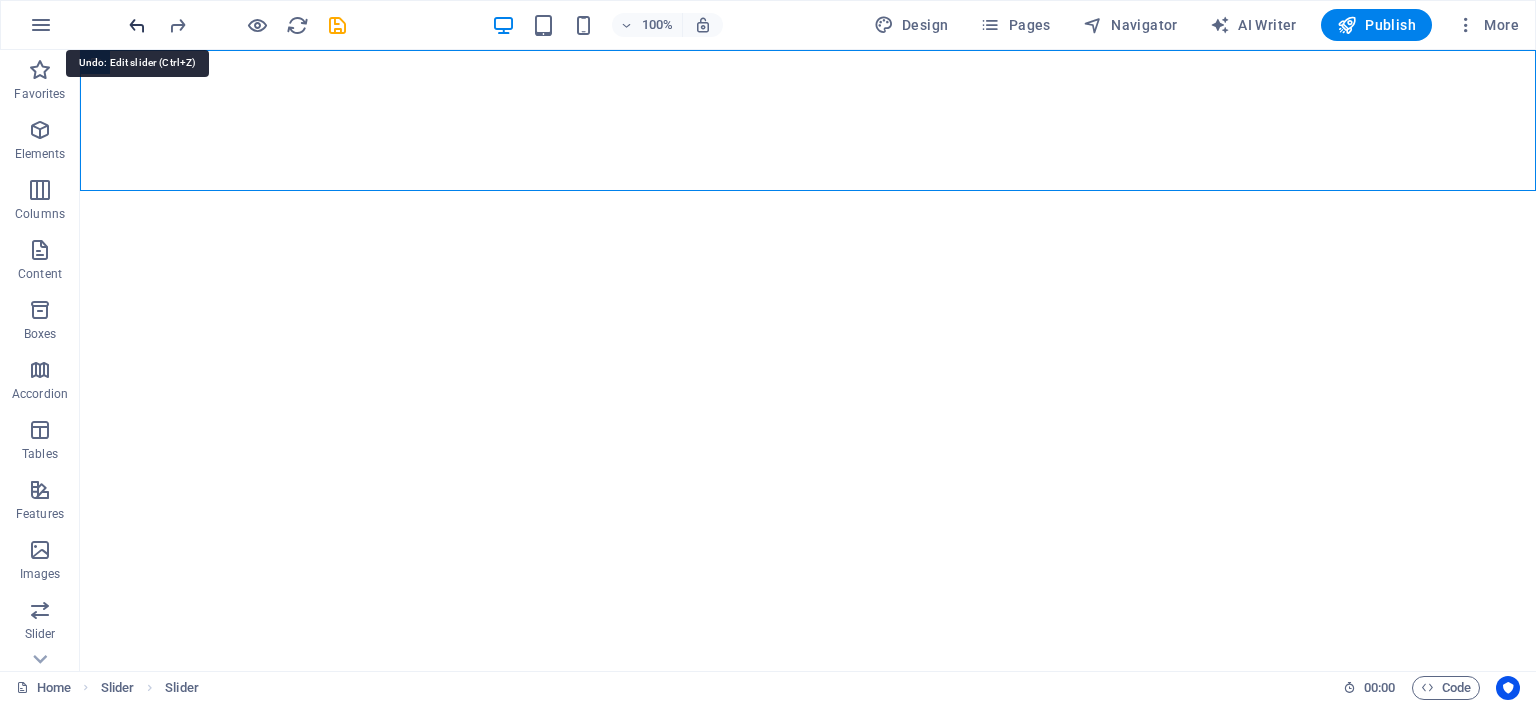 click at bounding box center [137, 25] 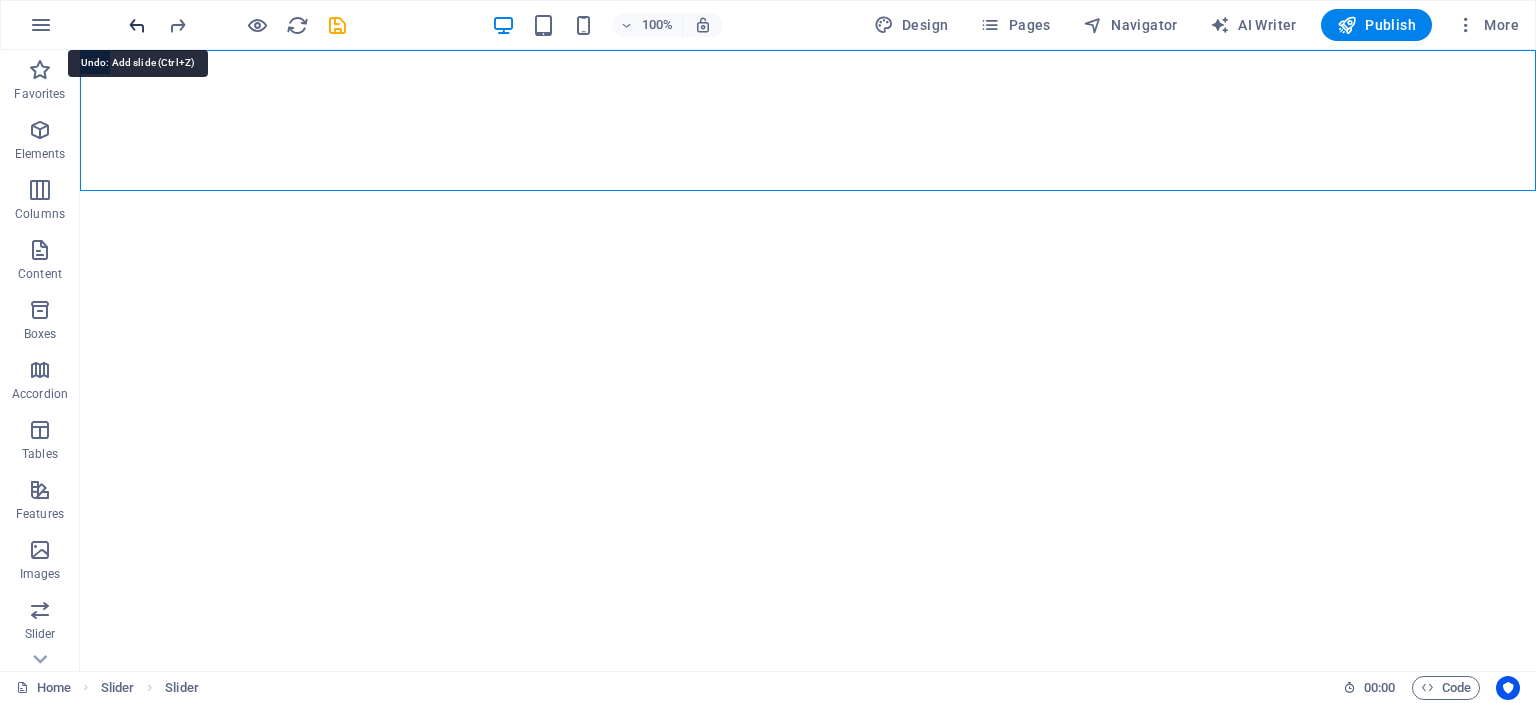 click at bounding box center [137, 25] 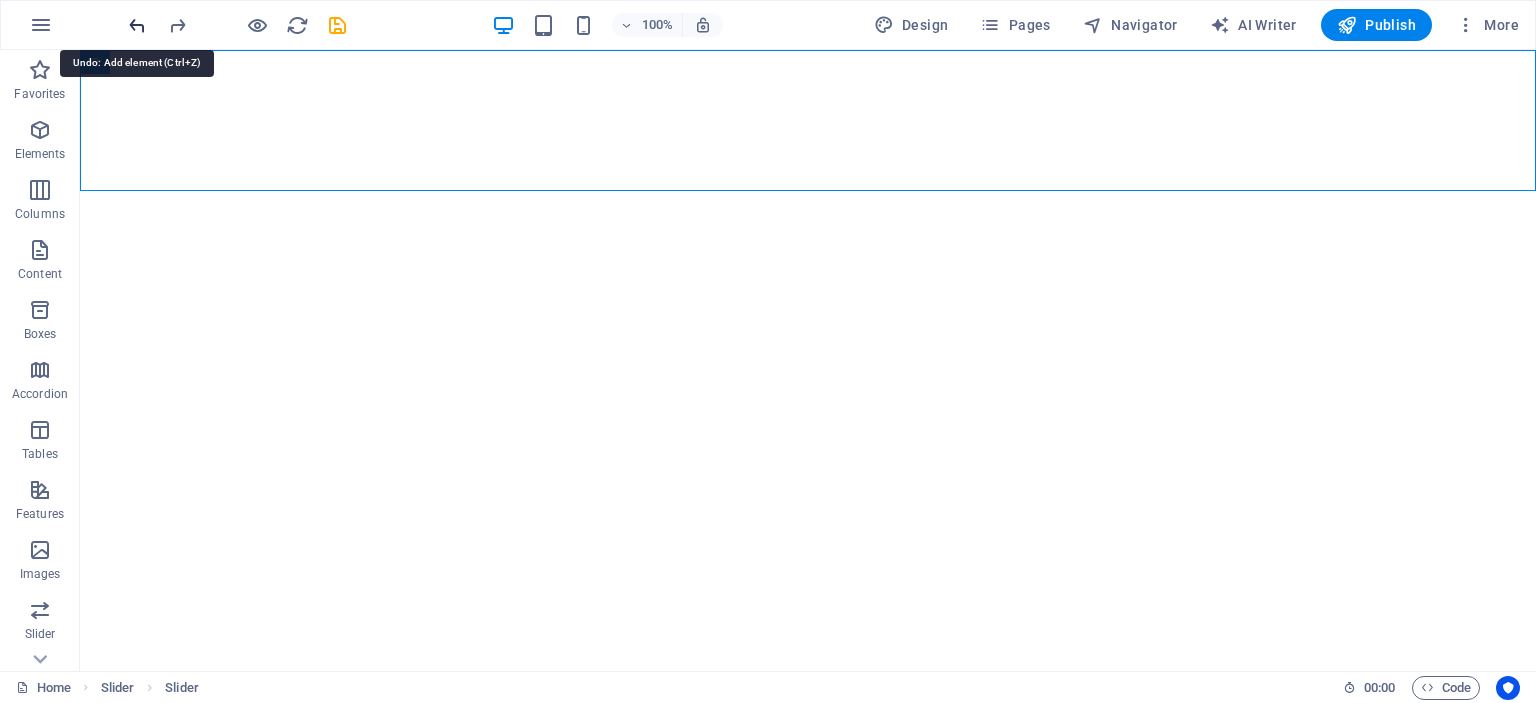 click at bounding box center [137, 25] 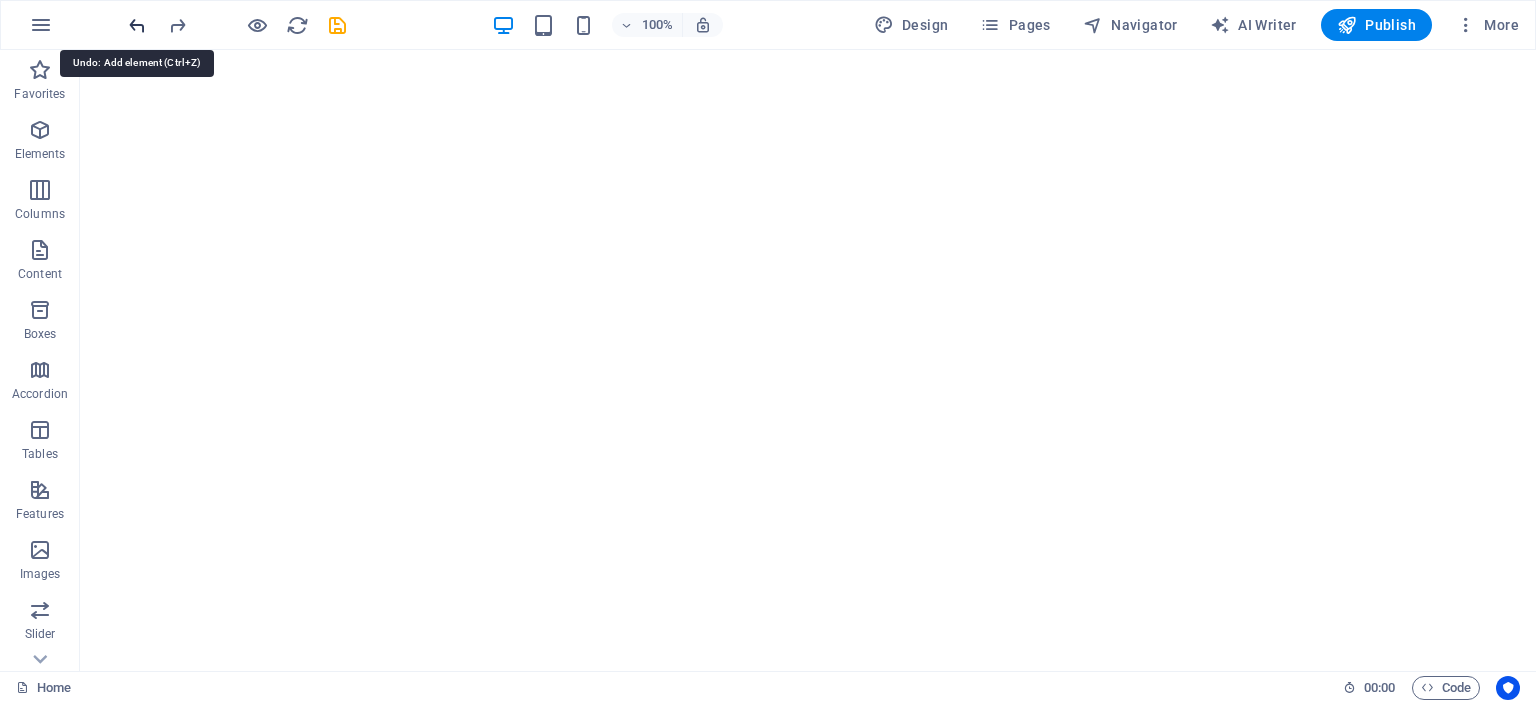 click at bounding box center (137, 25) 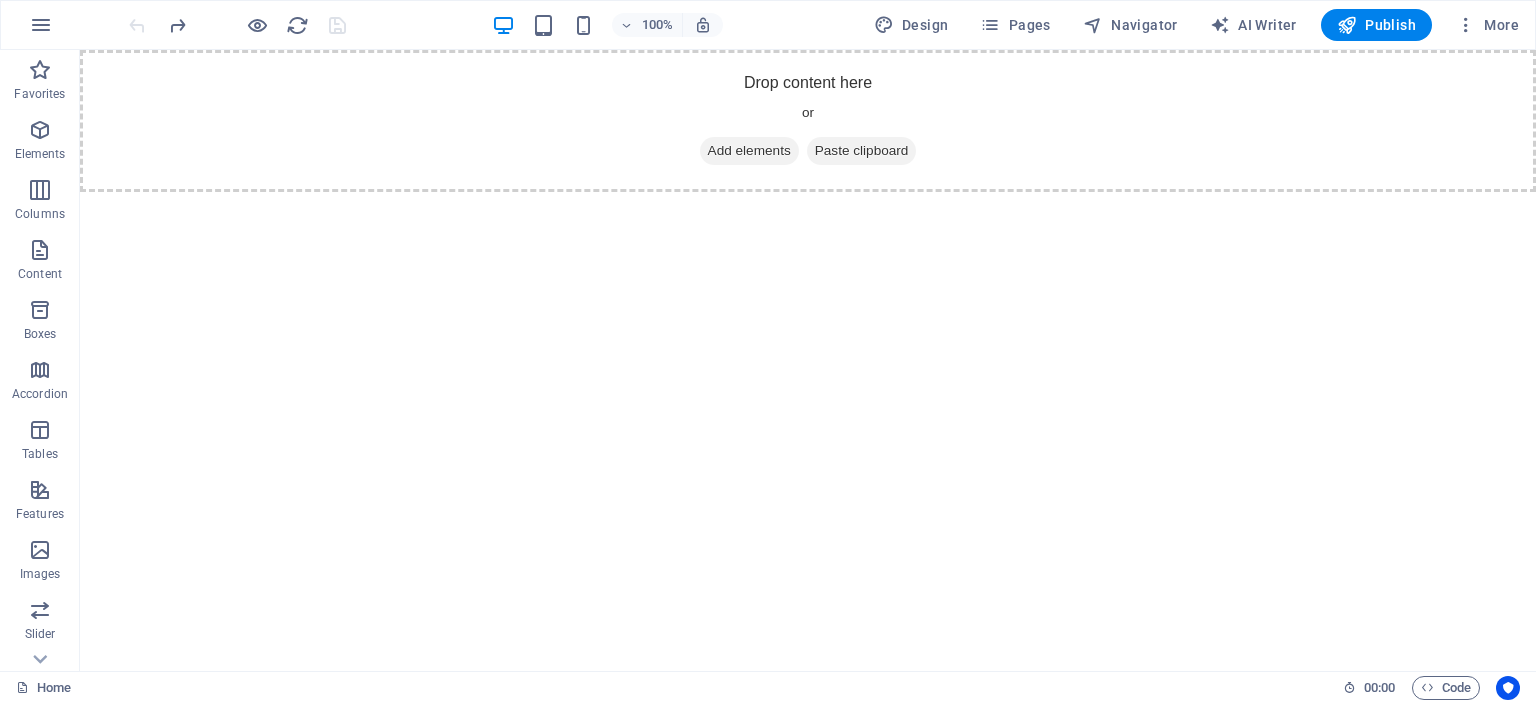 click at bounding box center [237, 25] 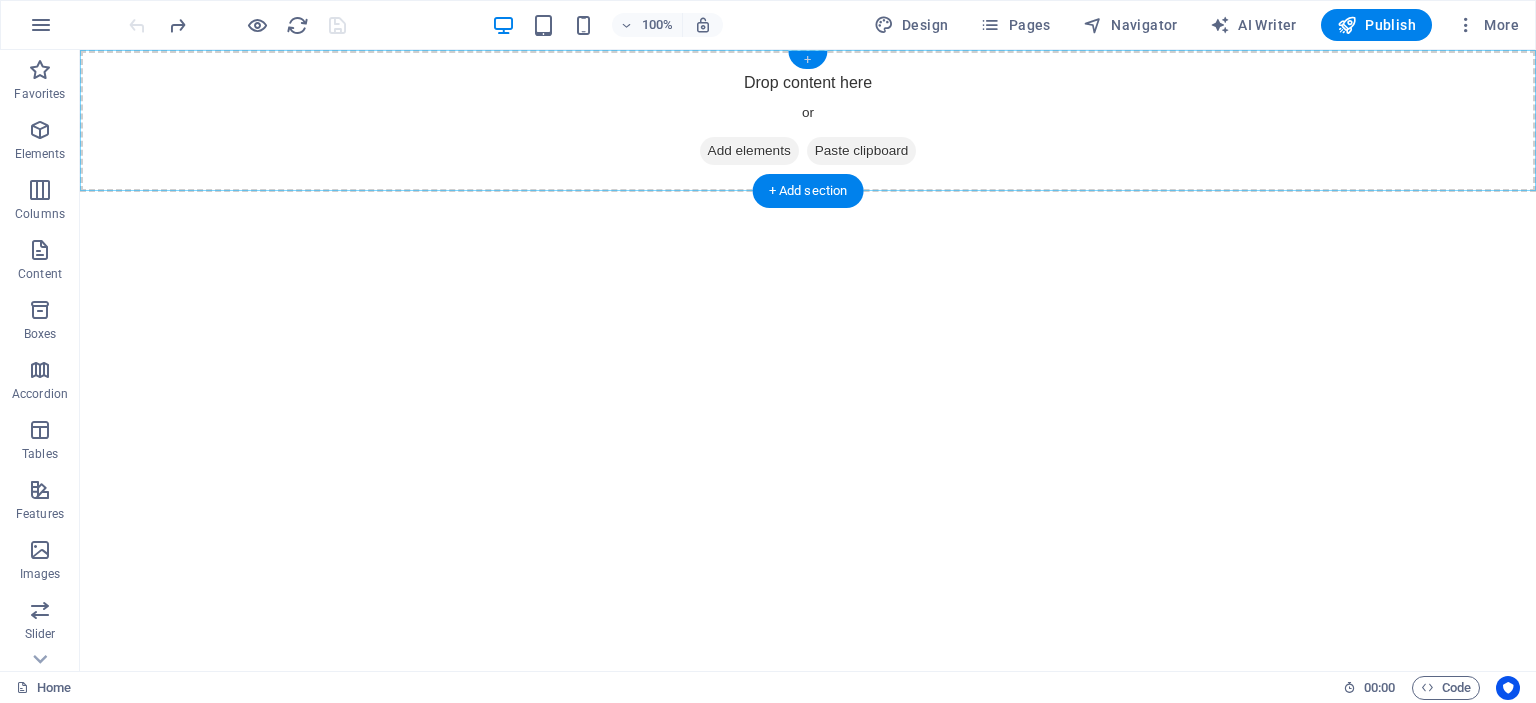 click on "+" at bounding box center [807, 60] 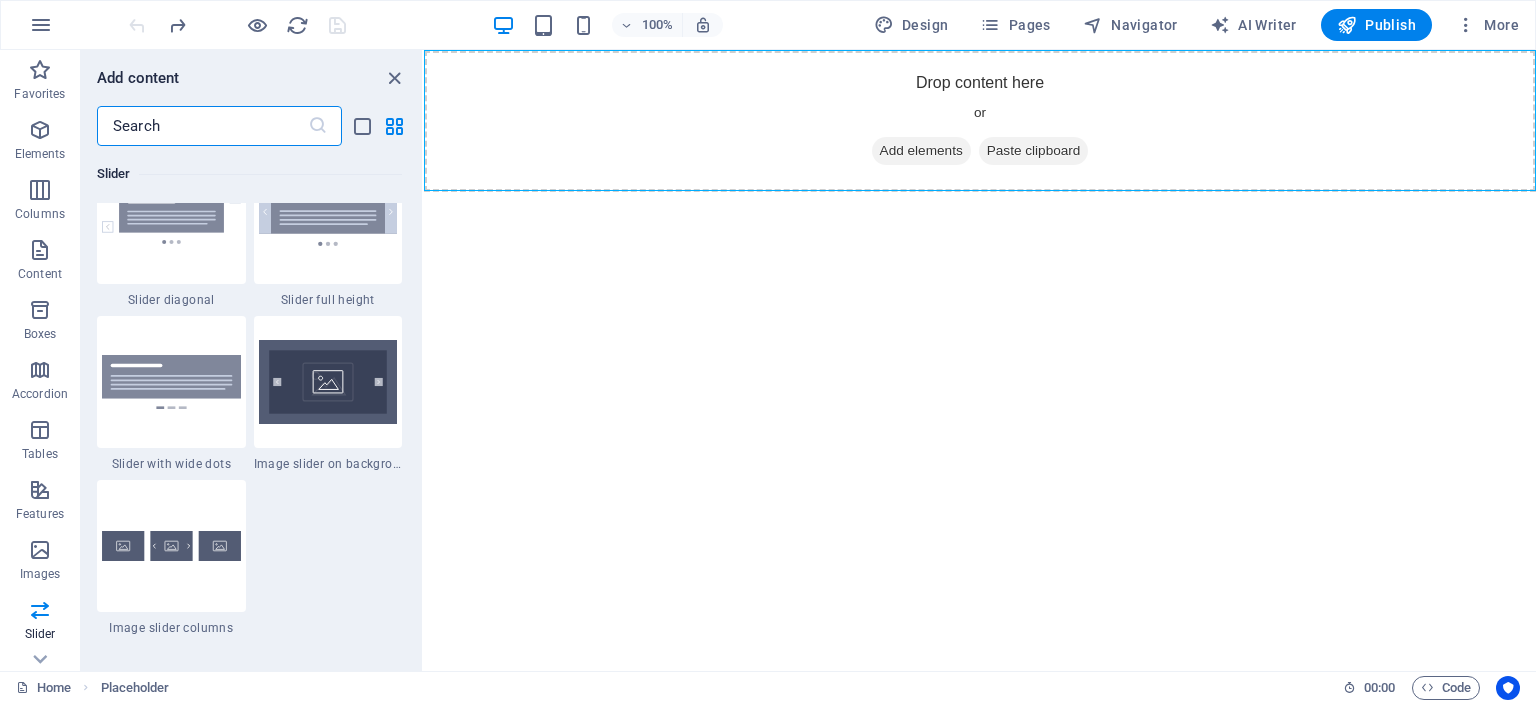 scroll, scrollTop: 11599, scrollLeft: 0, axis: vertical 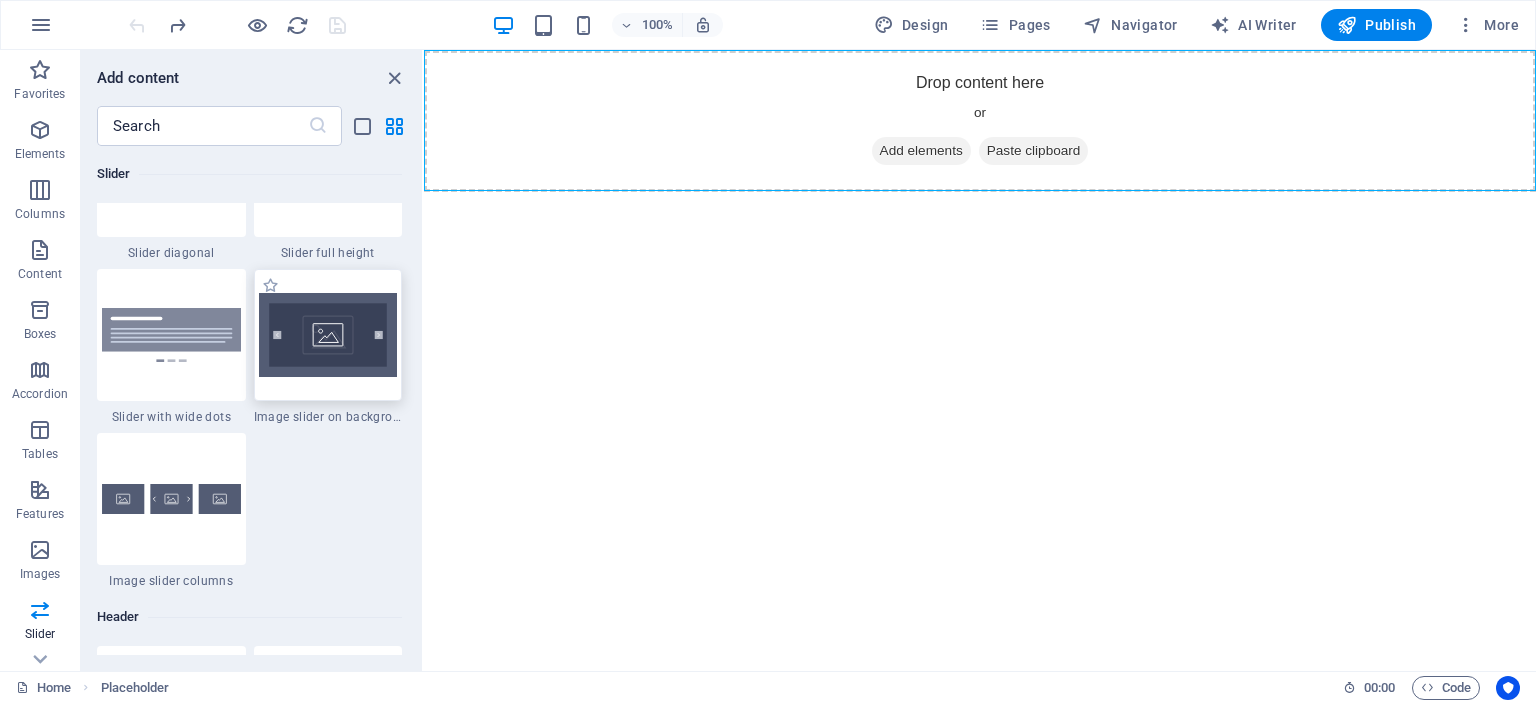 click at bounding box center (328, 335) 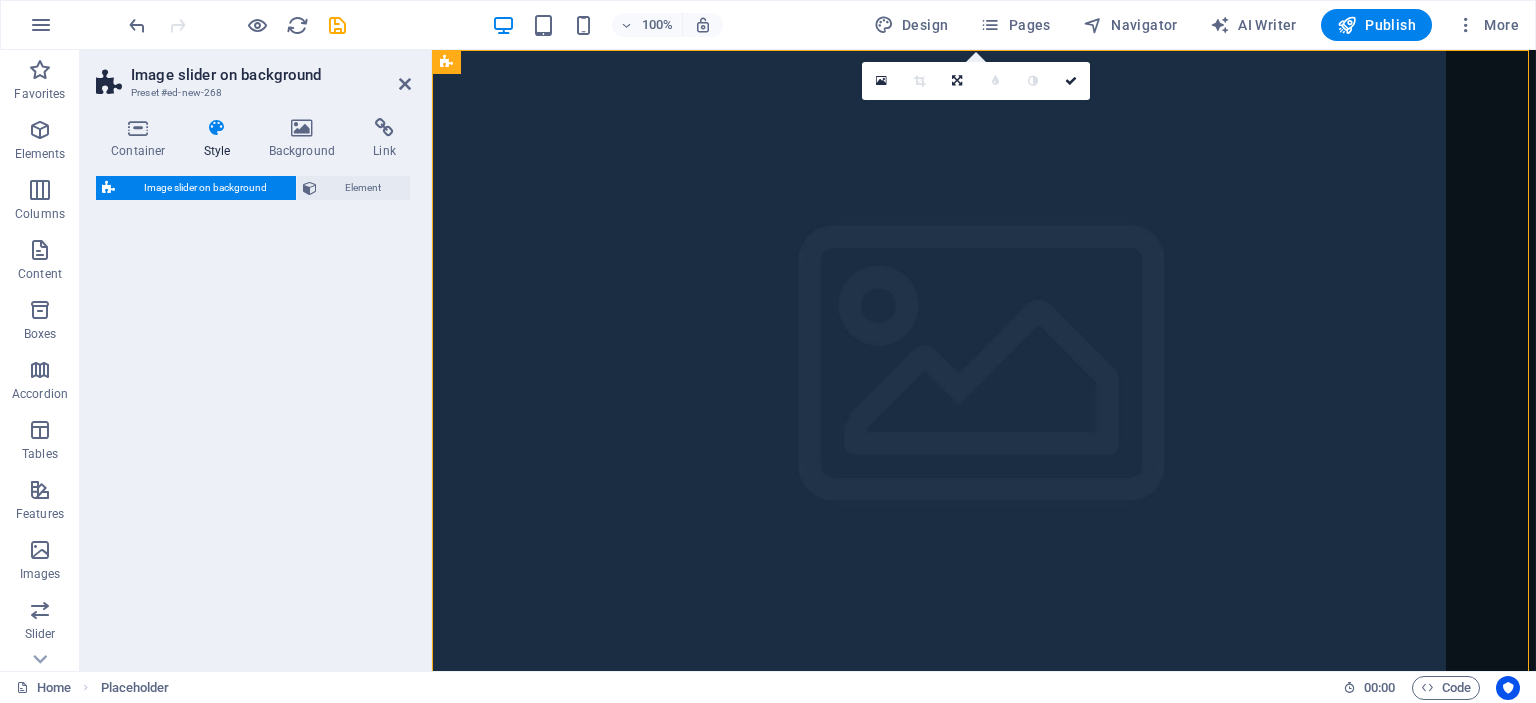 select on "rem" 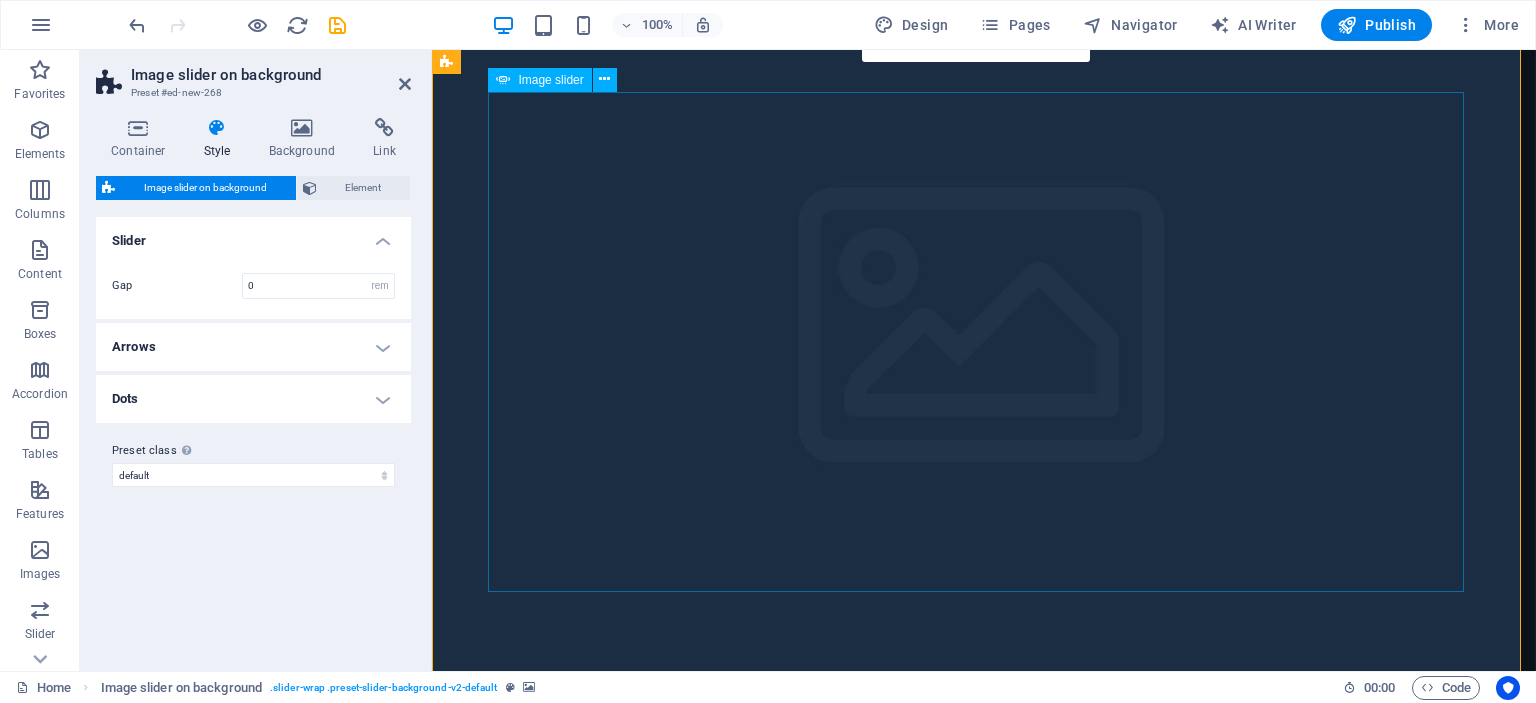 scroll, scrollTop: 0, scrollLeft: 0, axis: both 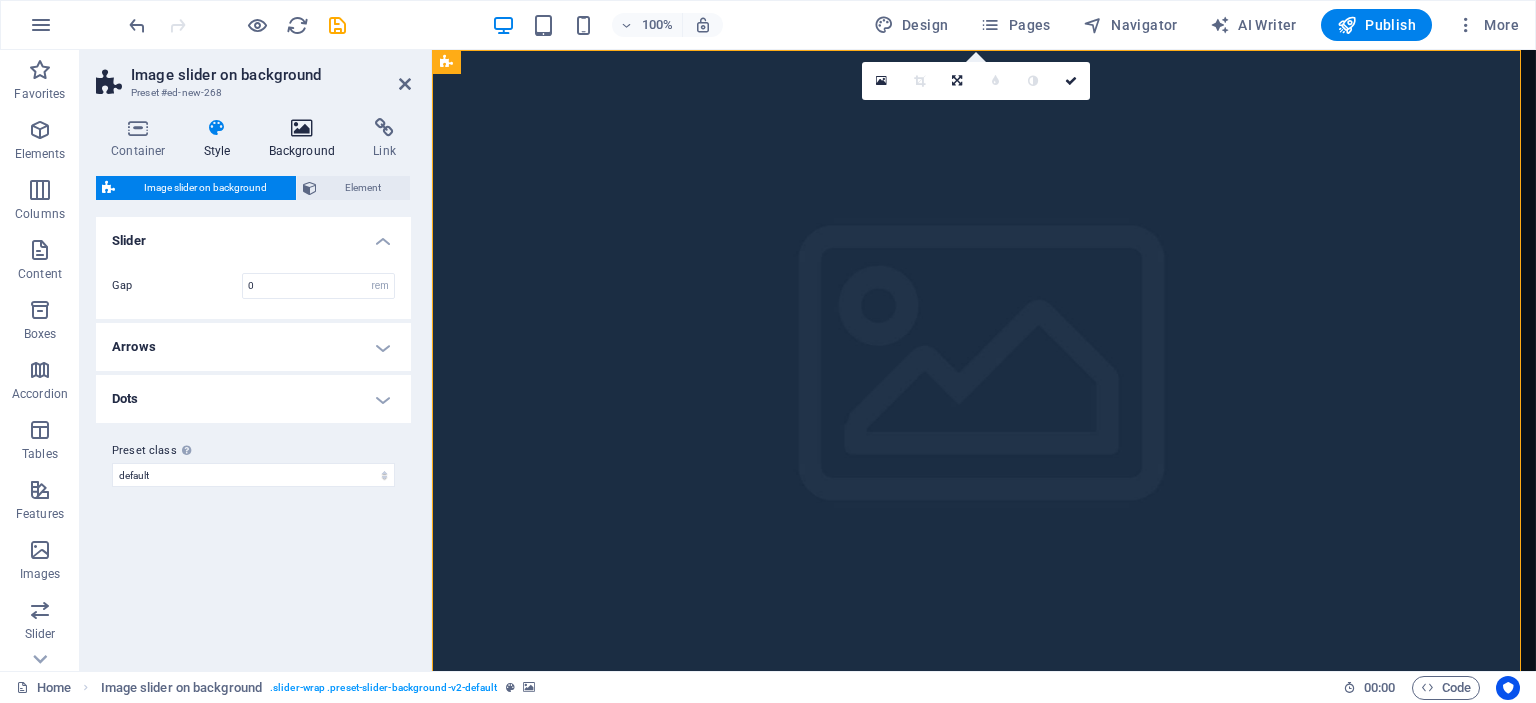 click at bounding box center [302, 128] 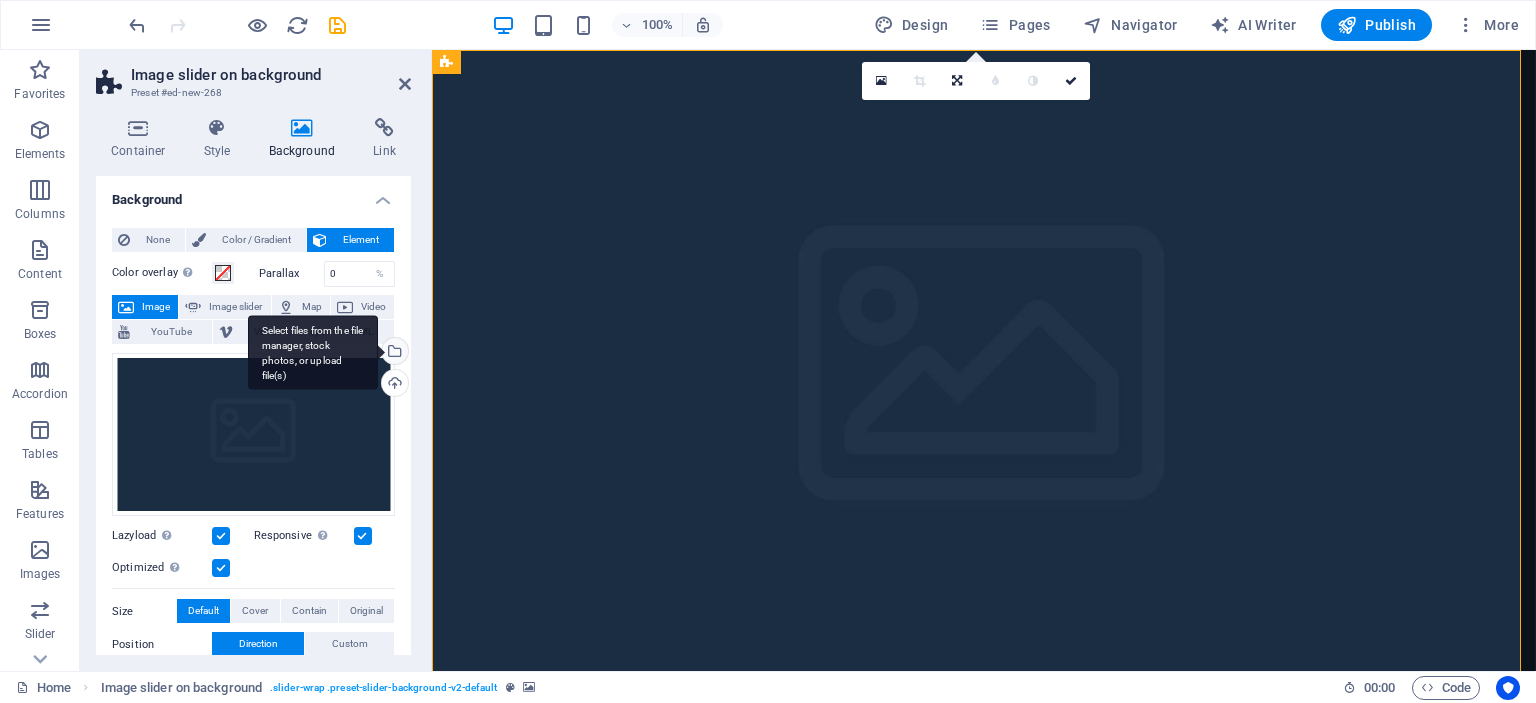 click on "Select files from the file manager, stock photos, or upload file(s)" at bounding box center [393, 353] 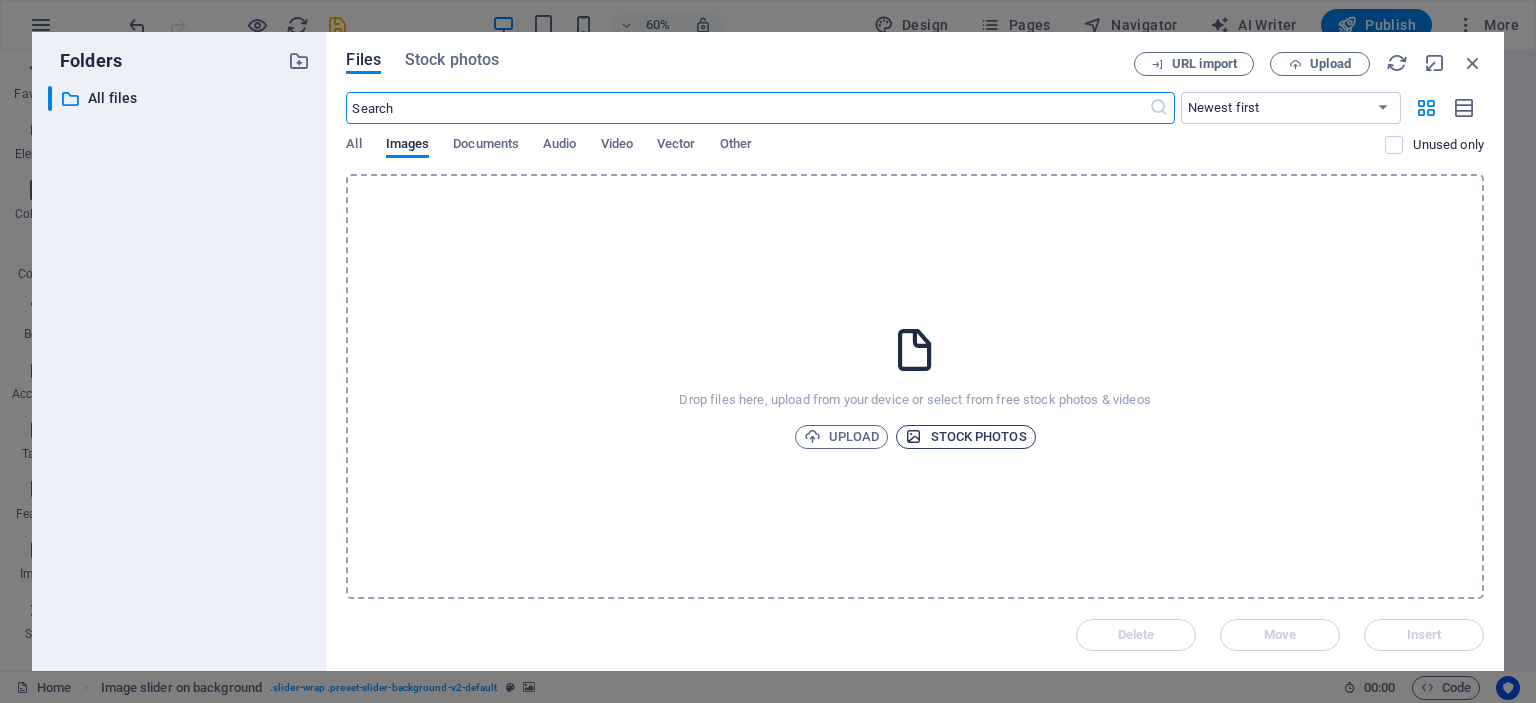 click on "Stock photos" at bounding box center (965, 437) 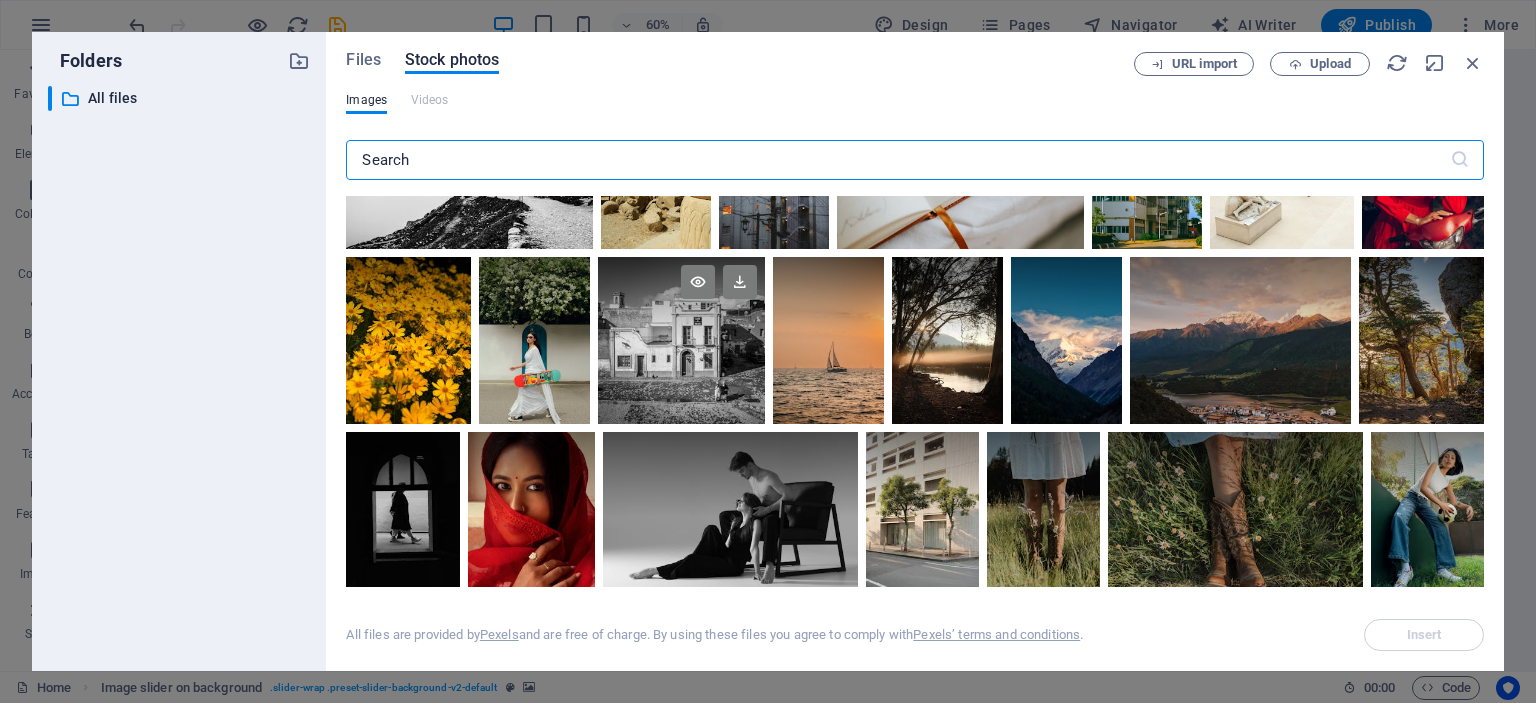 scroll, scrollTop: 400, scrollLeft: 0, axis: vertical 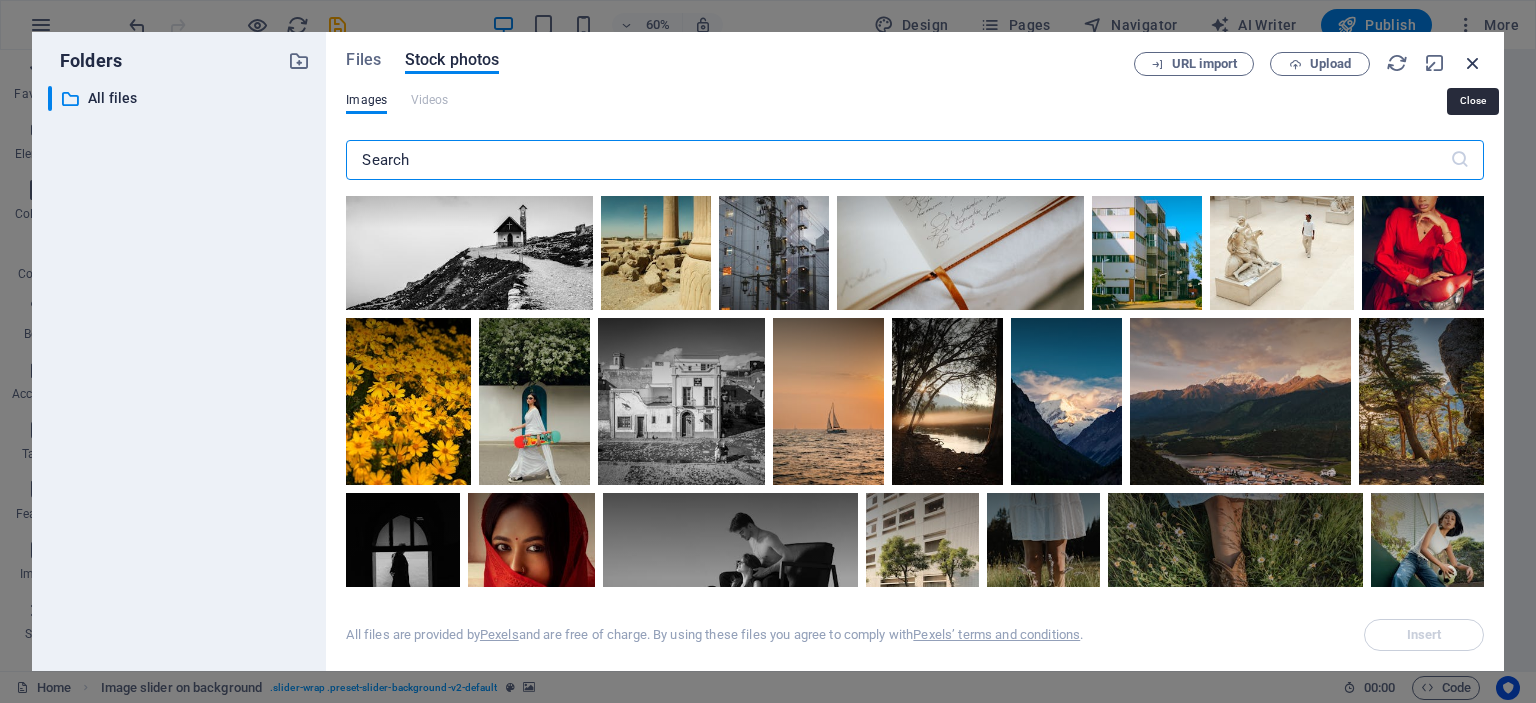 click at bounding box center (1473, 63) 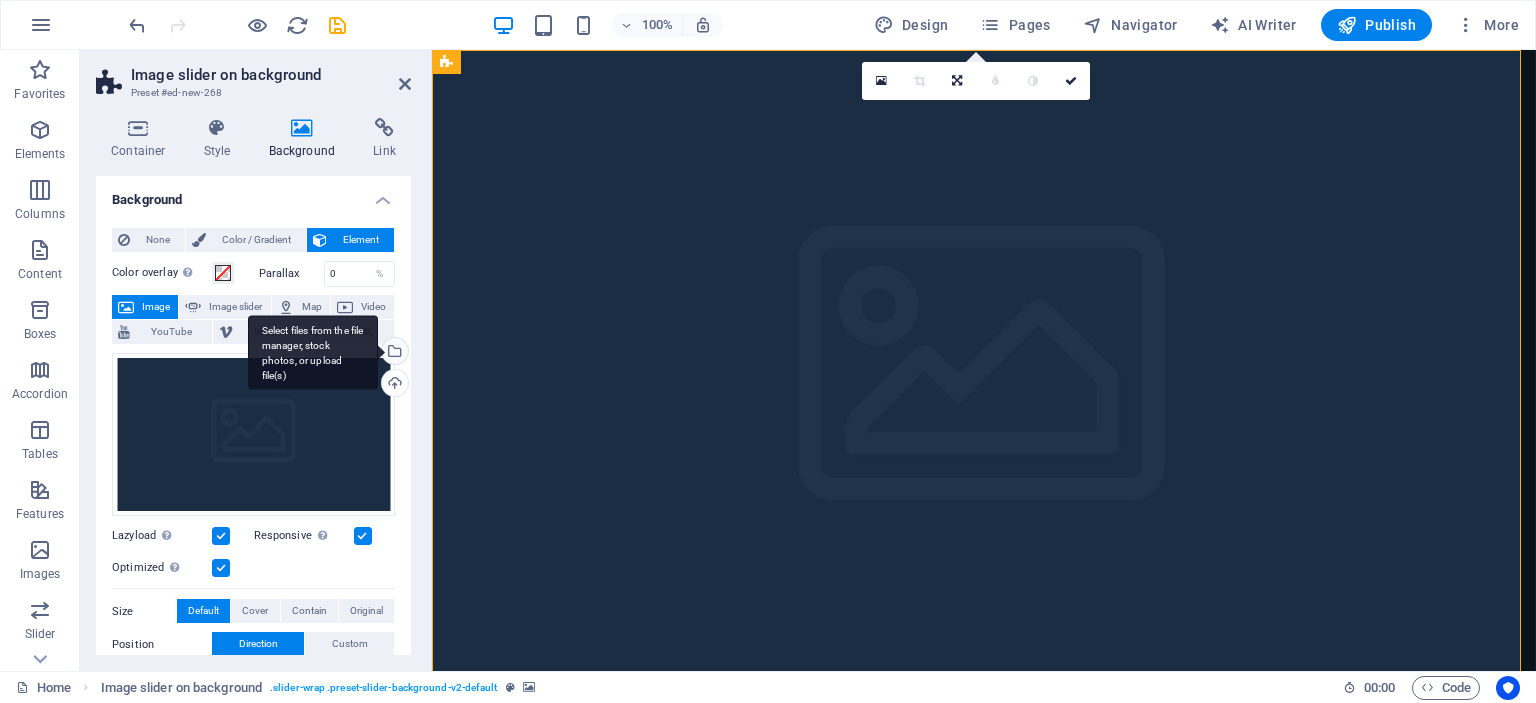 click on "Select files from the file manager, stock photos, or upload file(s)" at bounding box center [393, 353] 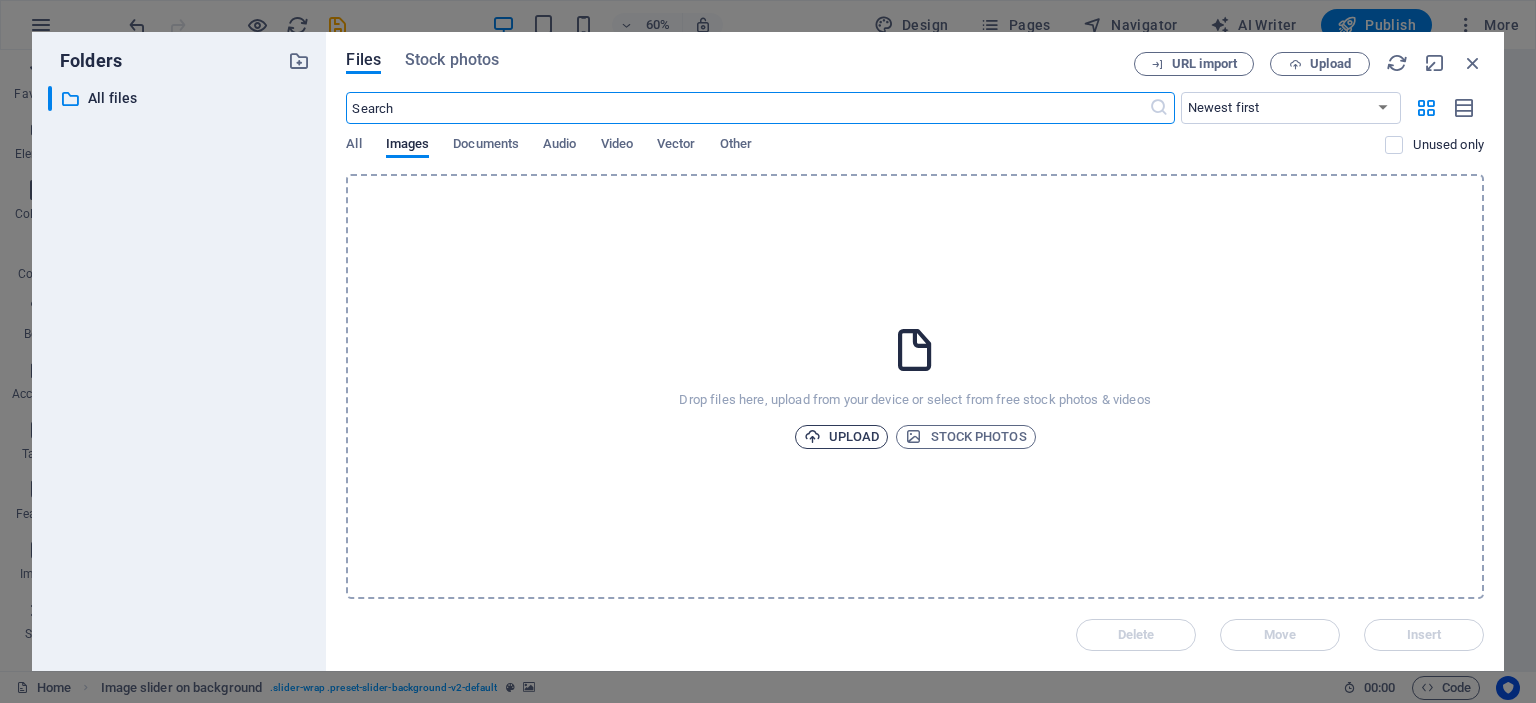 click on "Upload" at bounding box center (842, 437) 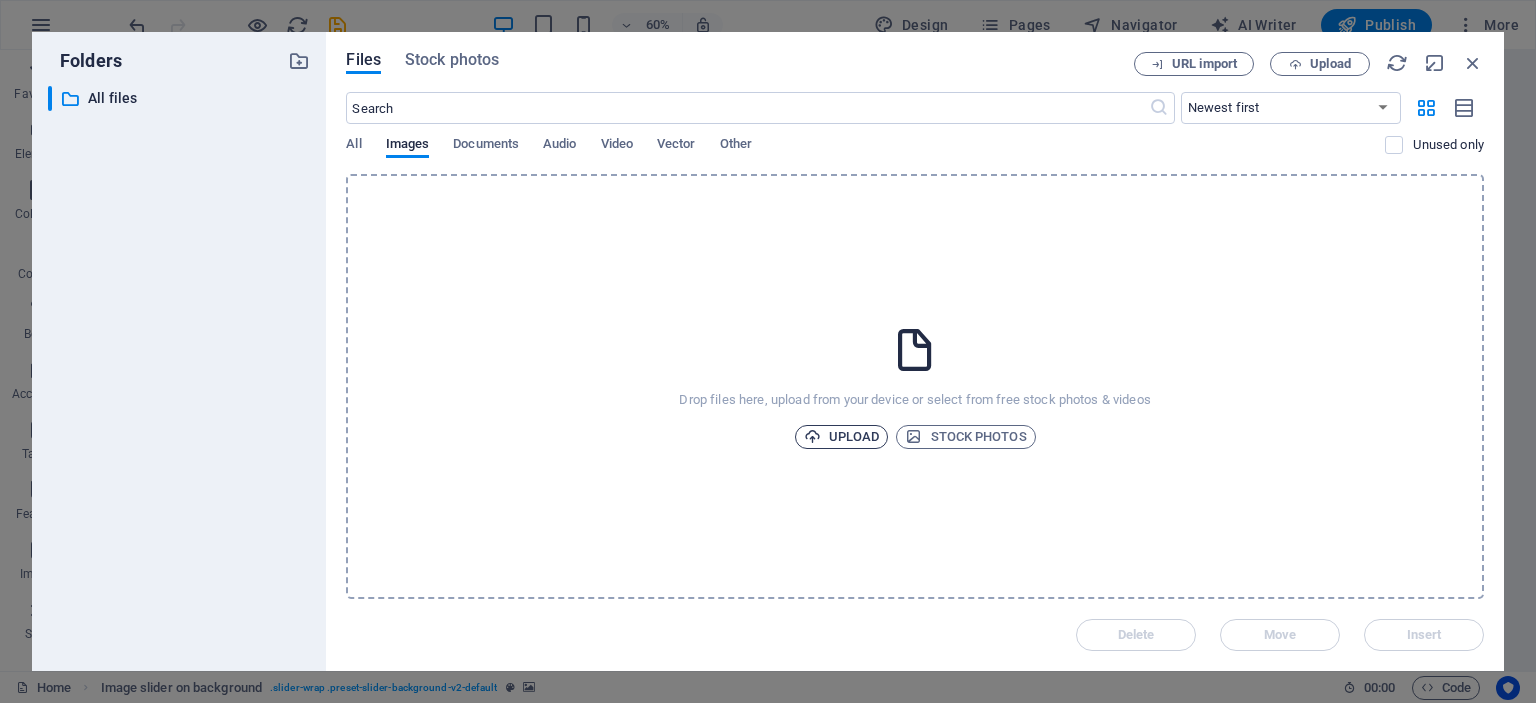 click on "Upload" at bounding box center (842, 437) 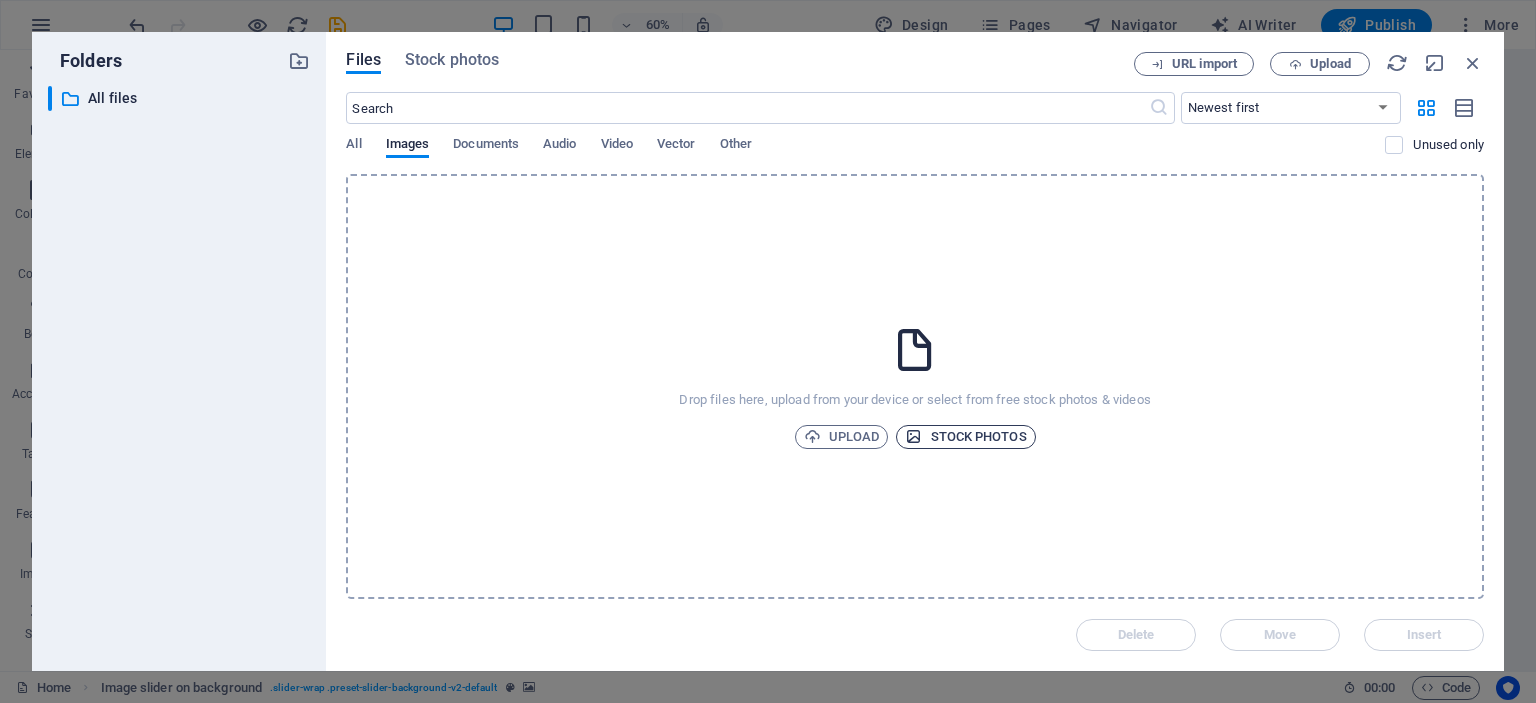 click on "Stock photos" at bounding box center (965, 437) 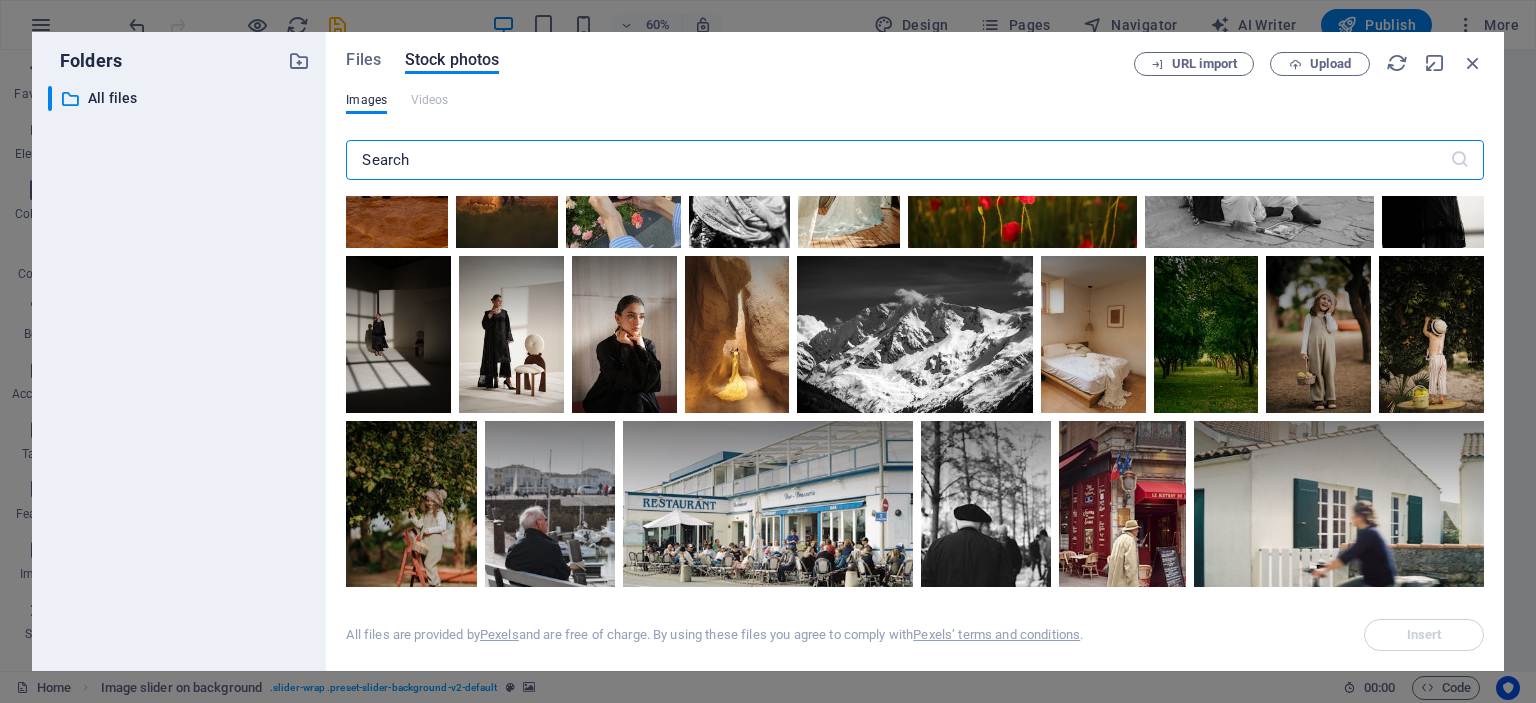 scroll, scrollTop: 10181, scrollLeft: 0, axis: vertical 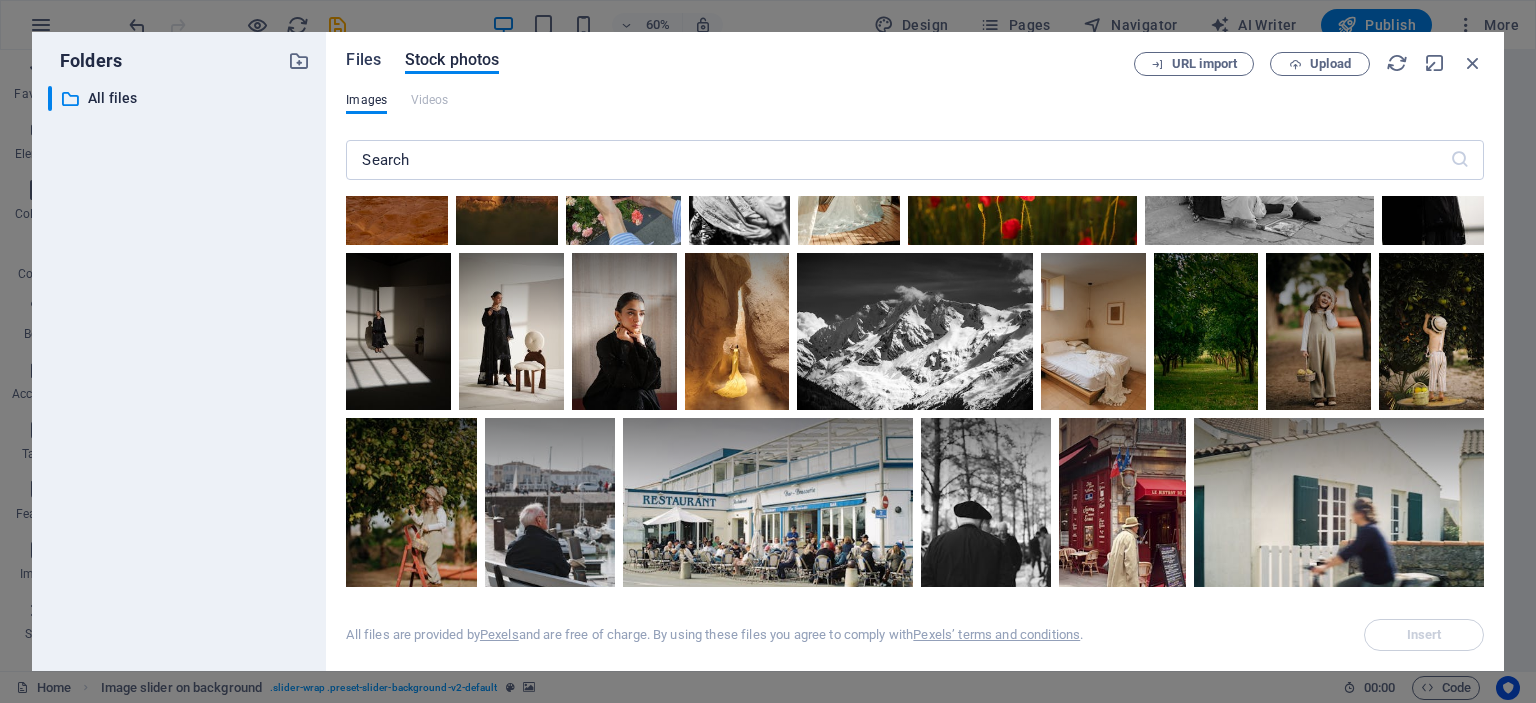 click on "Files" at bounding box center [363, 60] 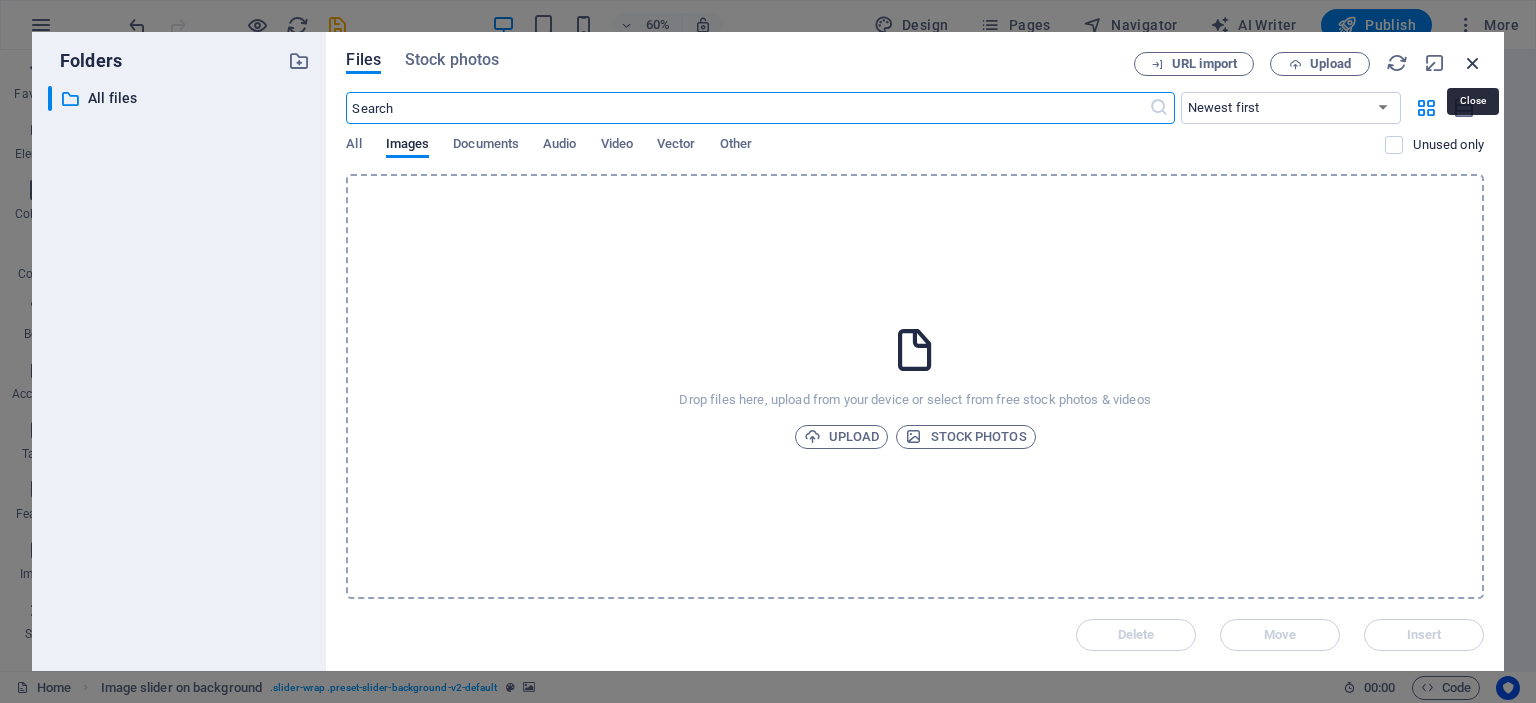 click at bounding box center [1473, 63] 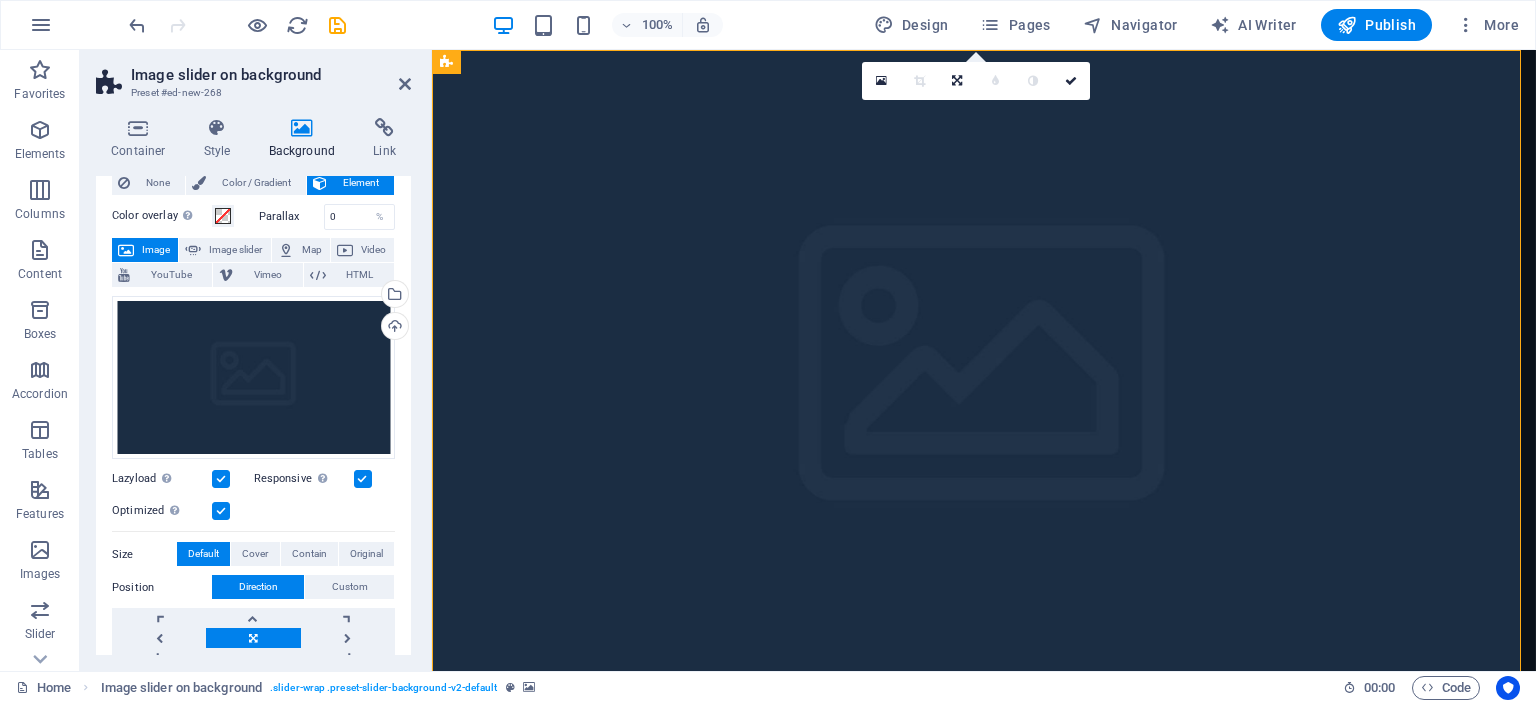 scroll, scrollTop: 0, scrollLeft: 0, axis: both 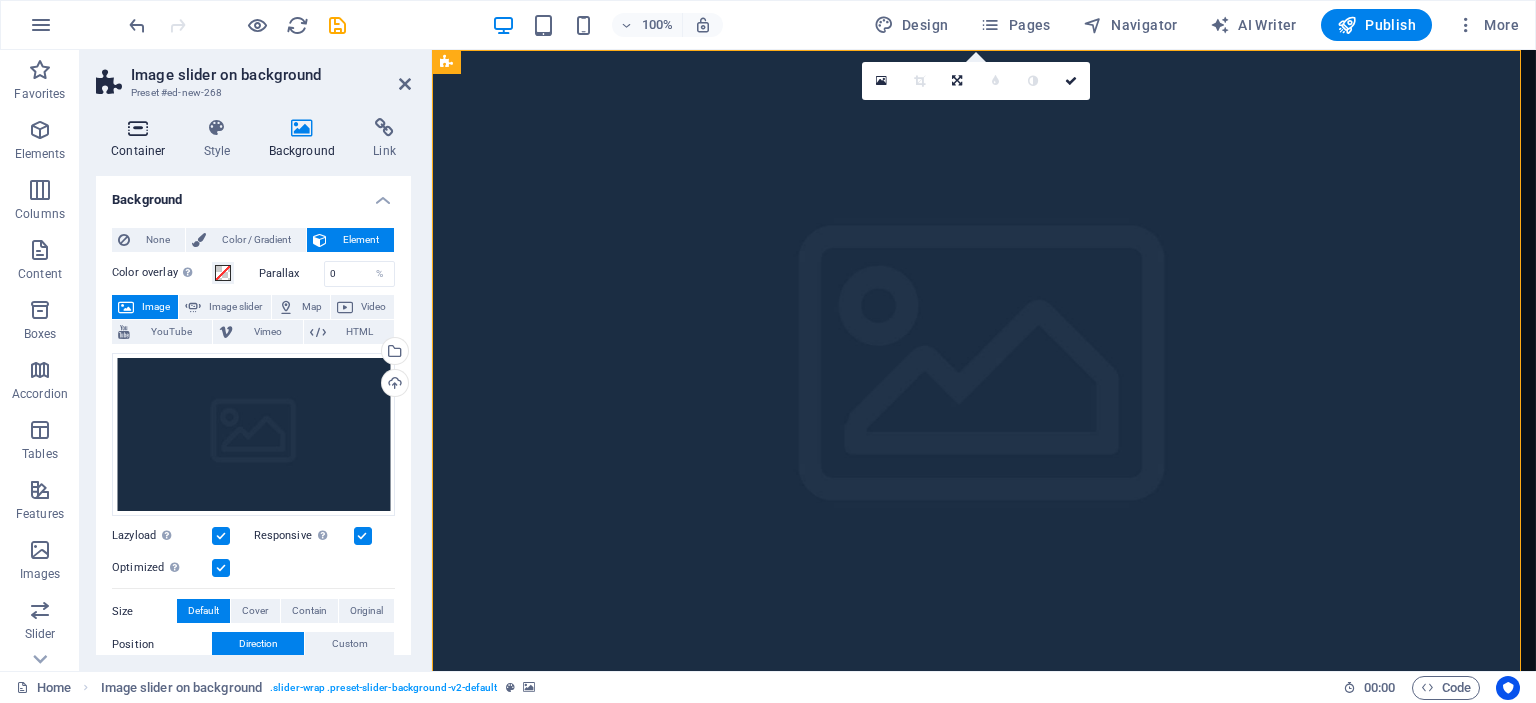 click on "Container" at bounding box center (142, 139) 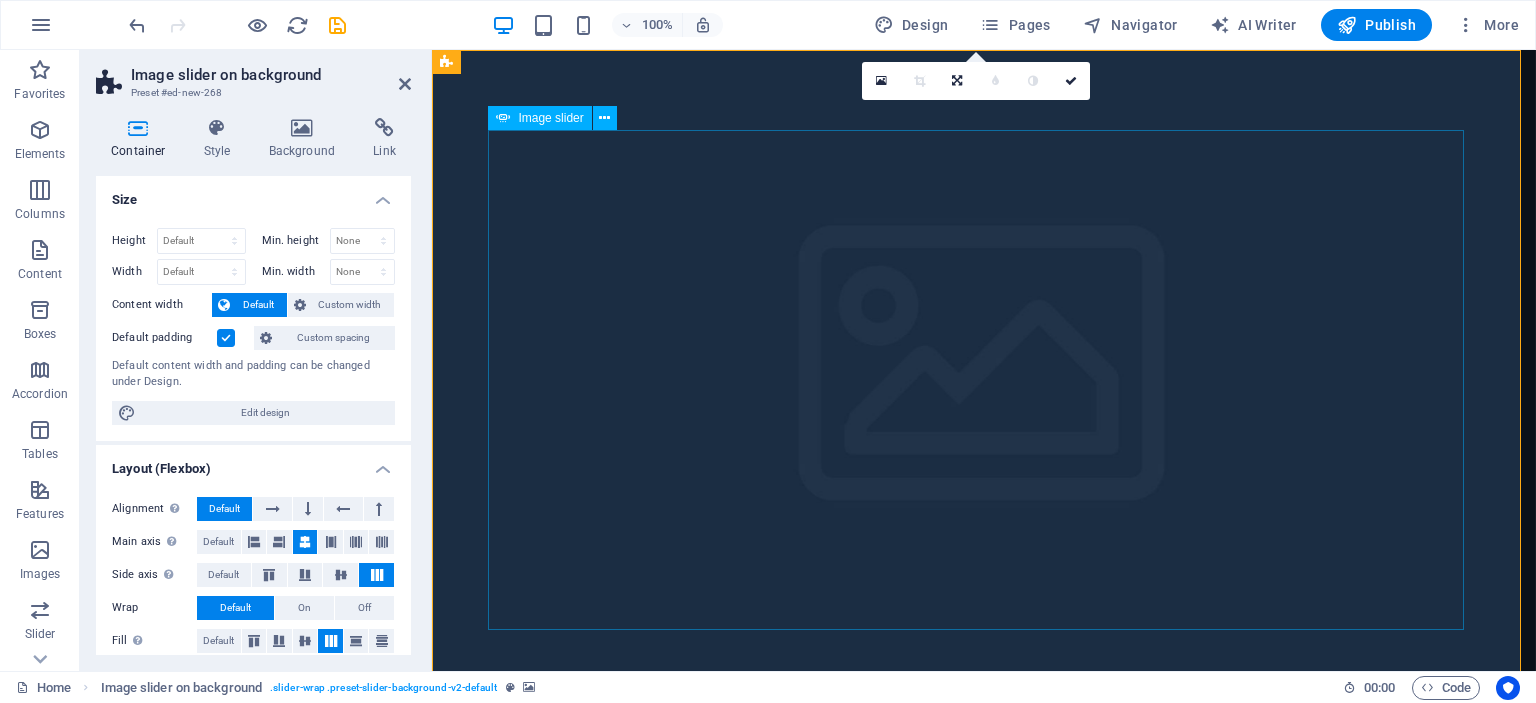 click at bounding box center [984, 3746] 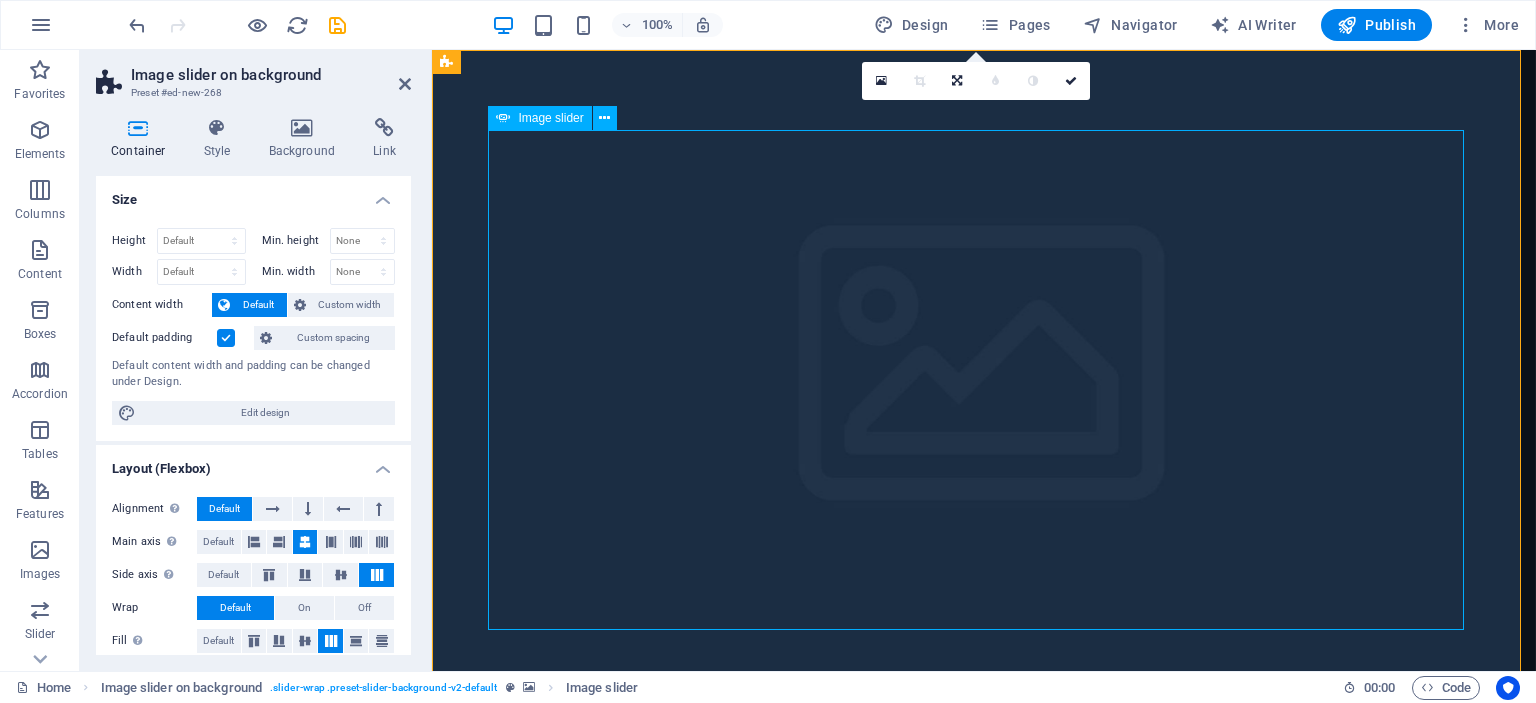 click at bounding box center (984, 3746) 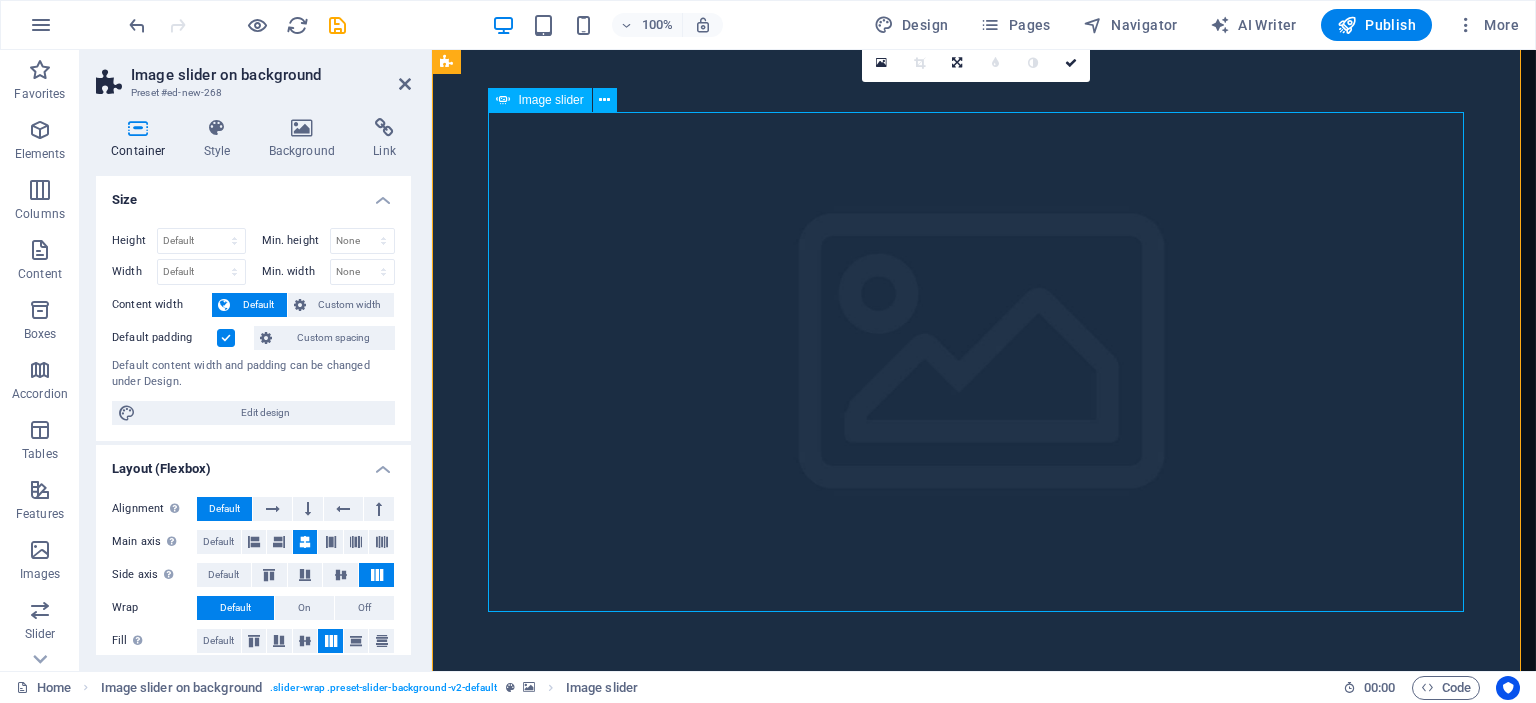scroll, scrollTop: 0, scrollLeft: 0, axis: both 